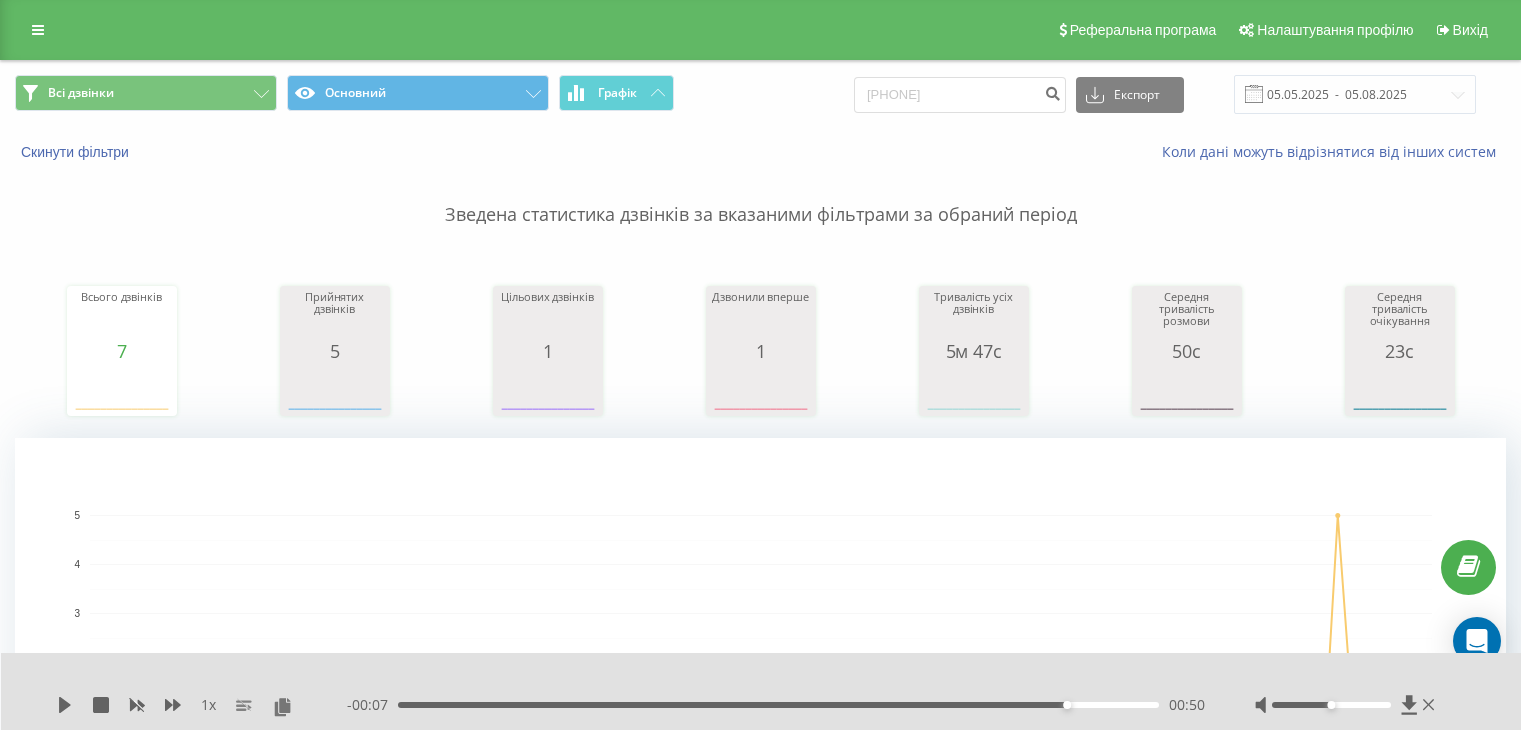 scroll, scrollTop: 500, scrollLeft: 0, axis: vertical 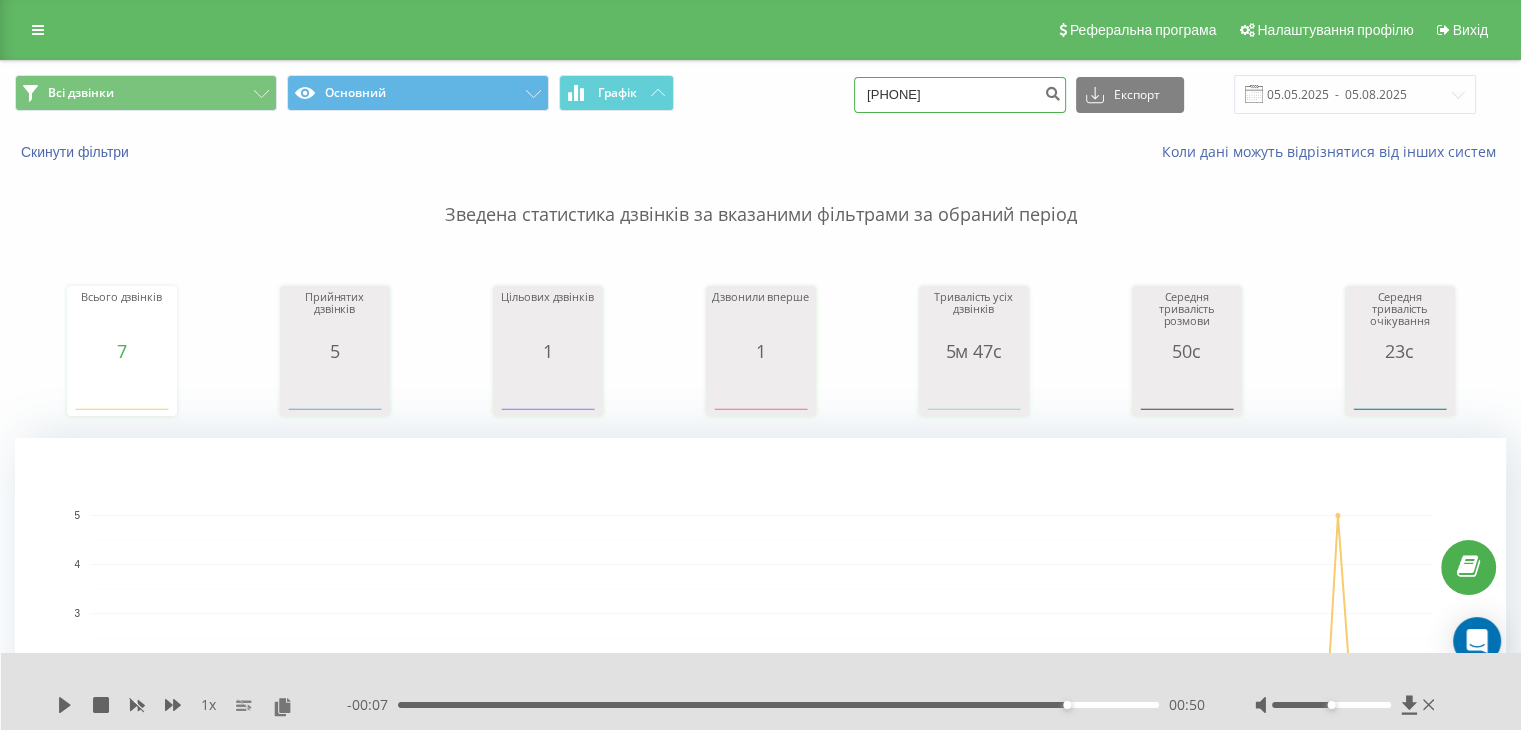 drag, startPoint x: 996, startPoint y: 94, endPoint x: 680, endPoint y: 86, distance: 316.10126 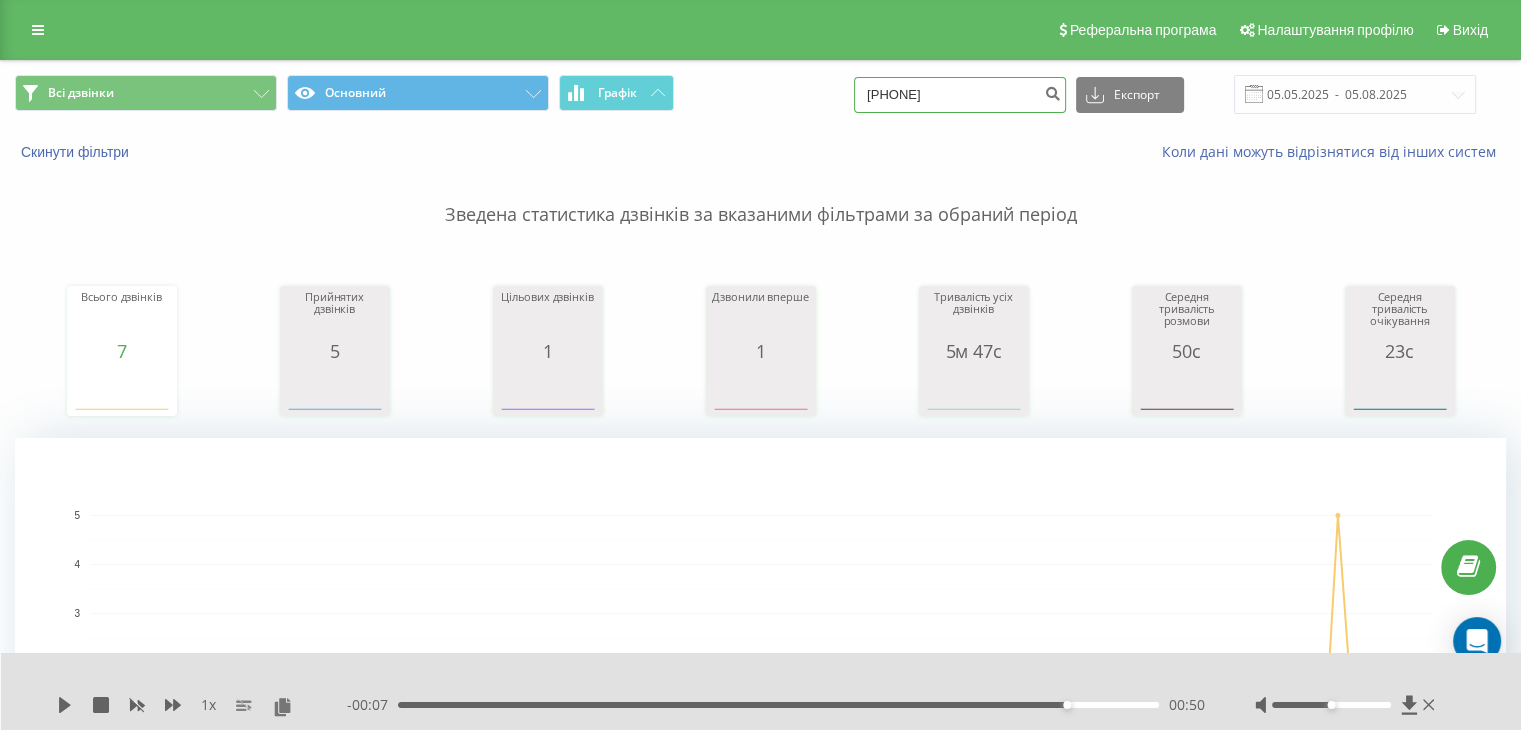 click on "Всі дзвінки Основний Графік 380675782395 Експорт .csv .xls .xlsx 05.05.2025  -  05.08.2025" at bounding box center [760, 94] 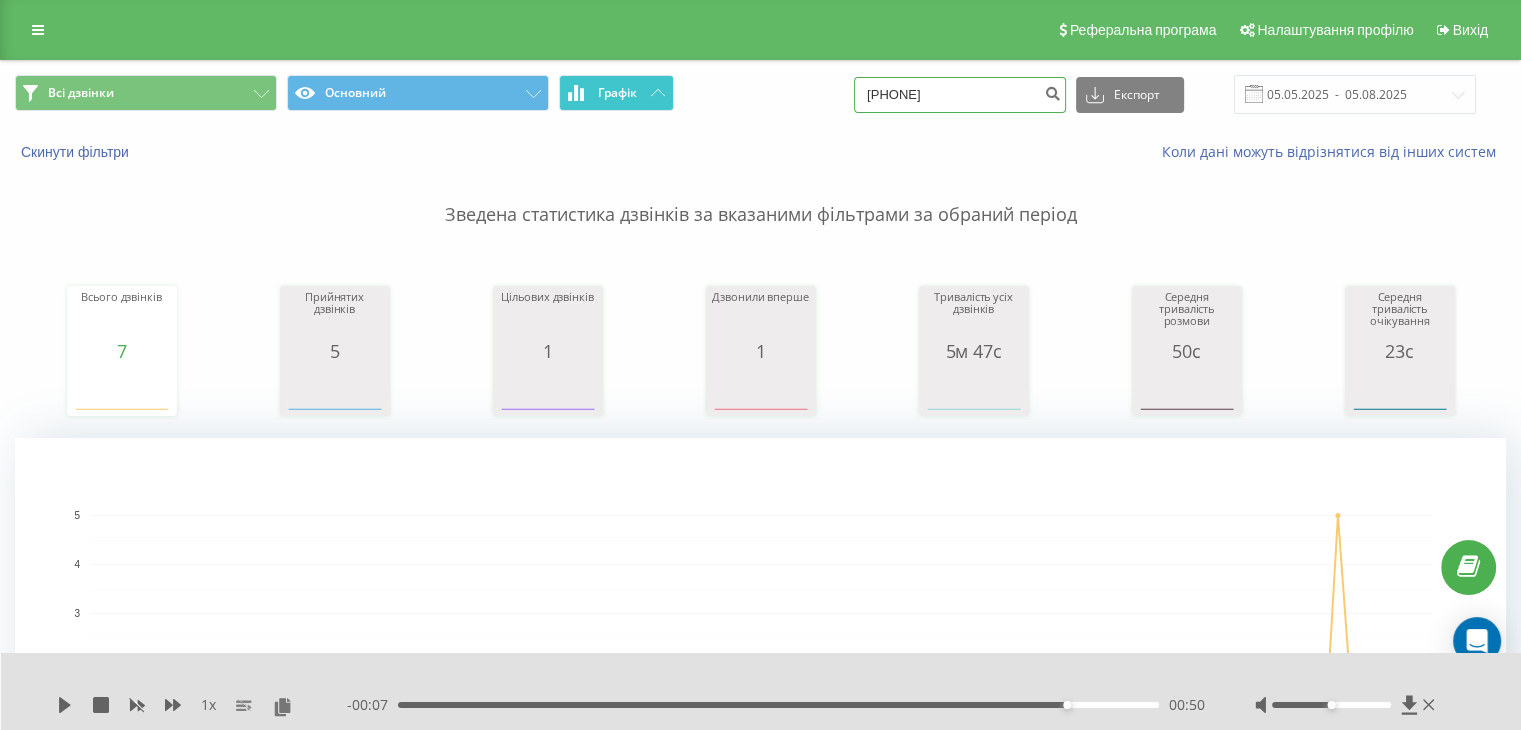 paste on "0673978908-" 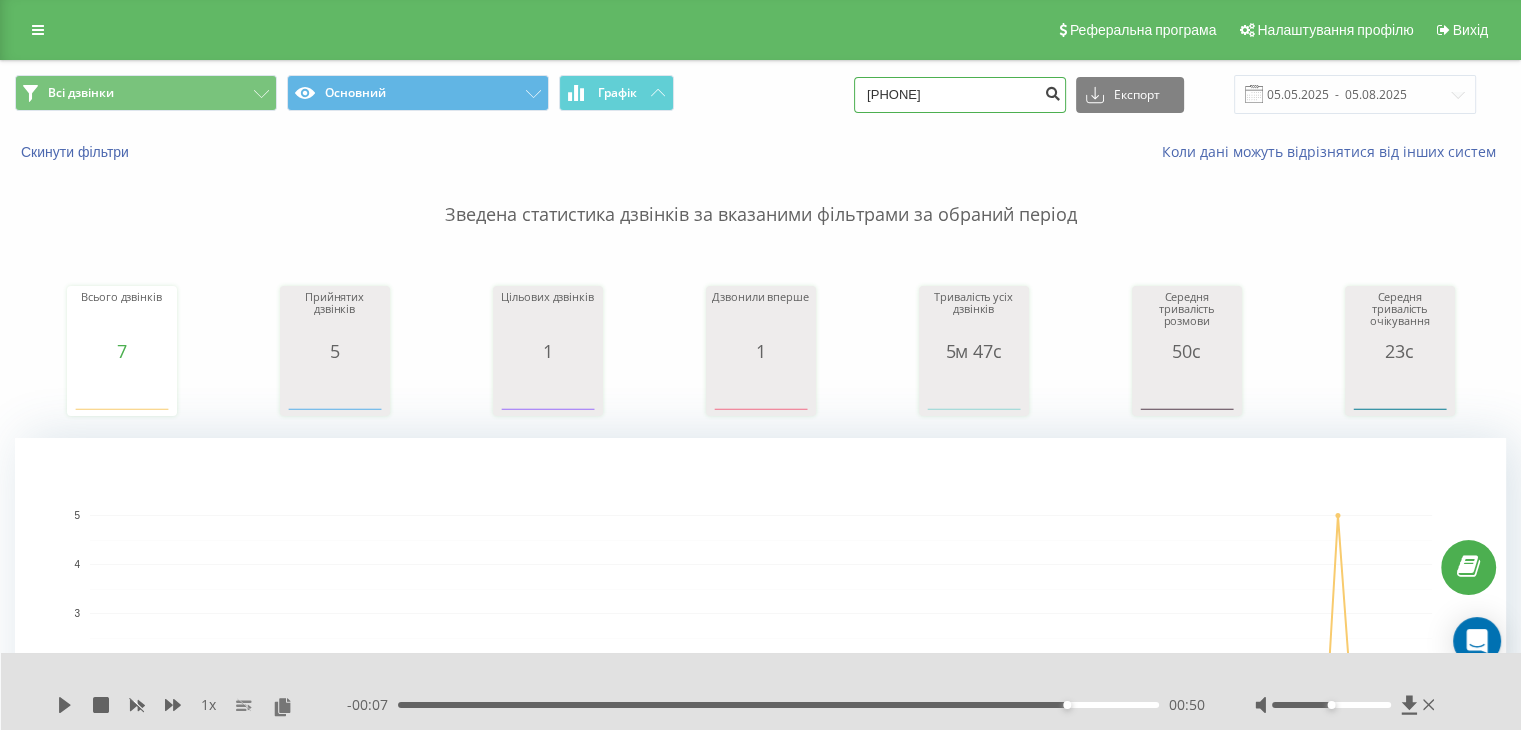 type on "0673978908" 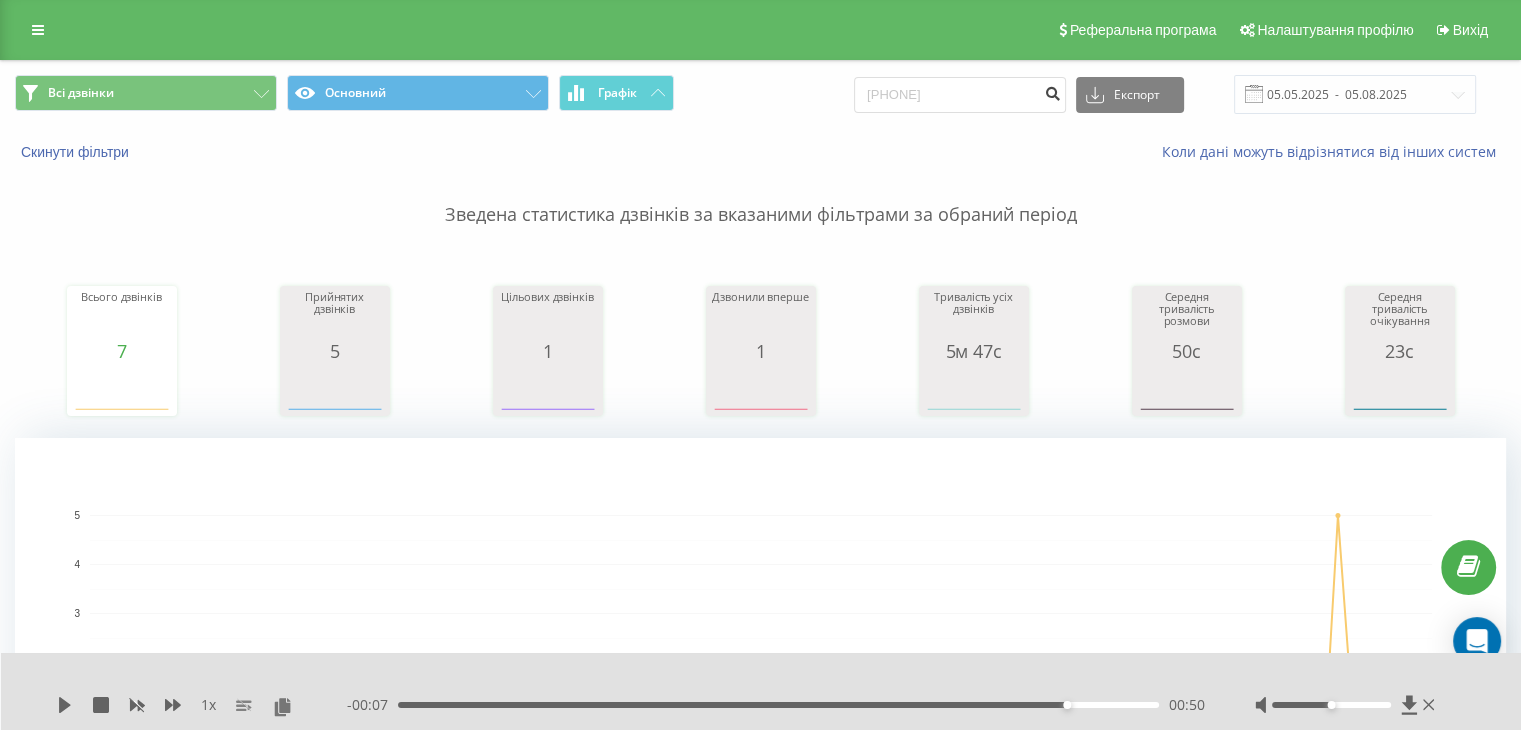 click at bounding box center [1052, 91] 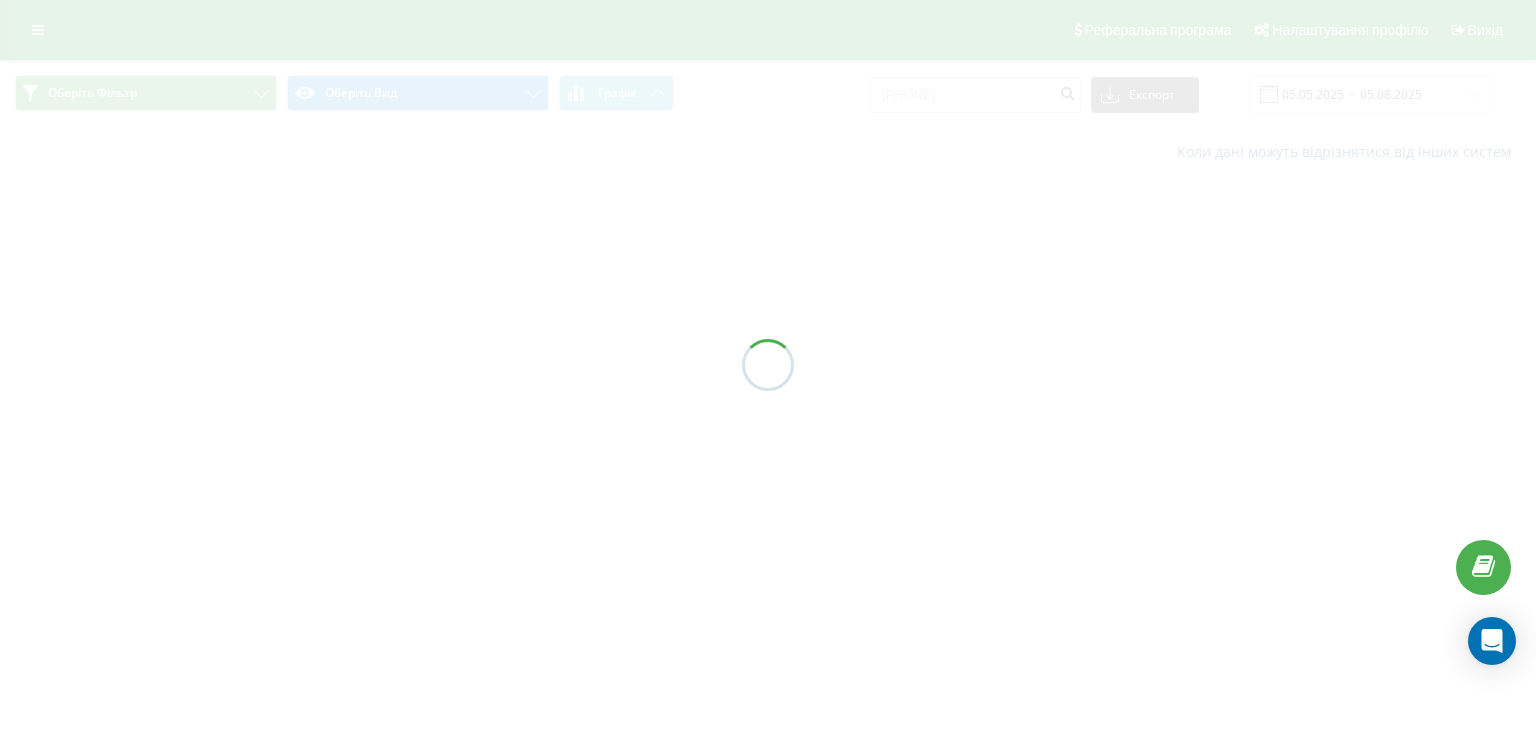 scroll, scrollTop: 0, scrollLeft: 0, axis: both 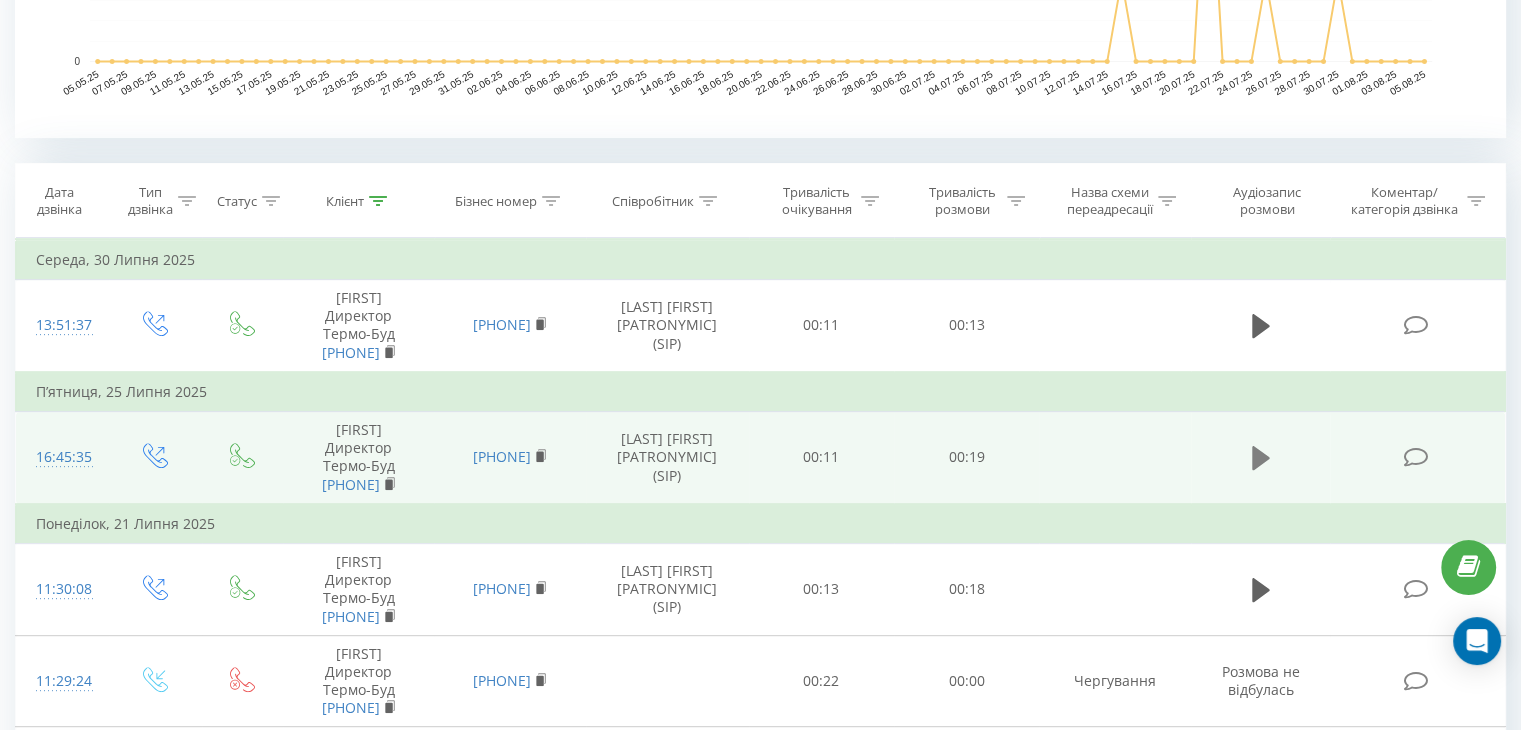 click 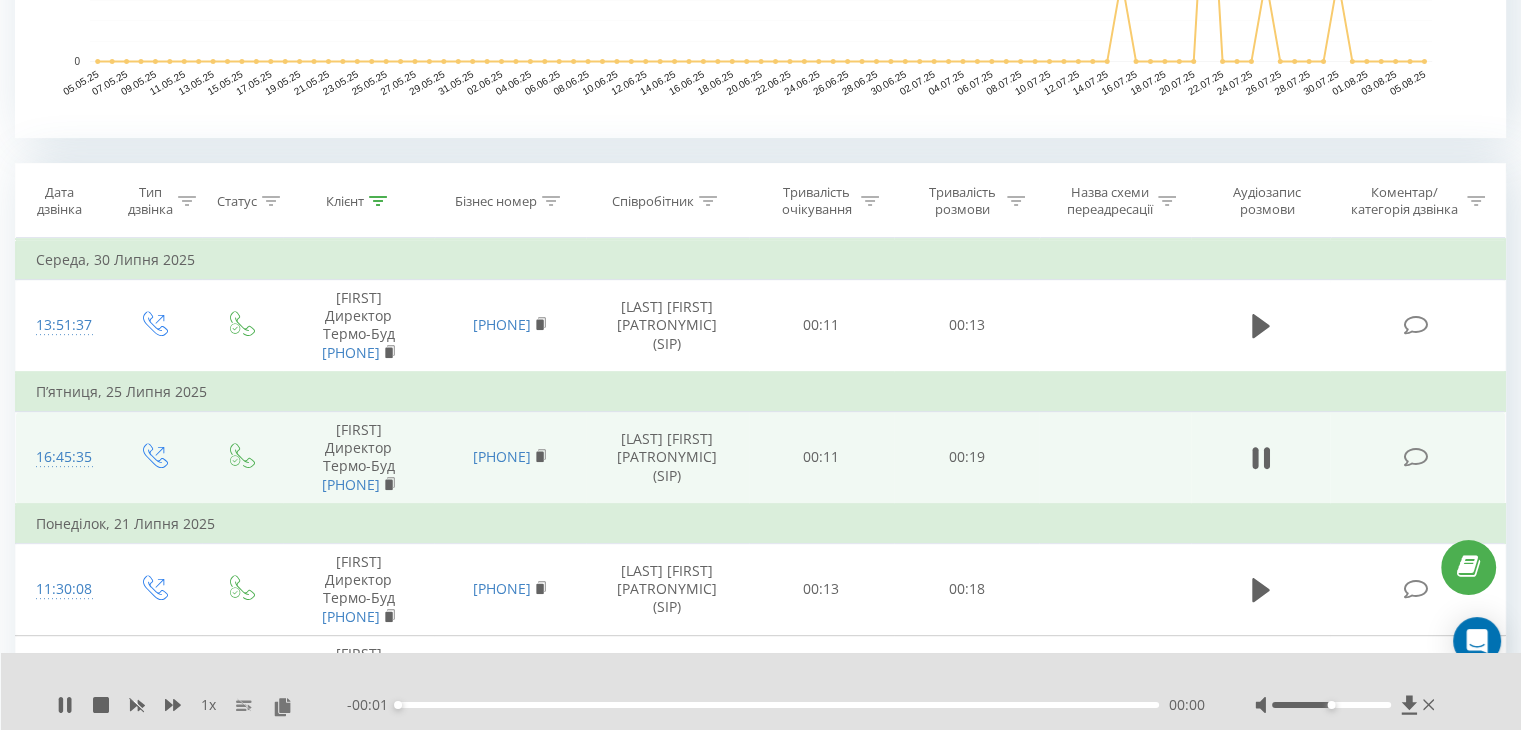 click on "- 00:01 00:00   00:00" at bounding box center (776, 705) 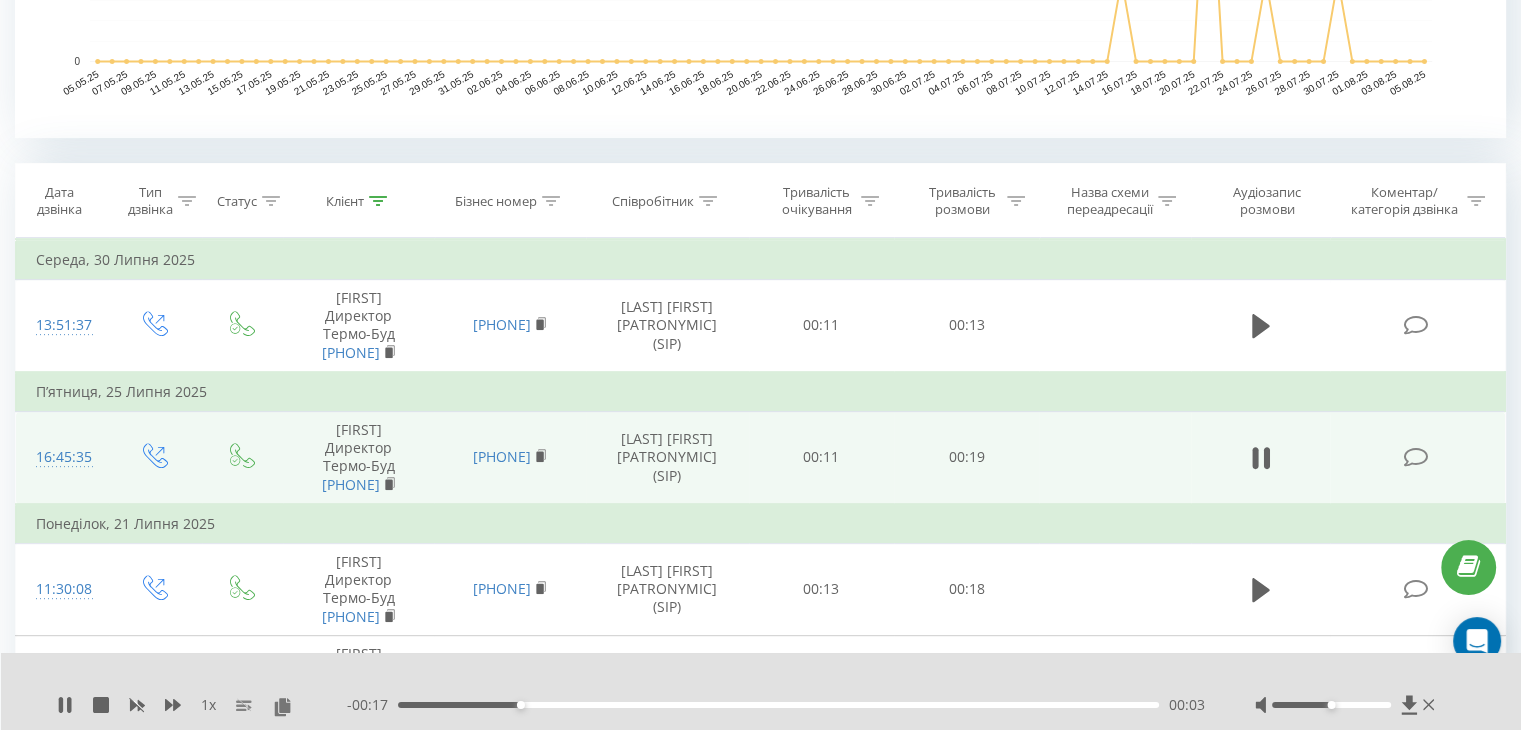 click on "00:03" at bounding box center (778, 705) 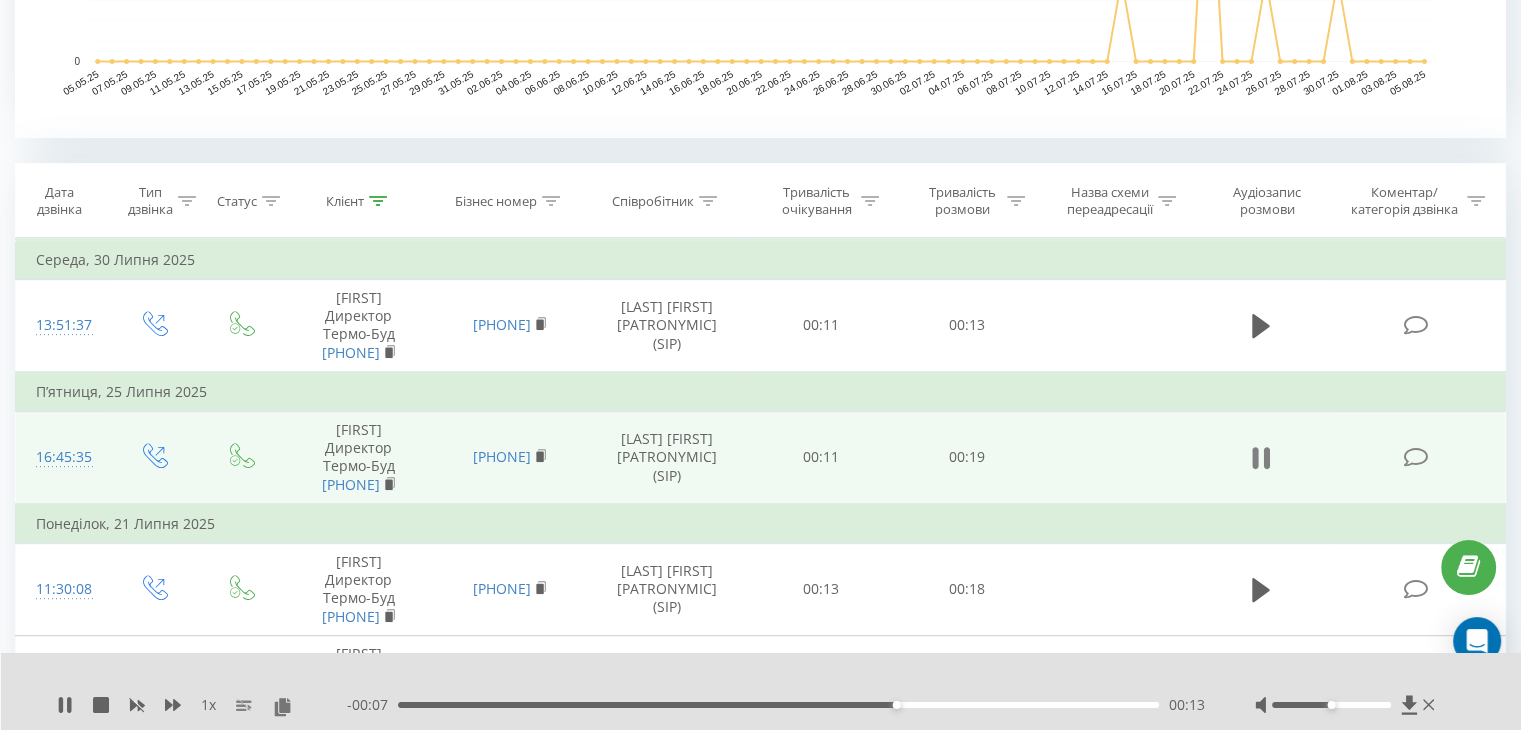 click 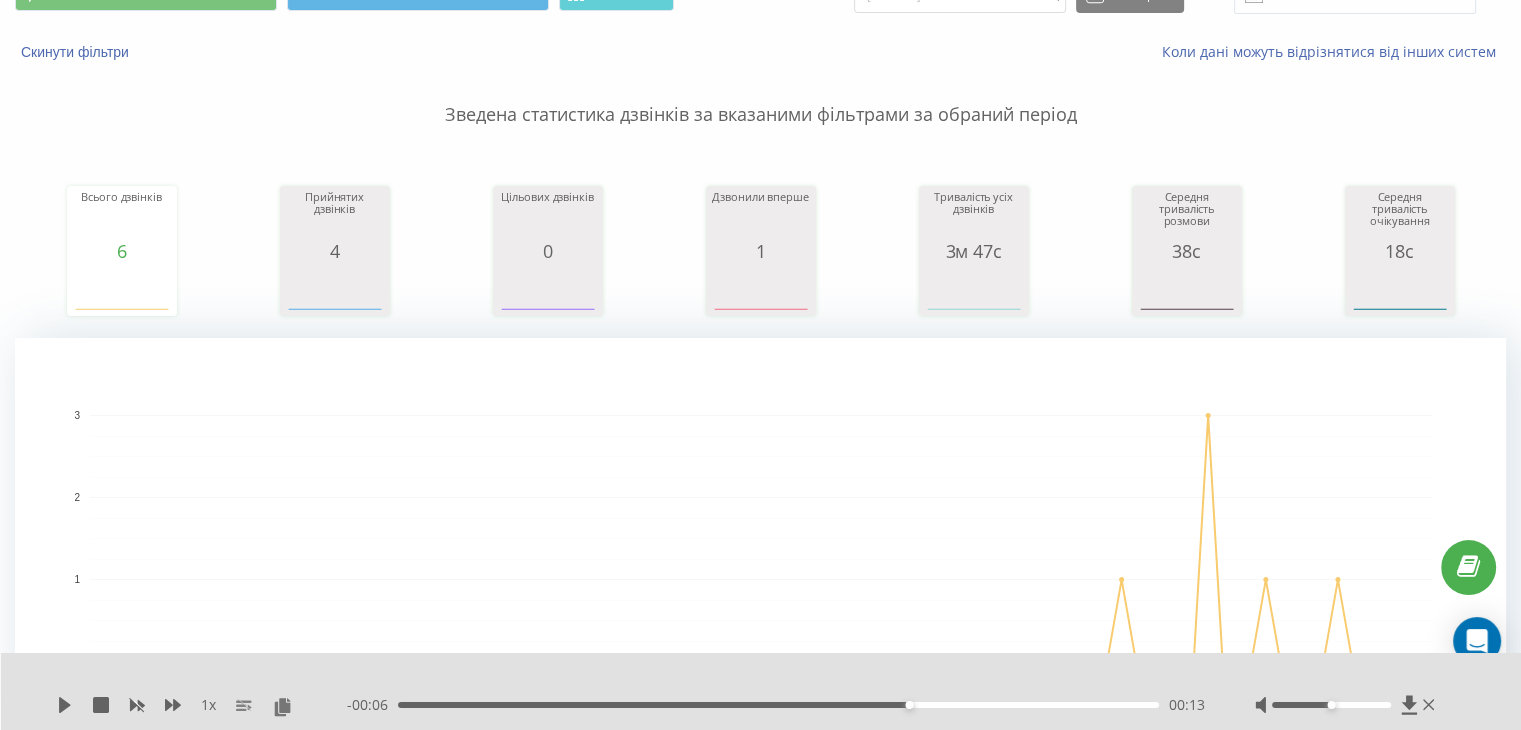scroll, scrollTop: 0, scrollLeft: 0, axis: both 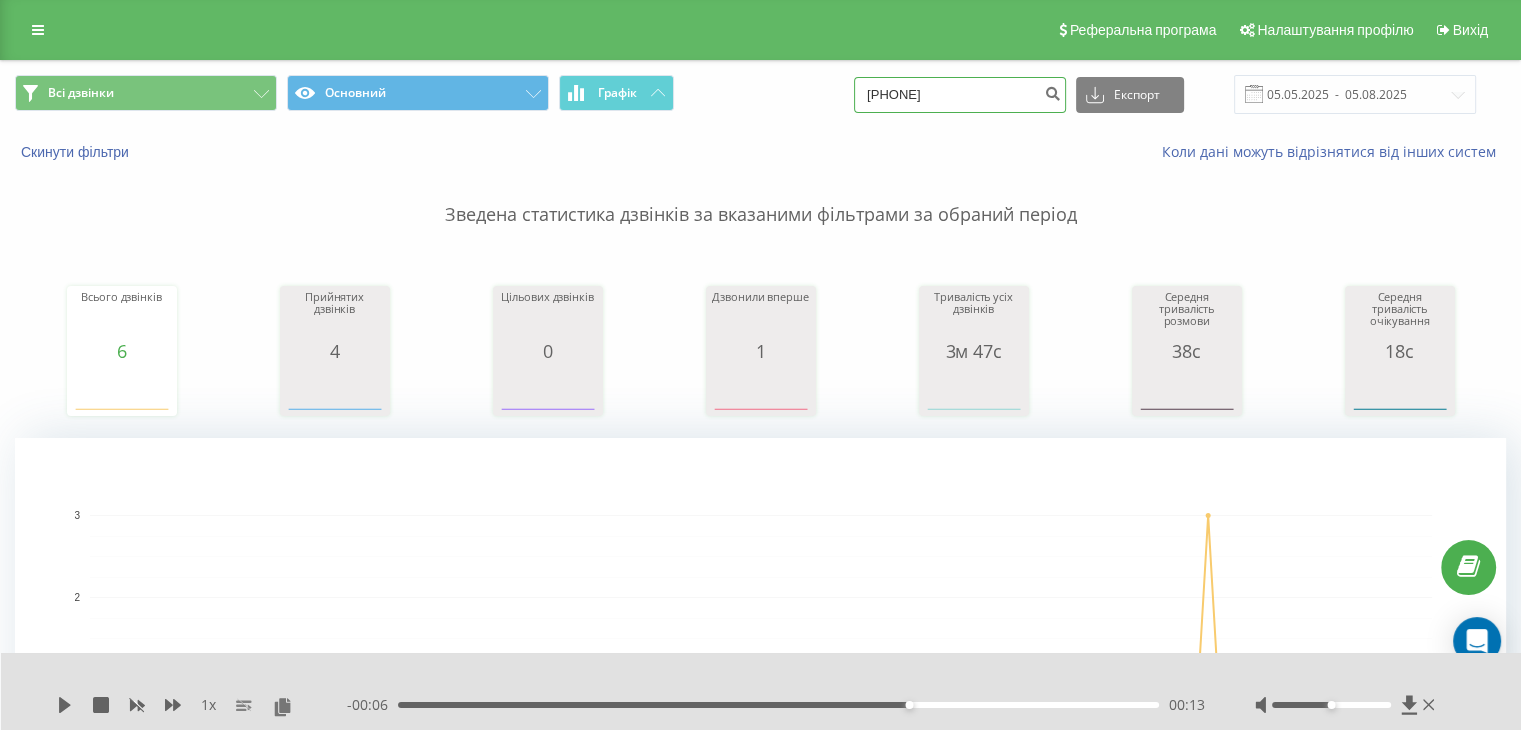 drag, startPoint x: 980, startPoint y: 91, endPoint x: 682, endPoint y: 89, distance: 298.0067 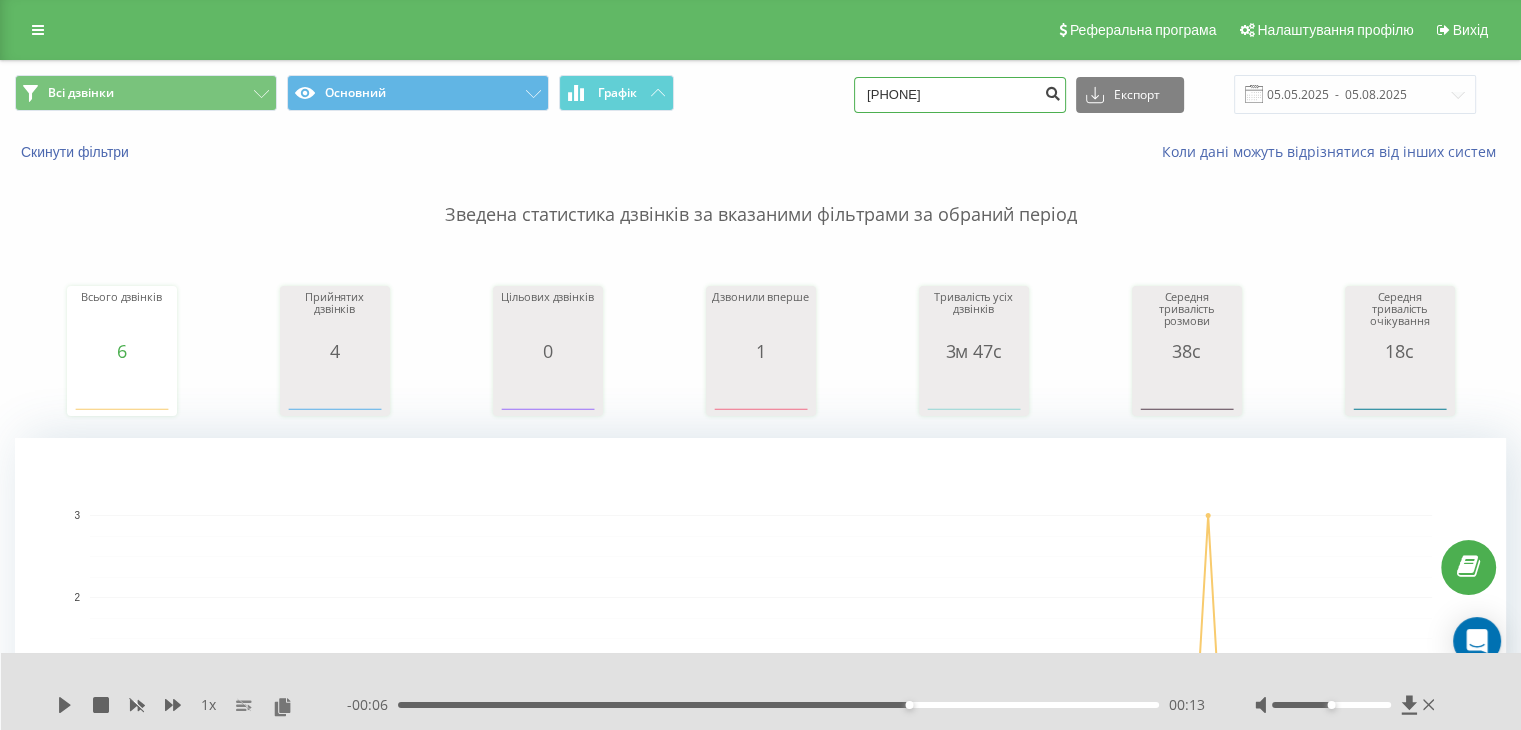 type on "0501702559" 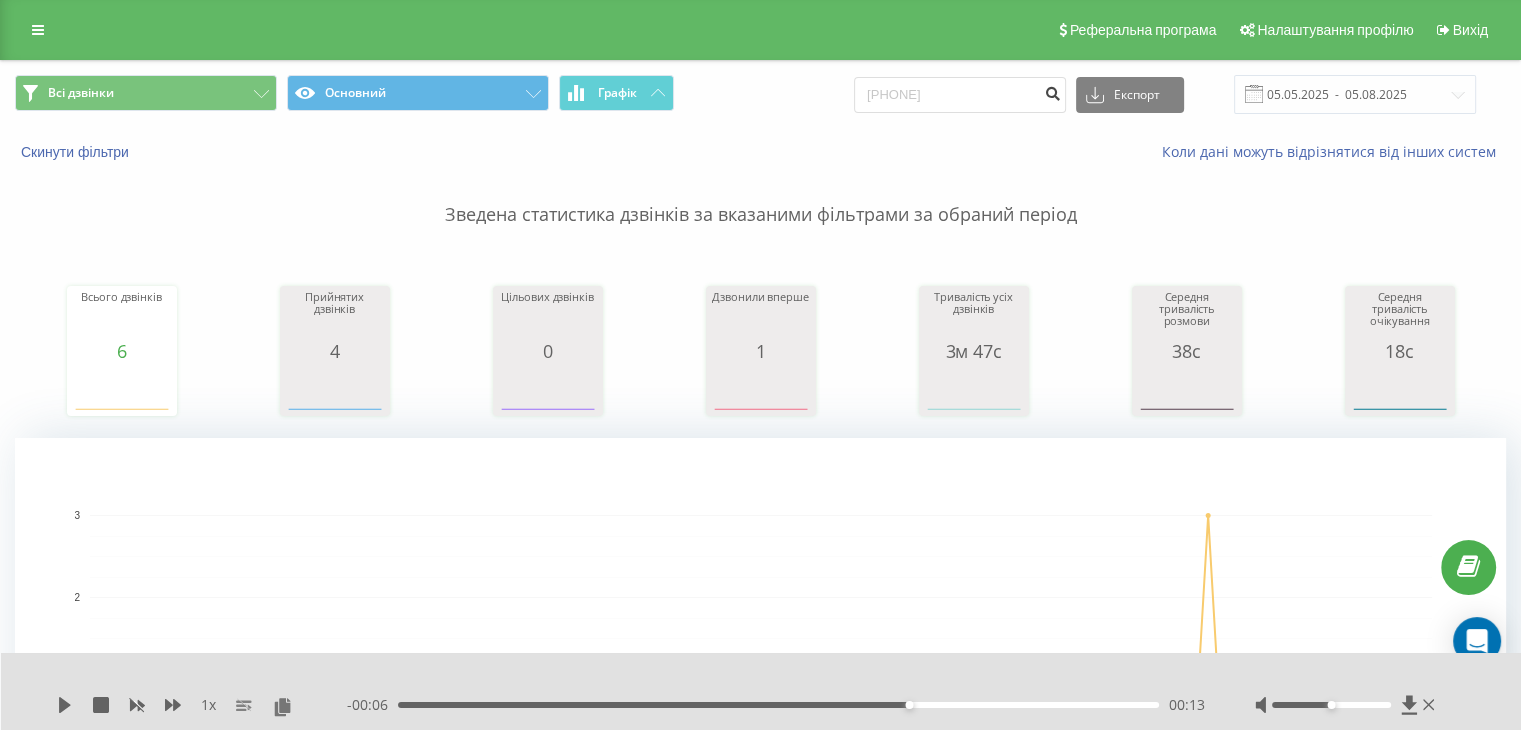click at bounding box center (1052, 91) 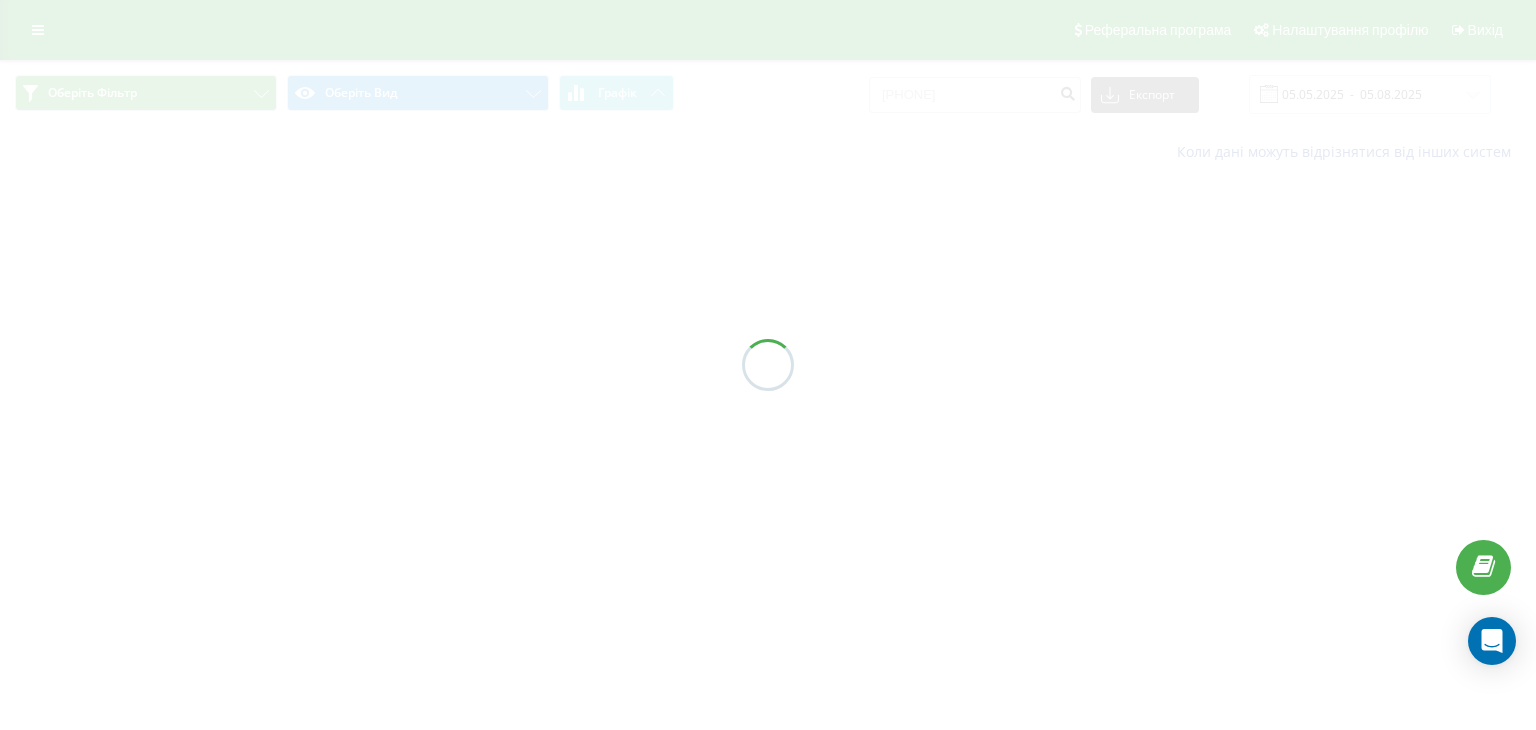 scroll, scrollTop: 0, scrollLeft: 0, axis: both 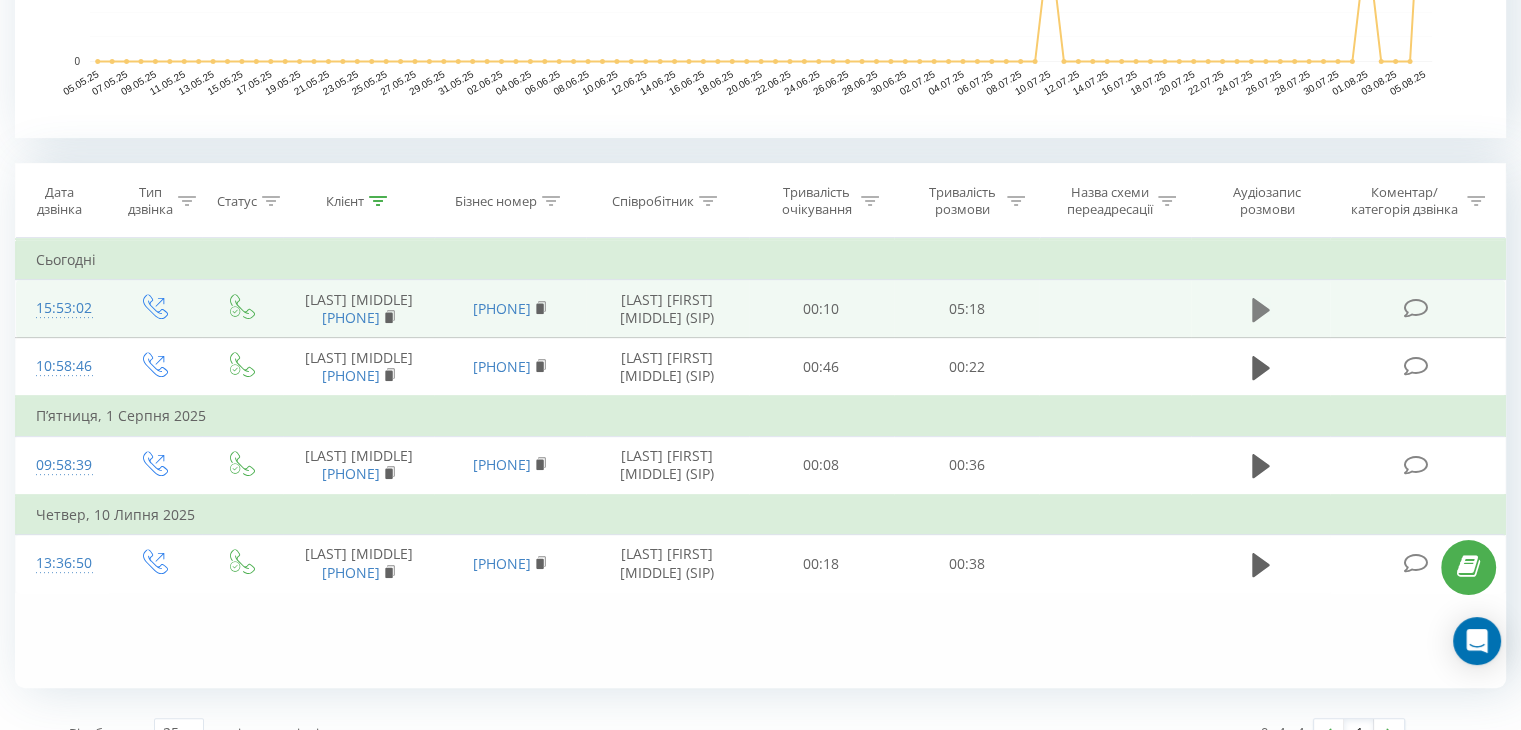 click 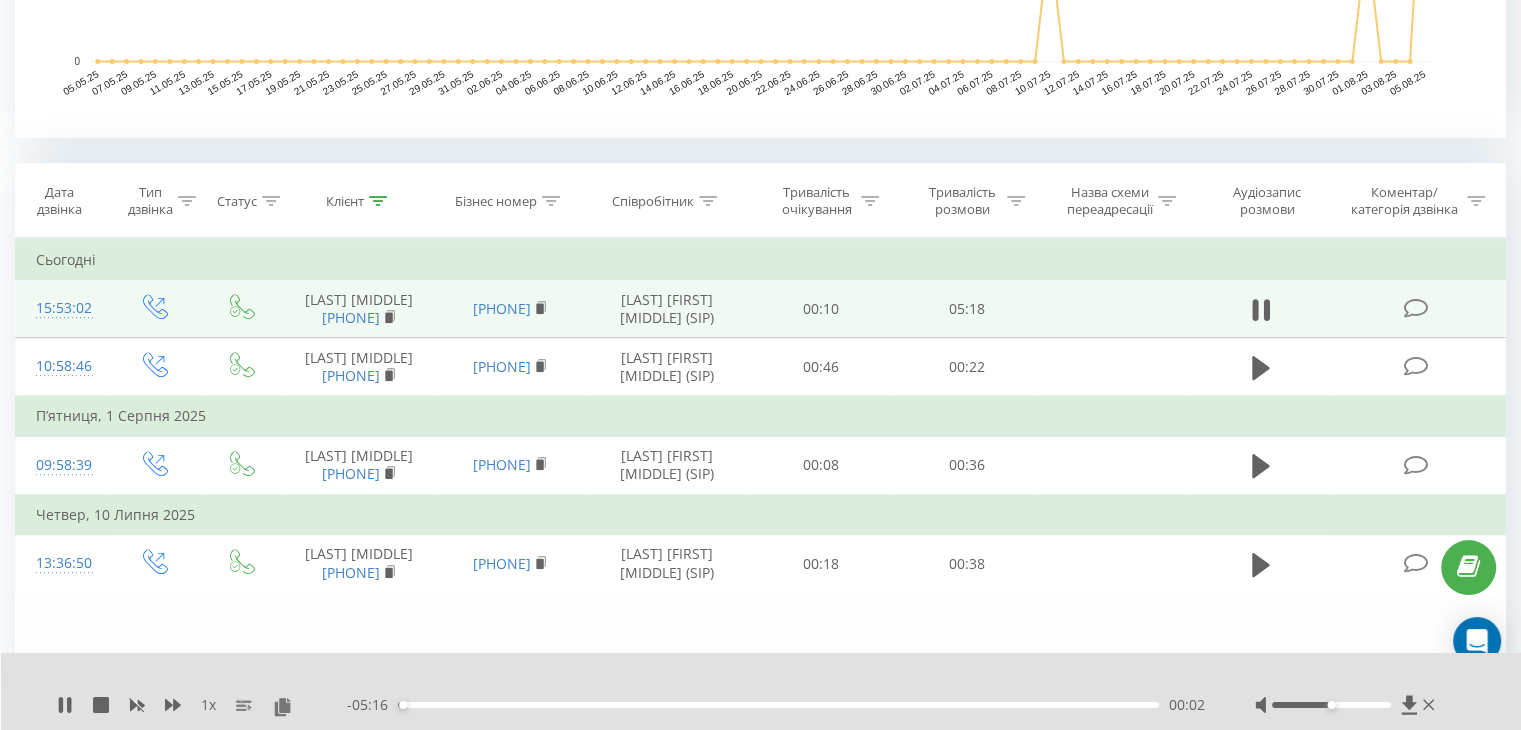 click on "00:02" at bounding box center [778, 705] 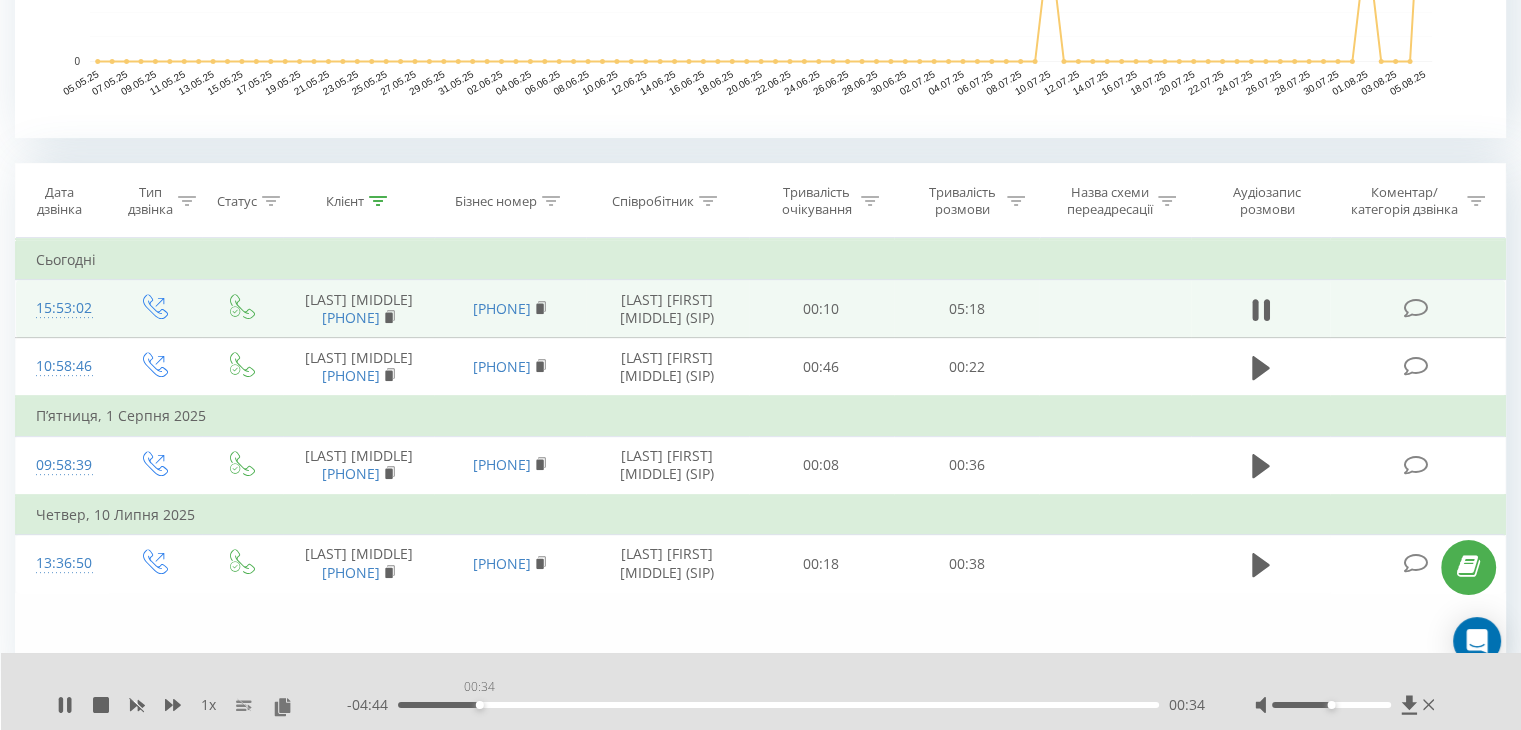 click on "00:34" at bounding box center (778, 705) 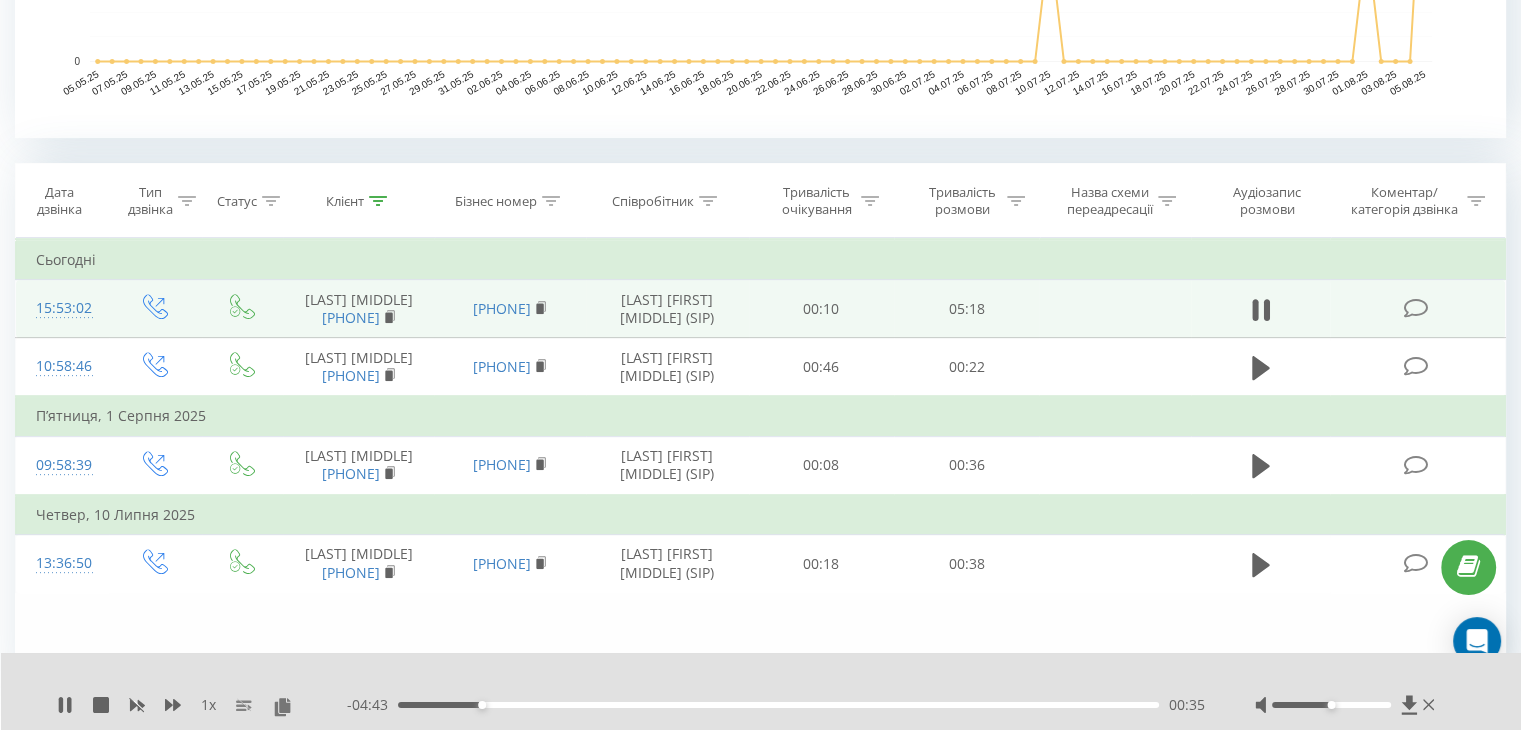 click on "00:35" at bounding box center [778, 705] 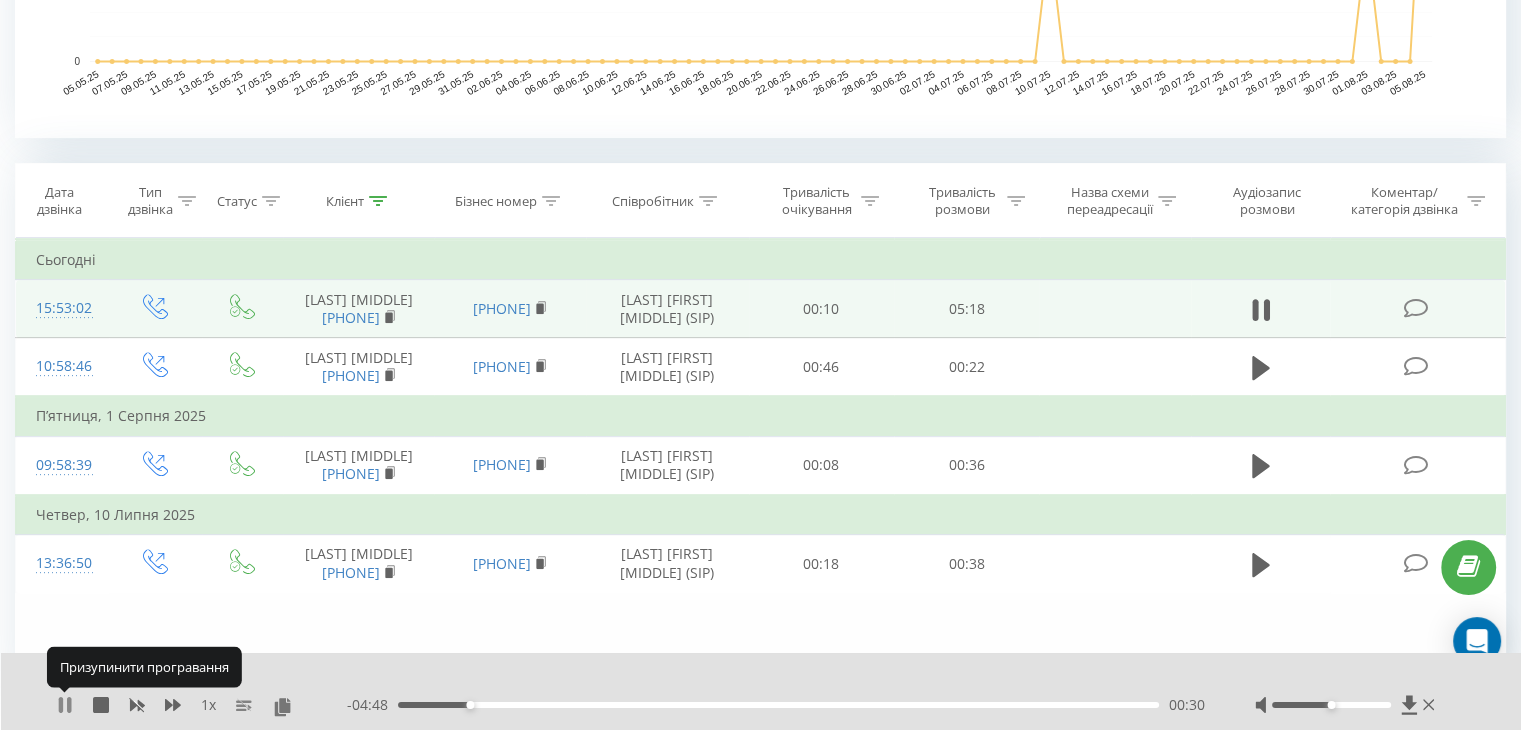 click 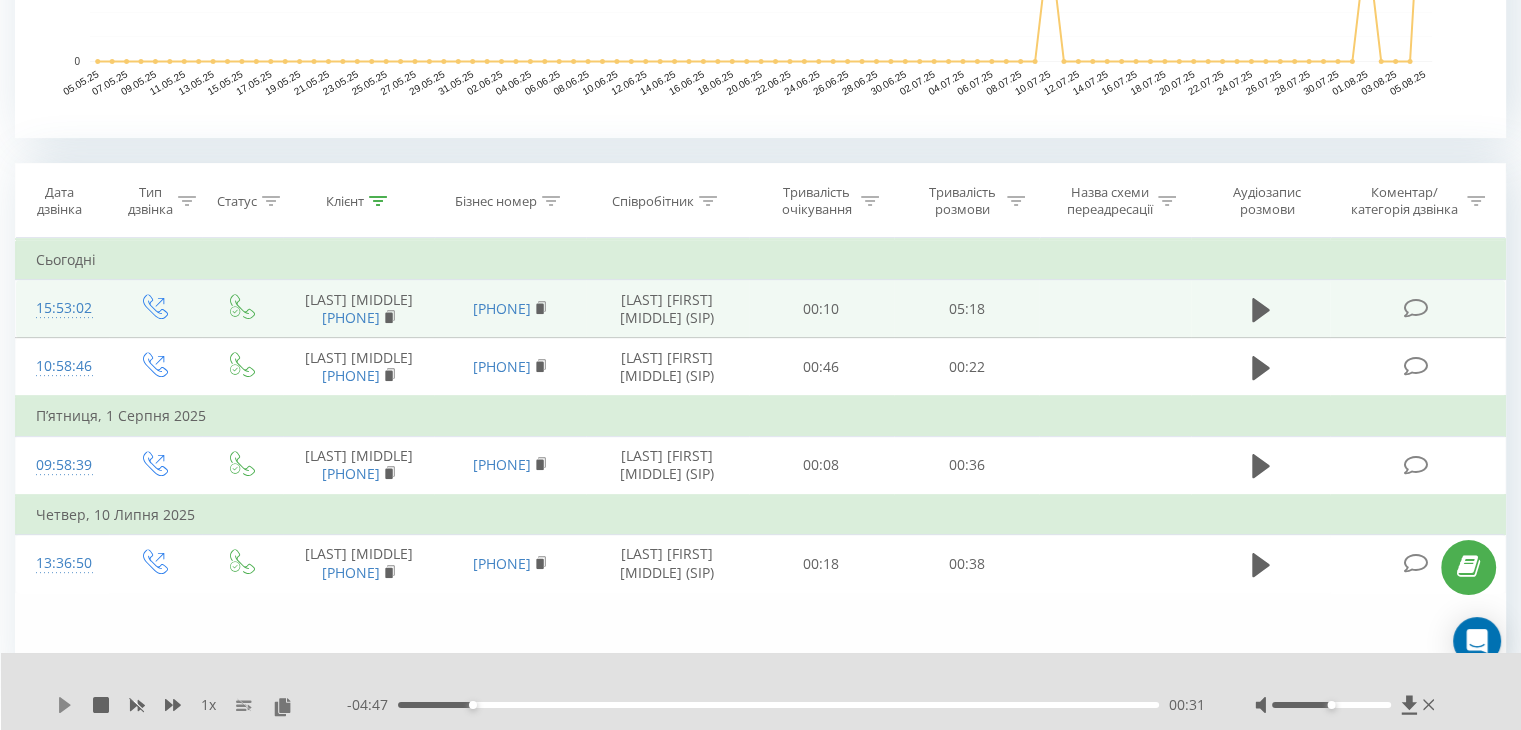 click on "1 x  - 04:47 00:31   00:31" at bounding box center [761, 691] 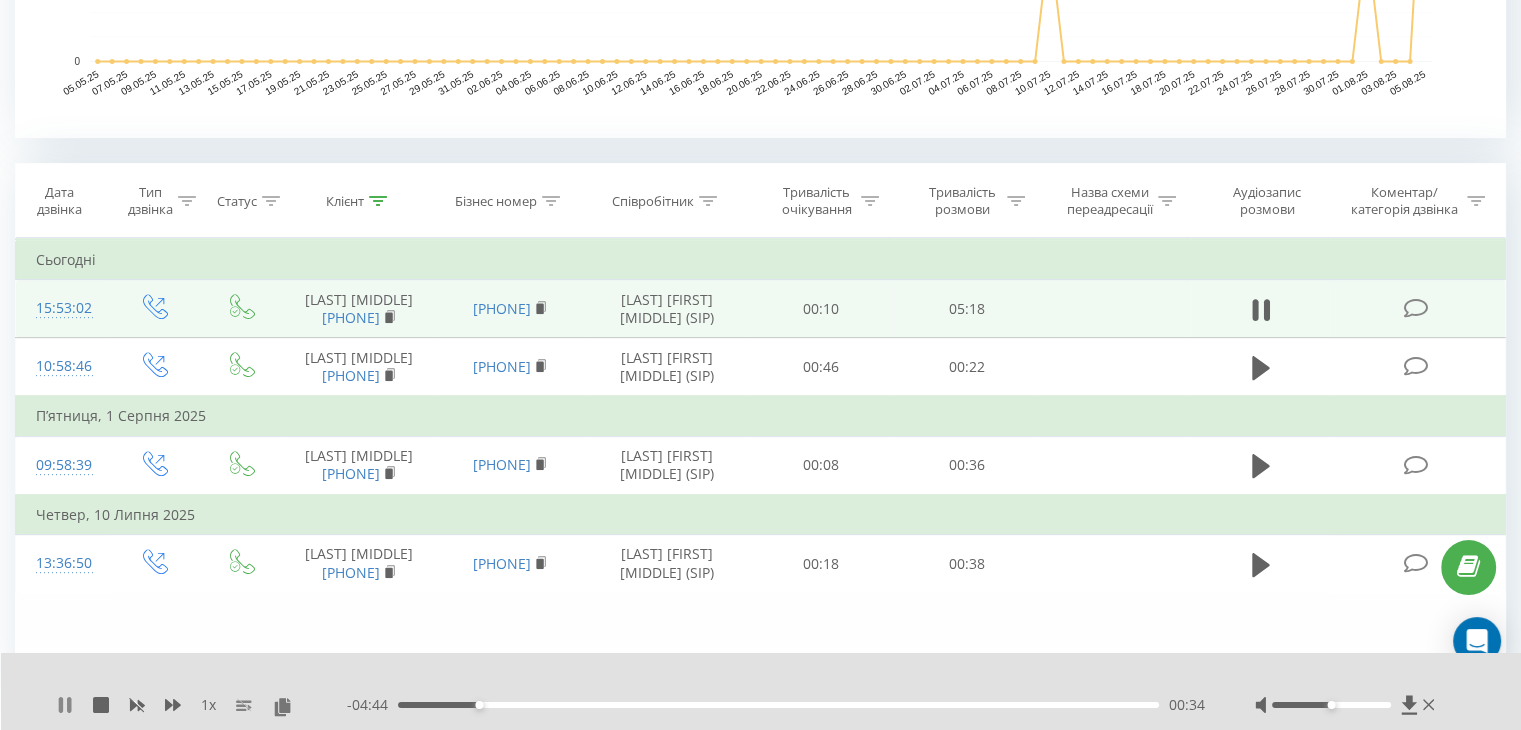 click 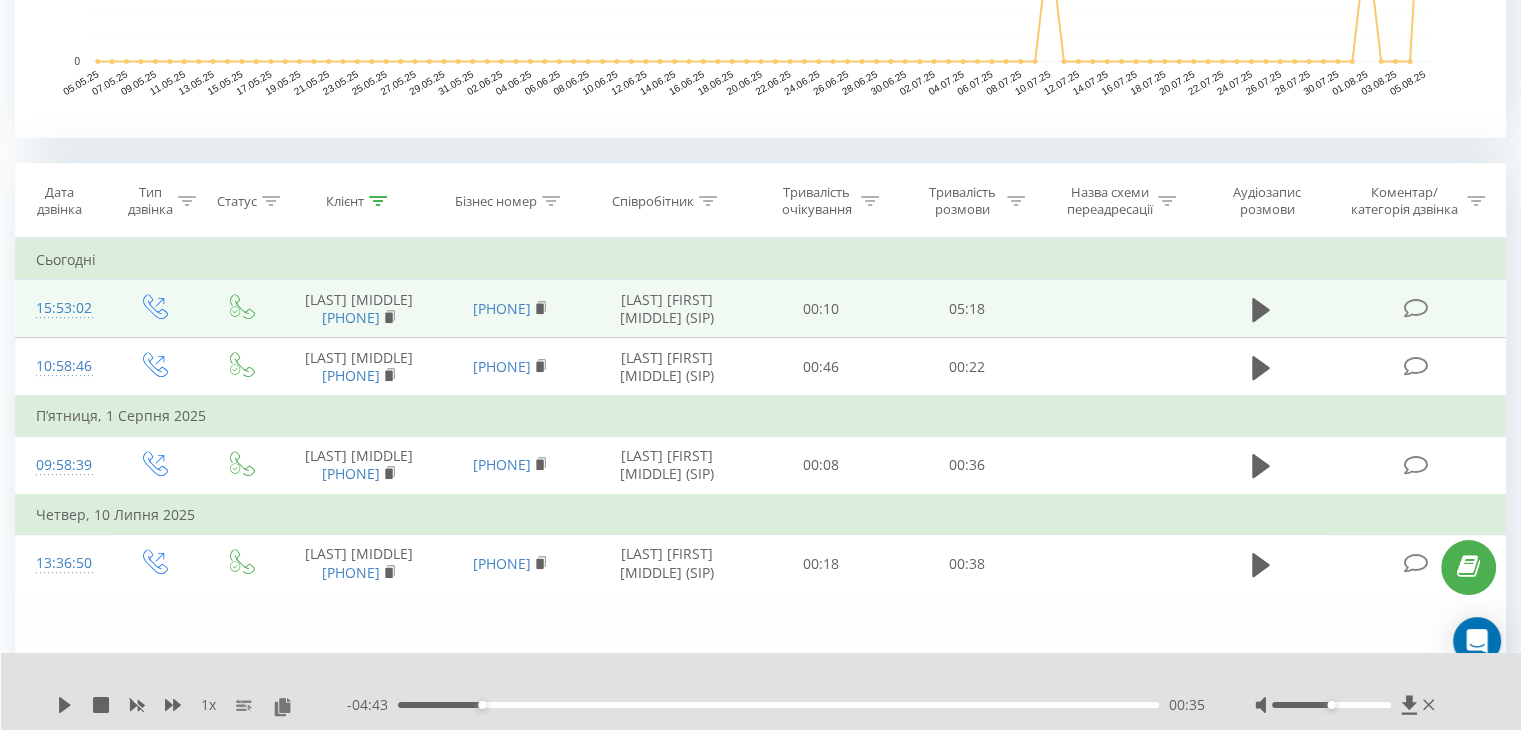 click on "1 x  - 04:43 00:35   00:35" at bounding box center [761, 691] 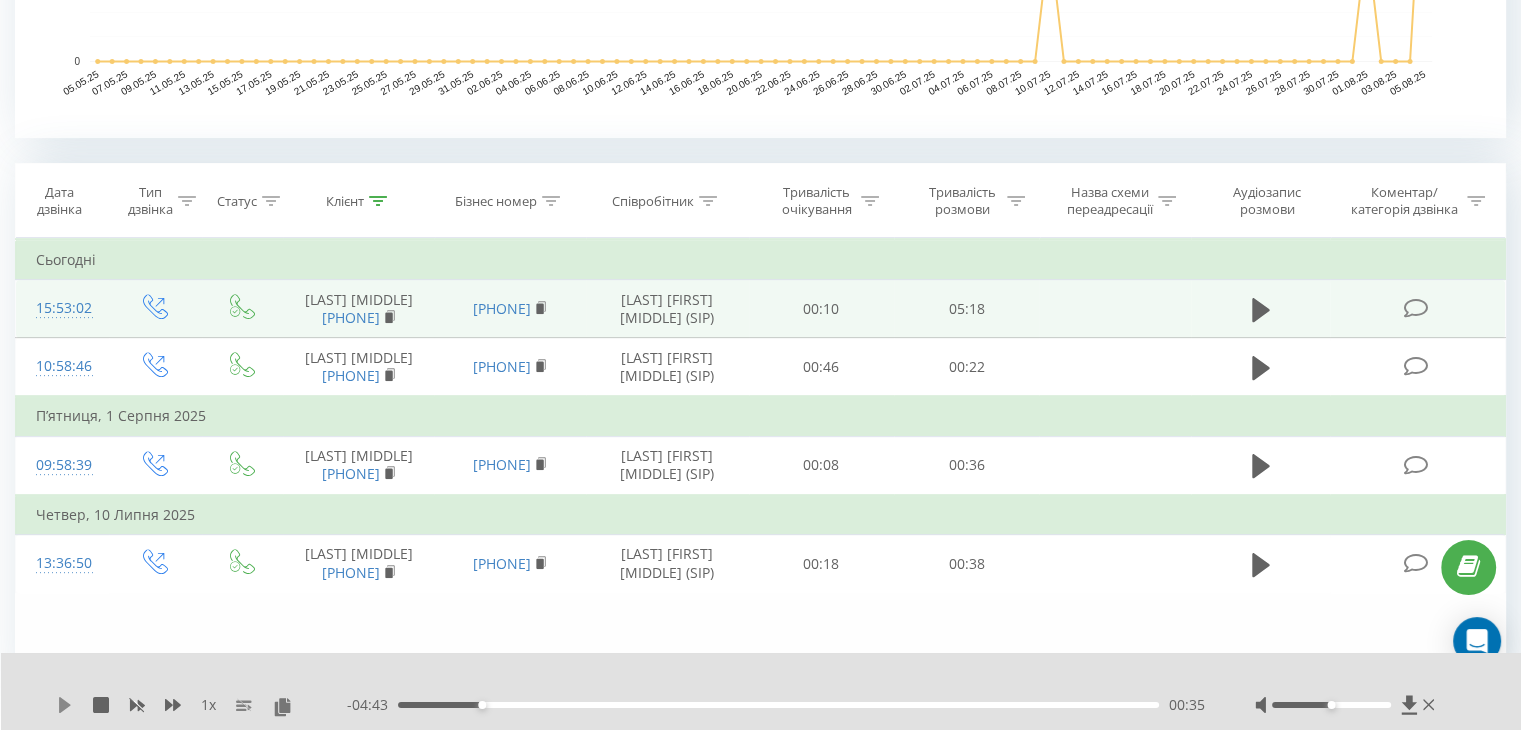 click 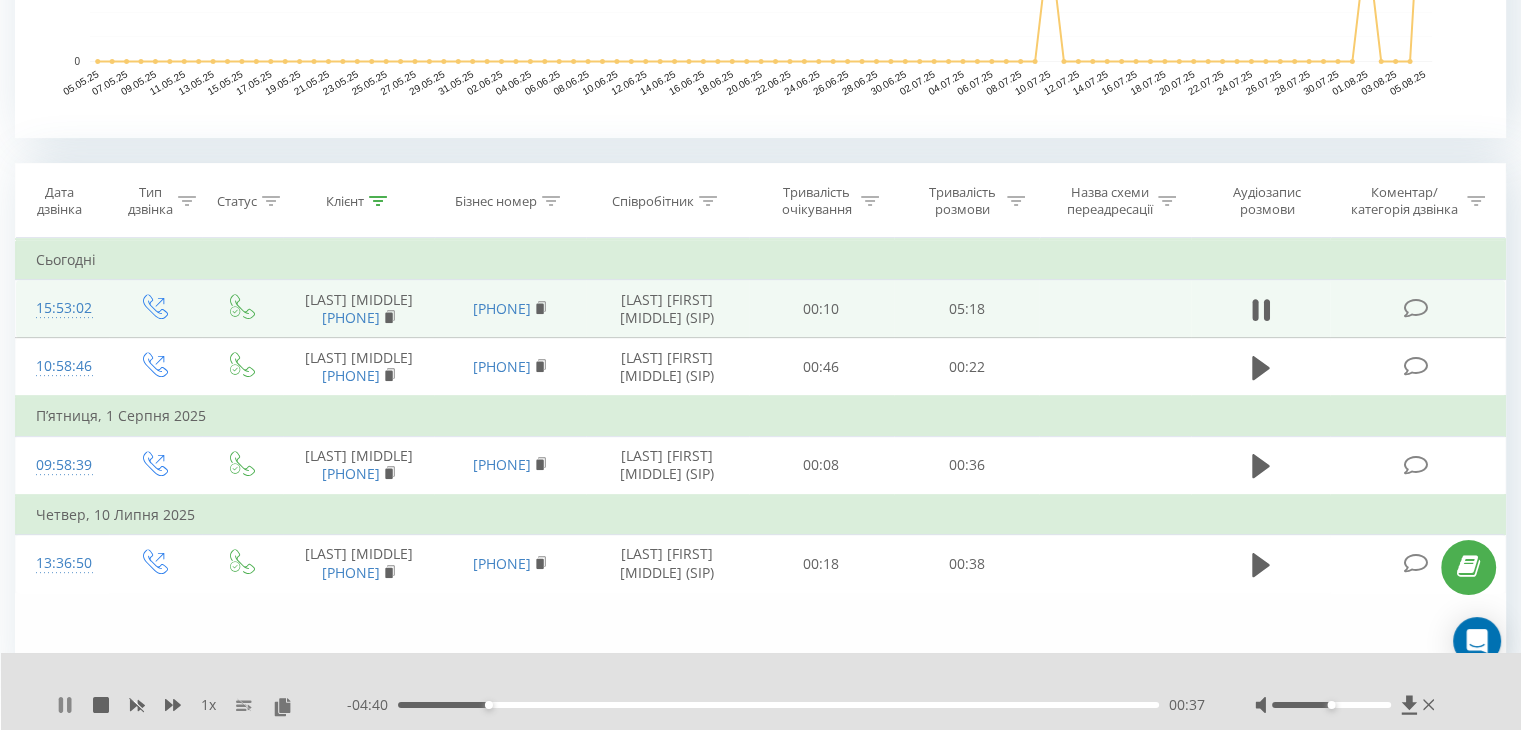click 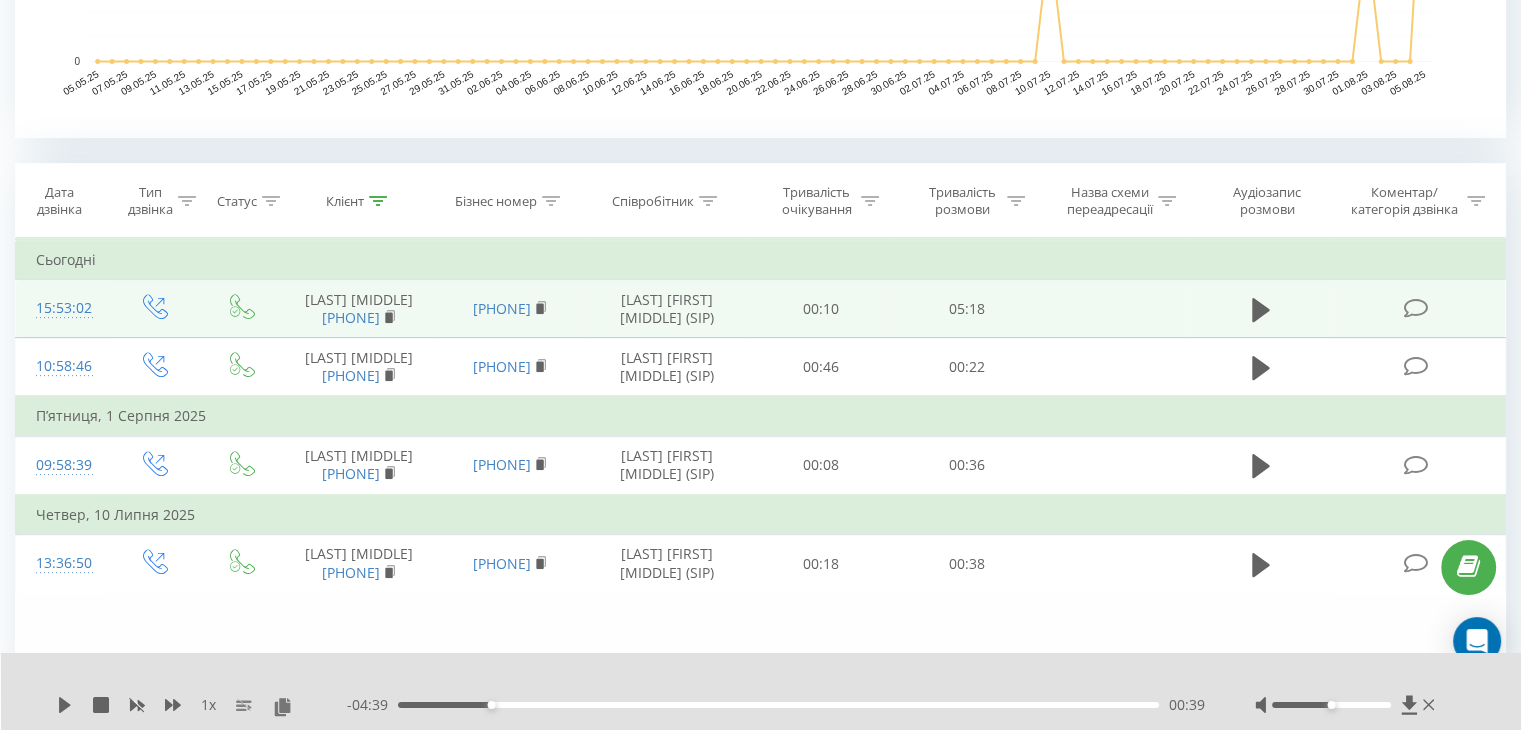 click on "1 x  - 04:39 00:39   00:39" at bounding box center [761, 691] 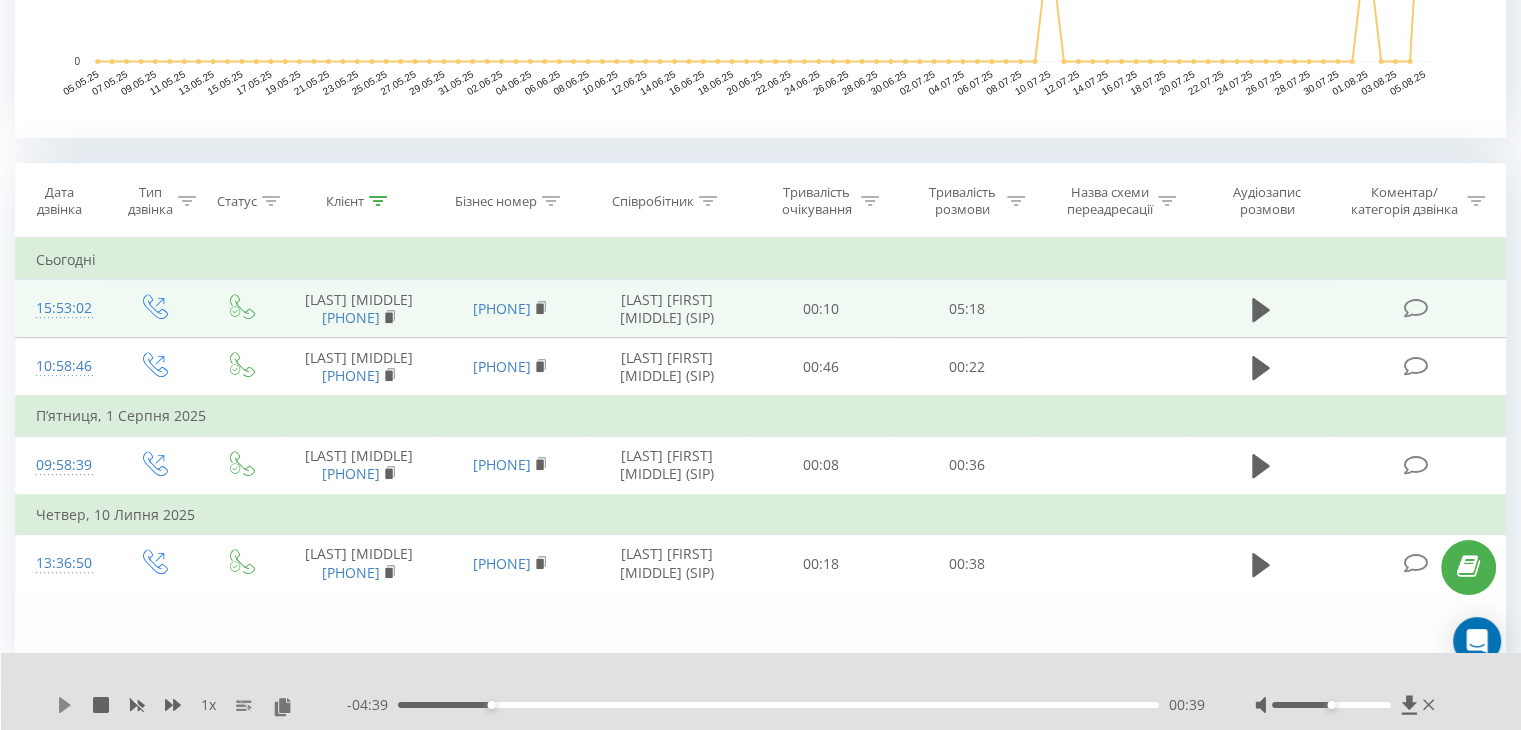 click 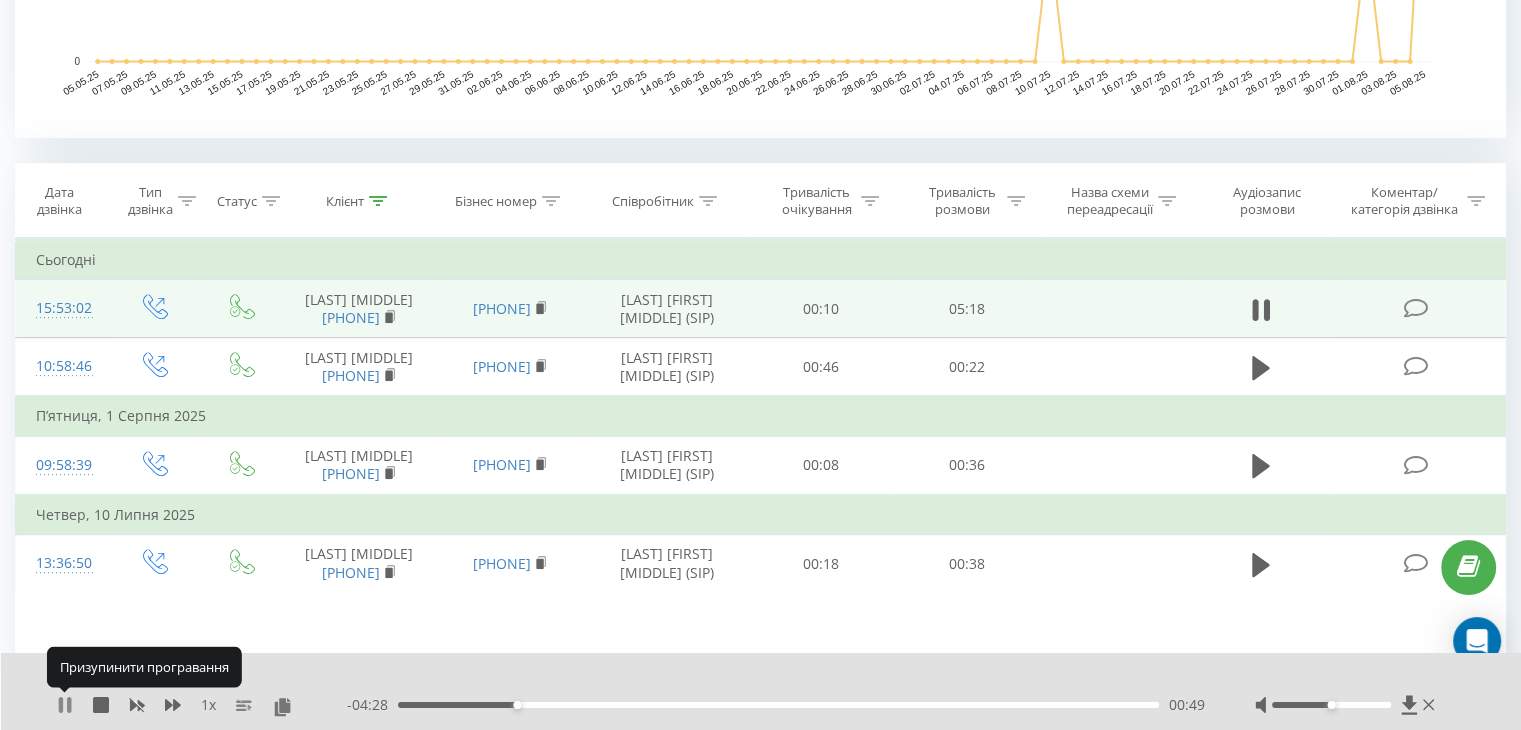 click 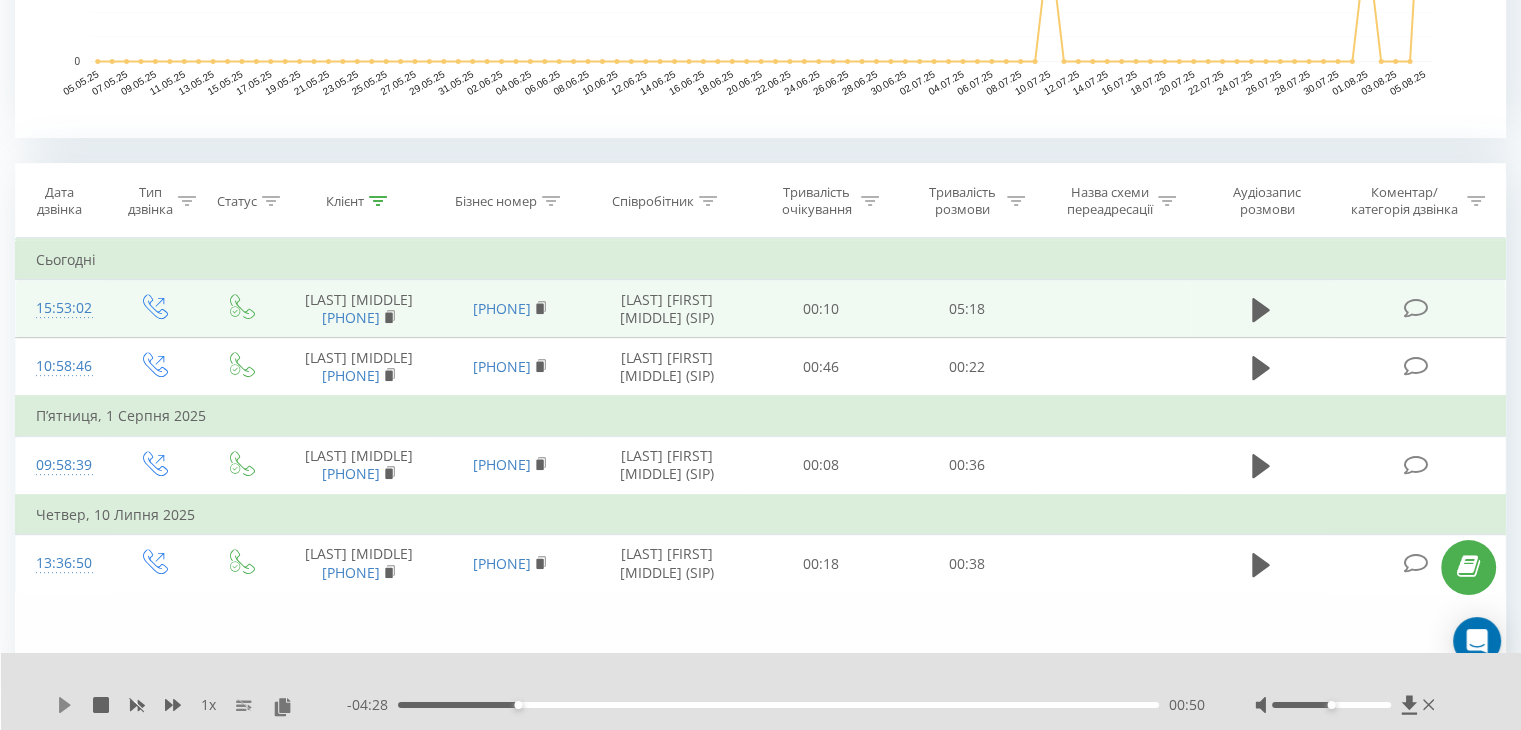 click 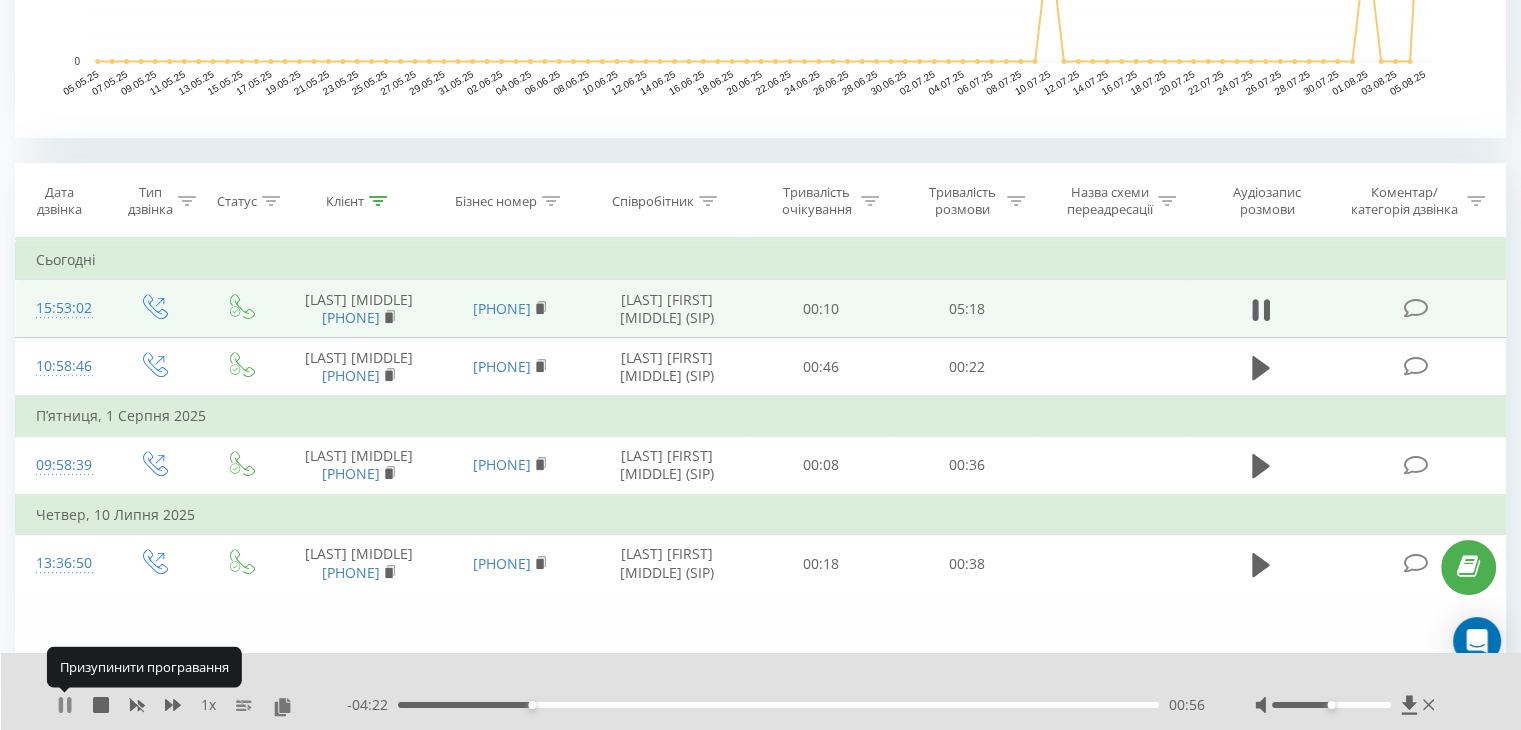 click 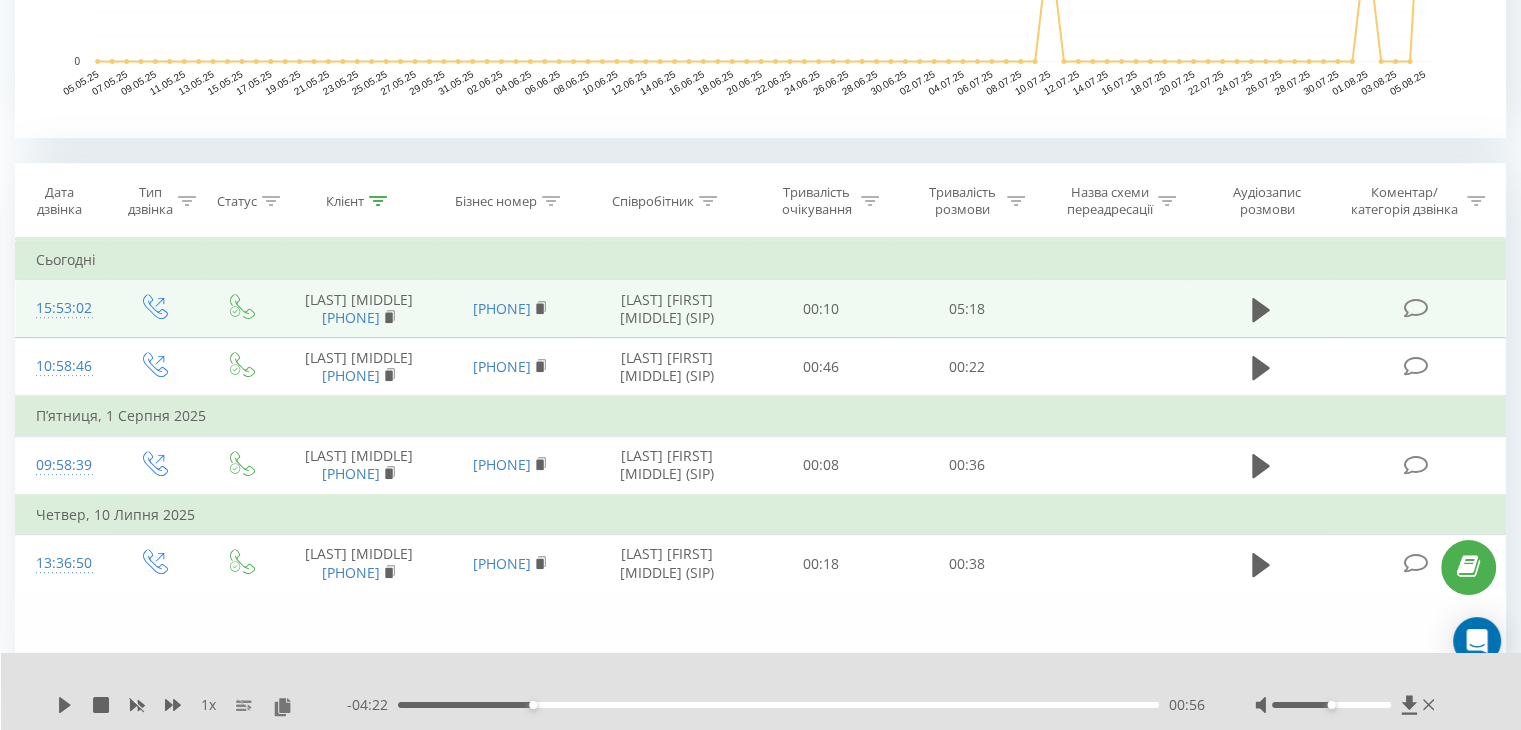 click on "1 x  - 04:22 00:56   00:56" at bounding box center (761, 691) 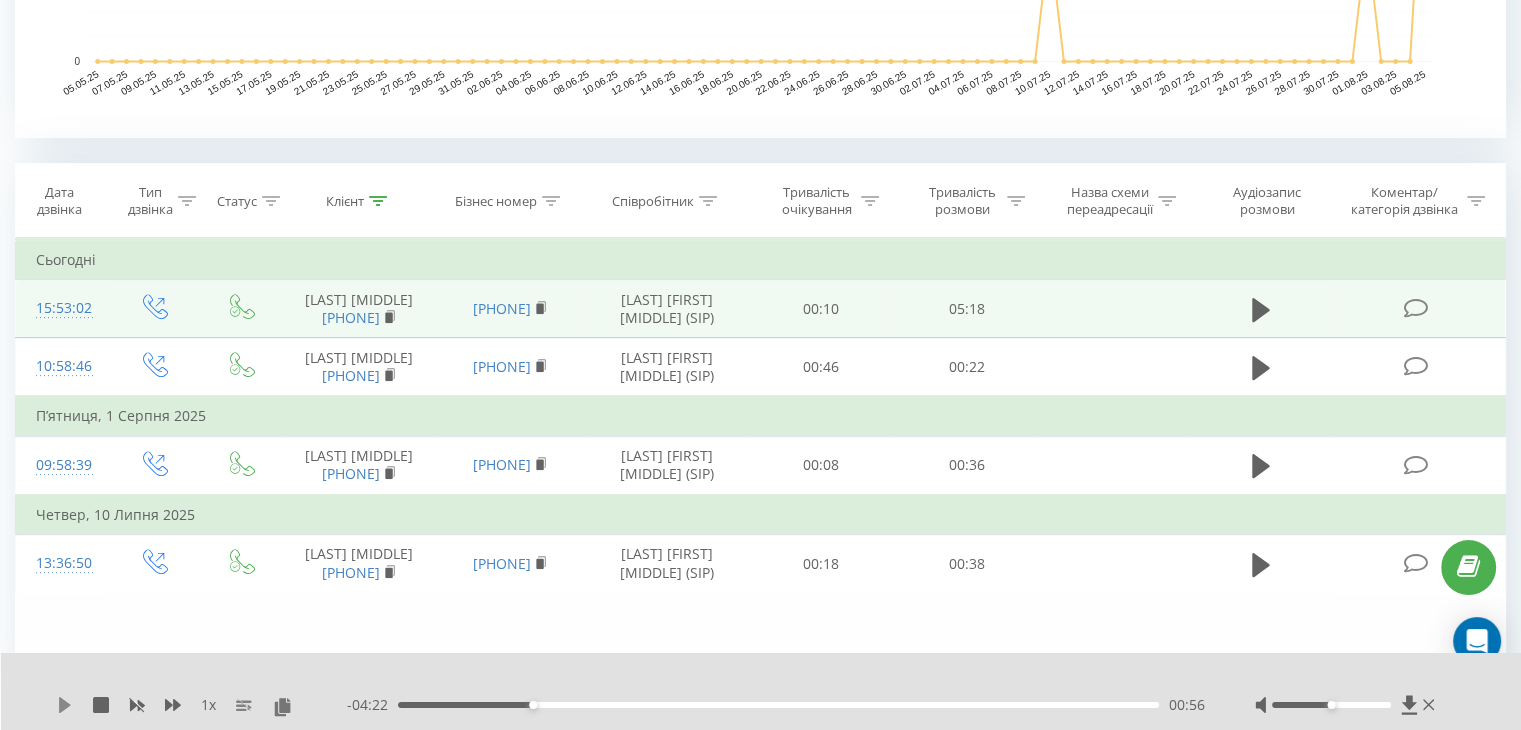 click 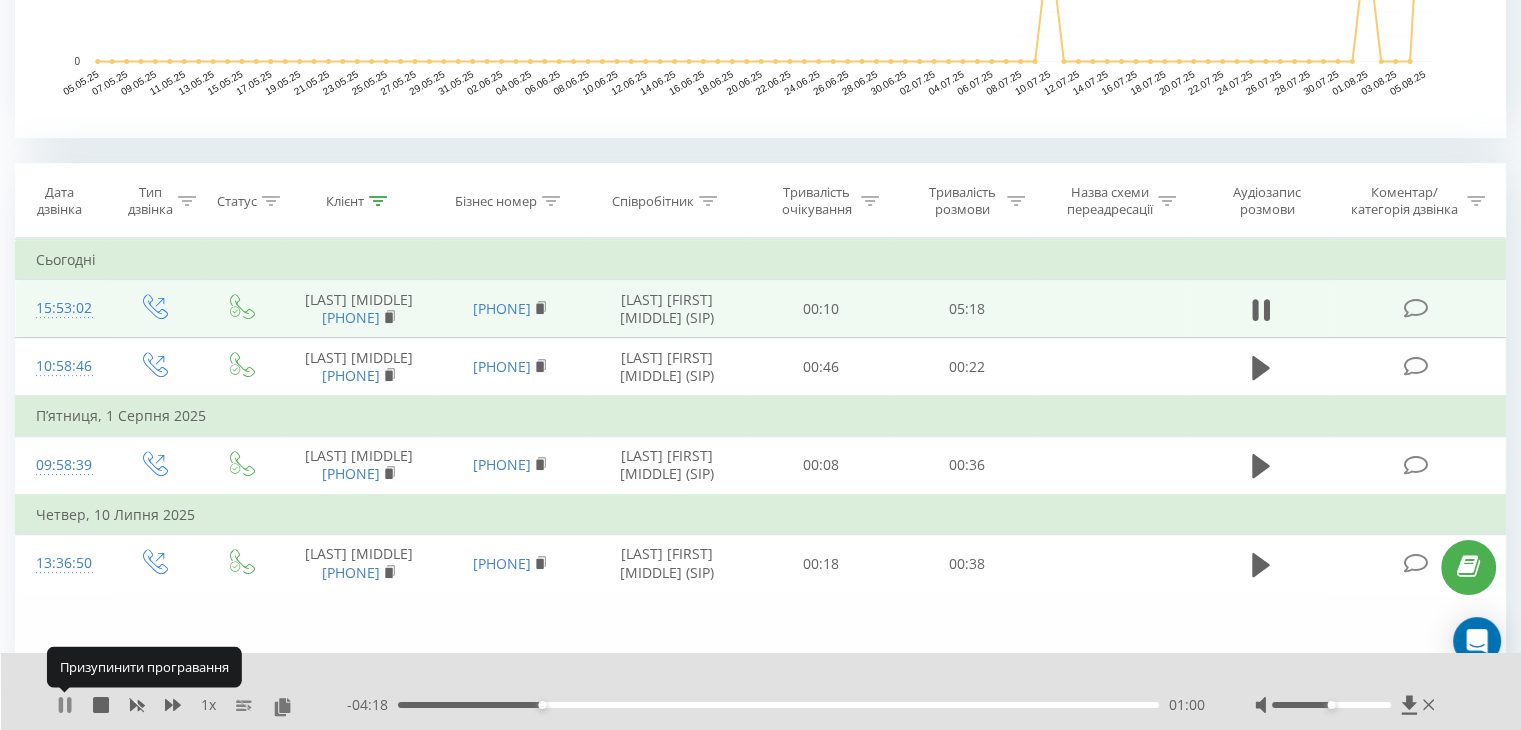 click 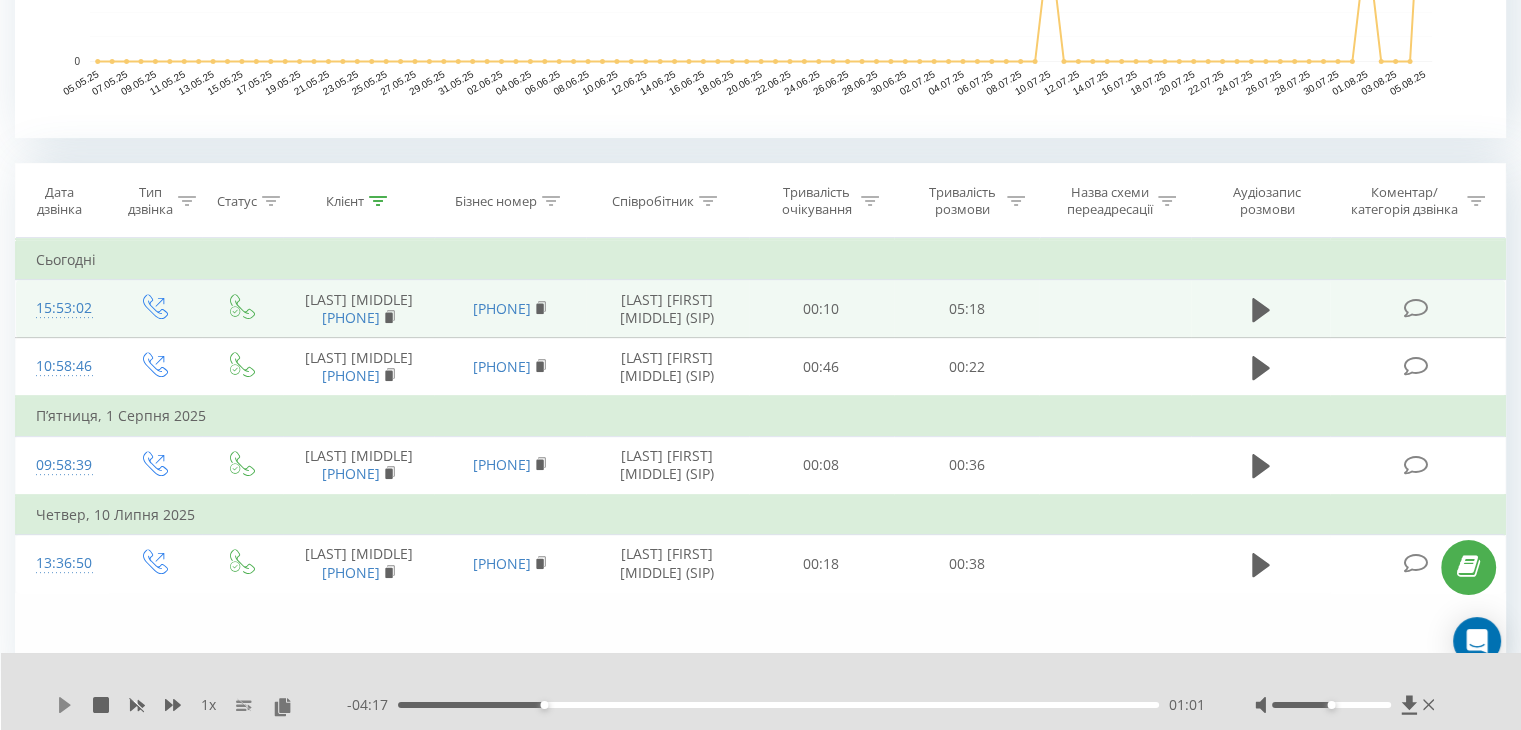 click 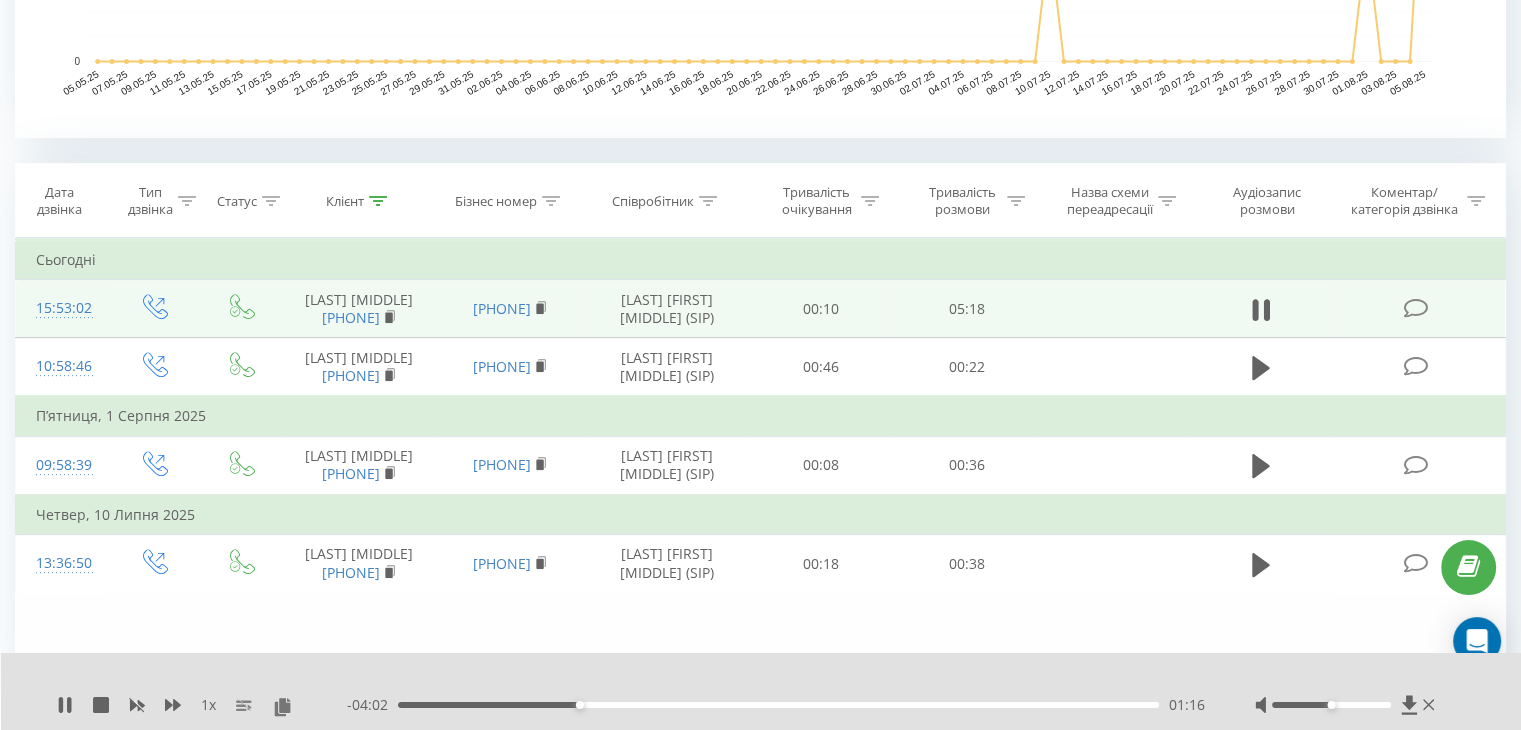 click on "01:16" at bounding box center (580, 705) 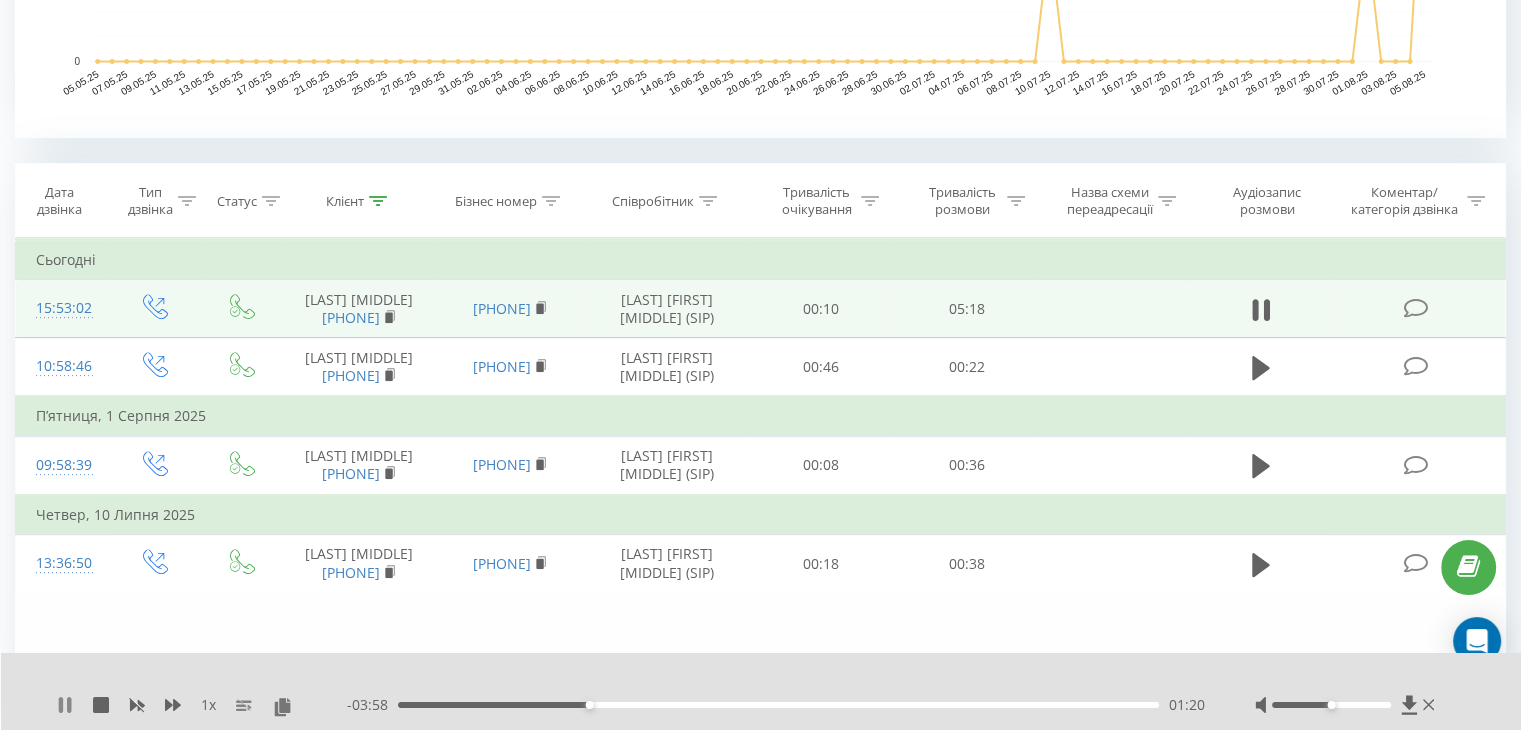 click 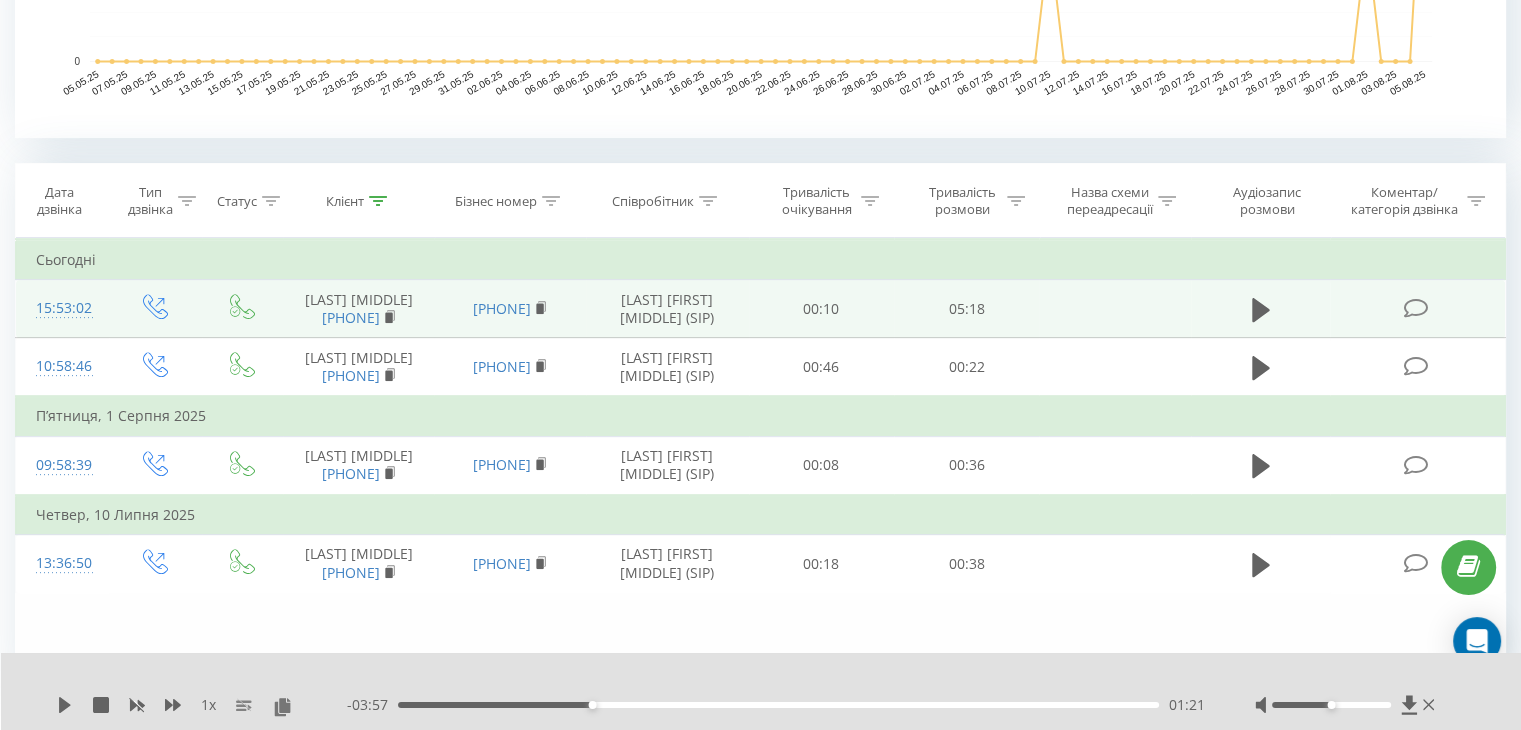 click on "- 03:57 01:21   01:21" at bounding box center (776, 705) 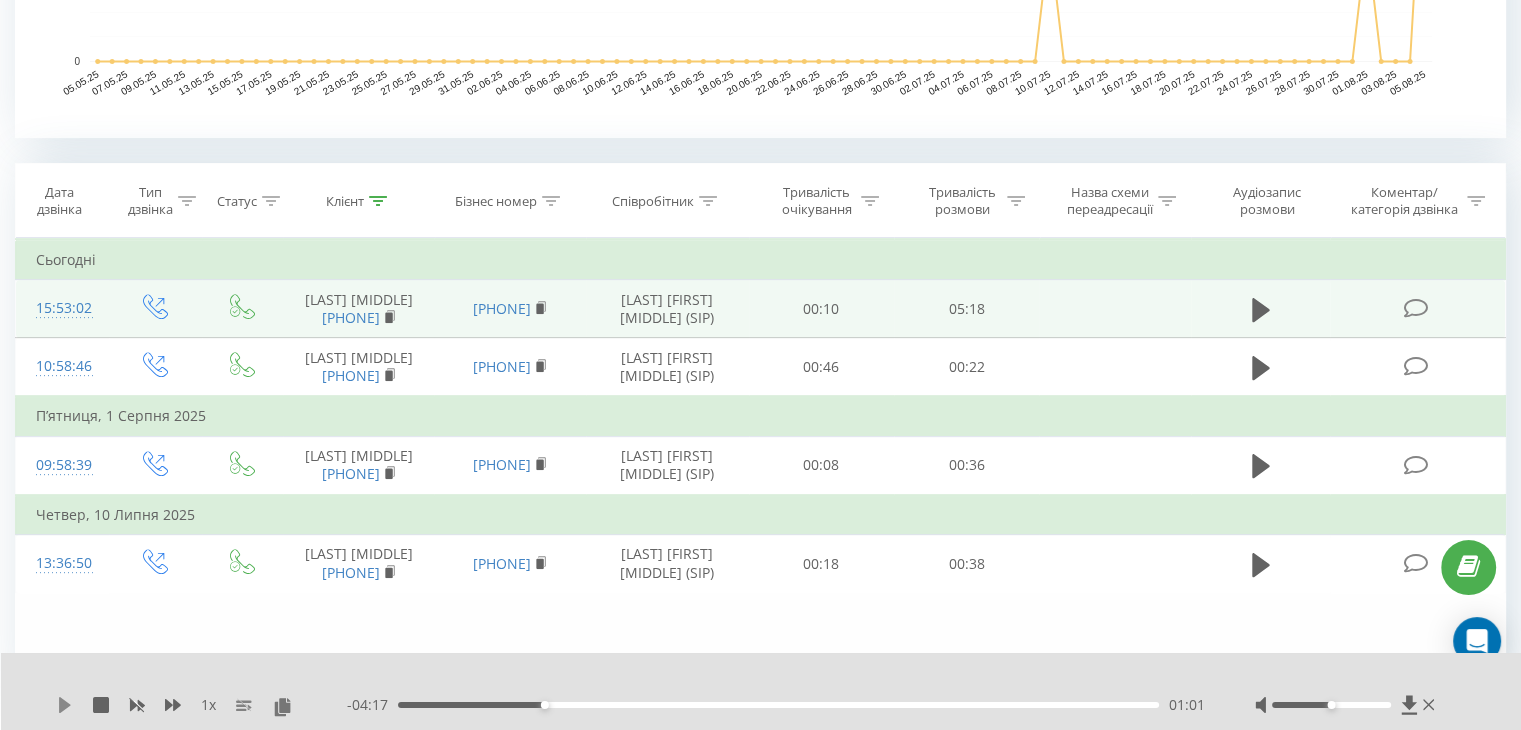 click 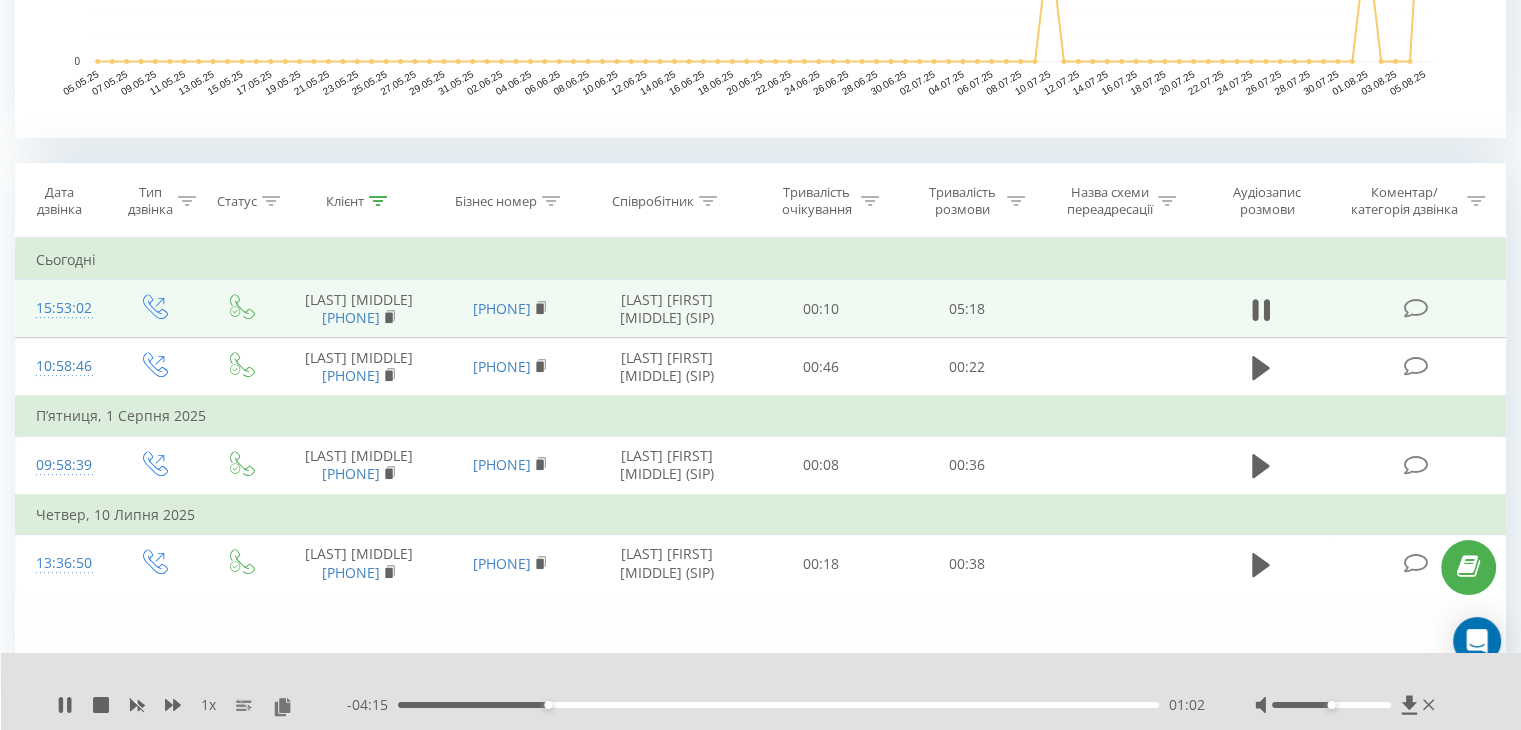 click on "01:02" at bounding box center [778, 705] 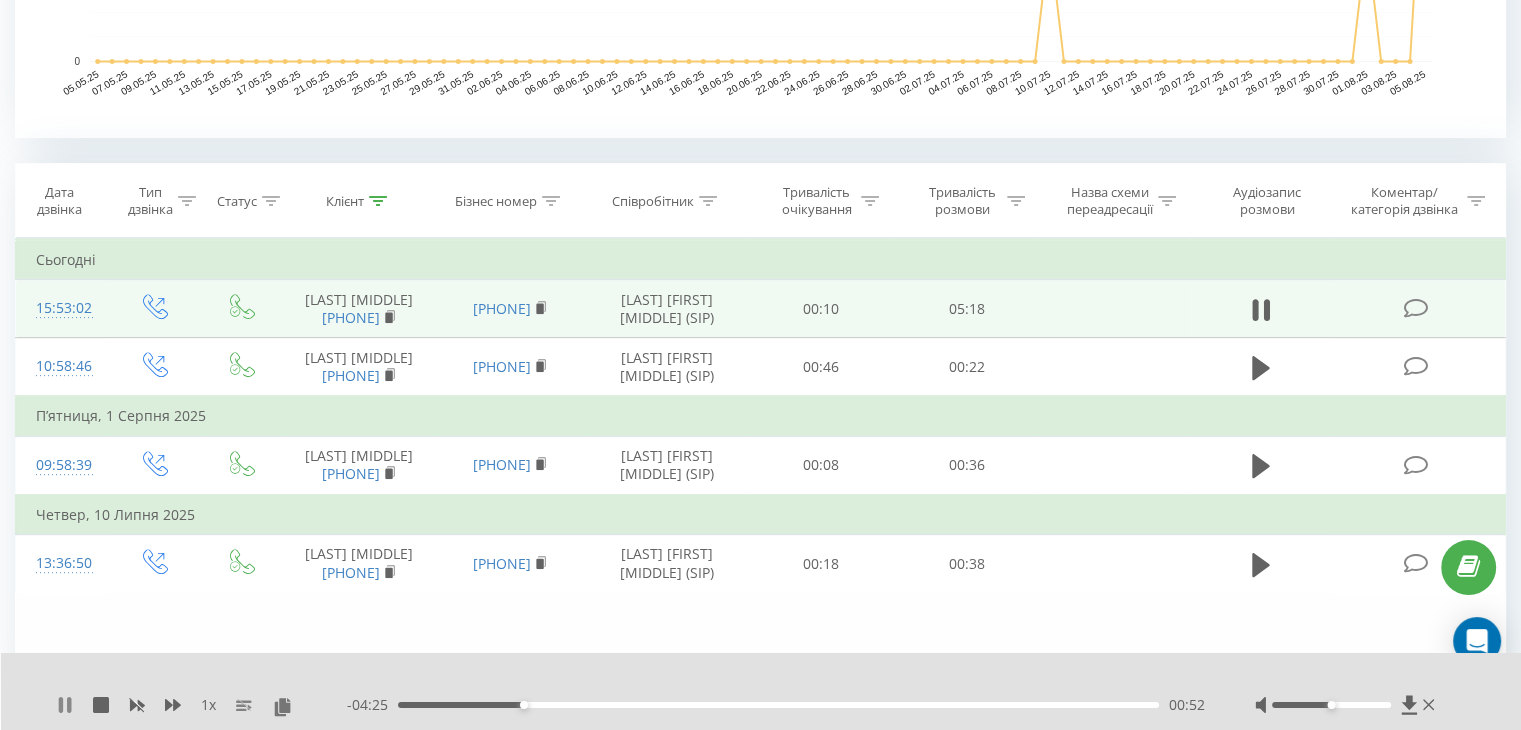 click 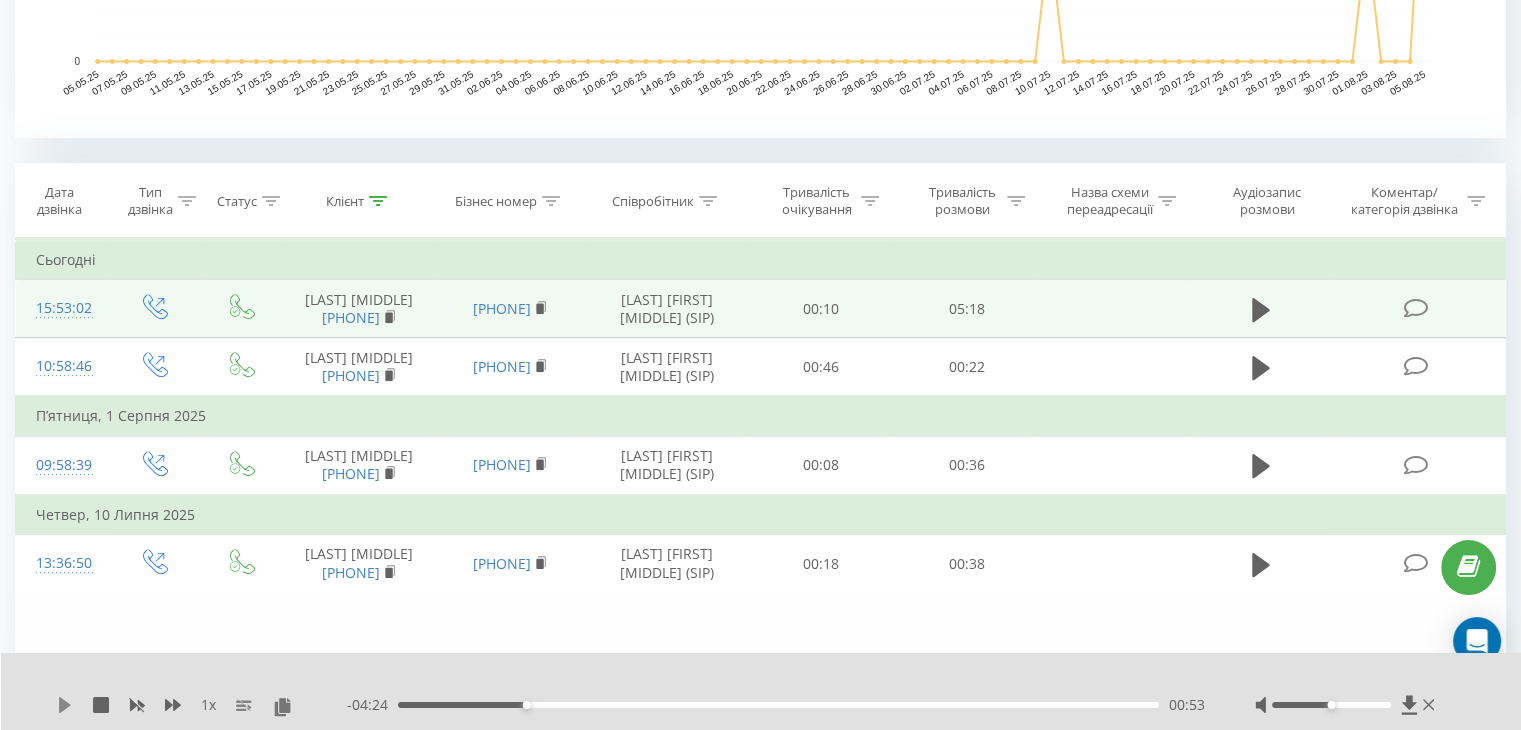 click 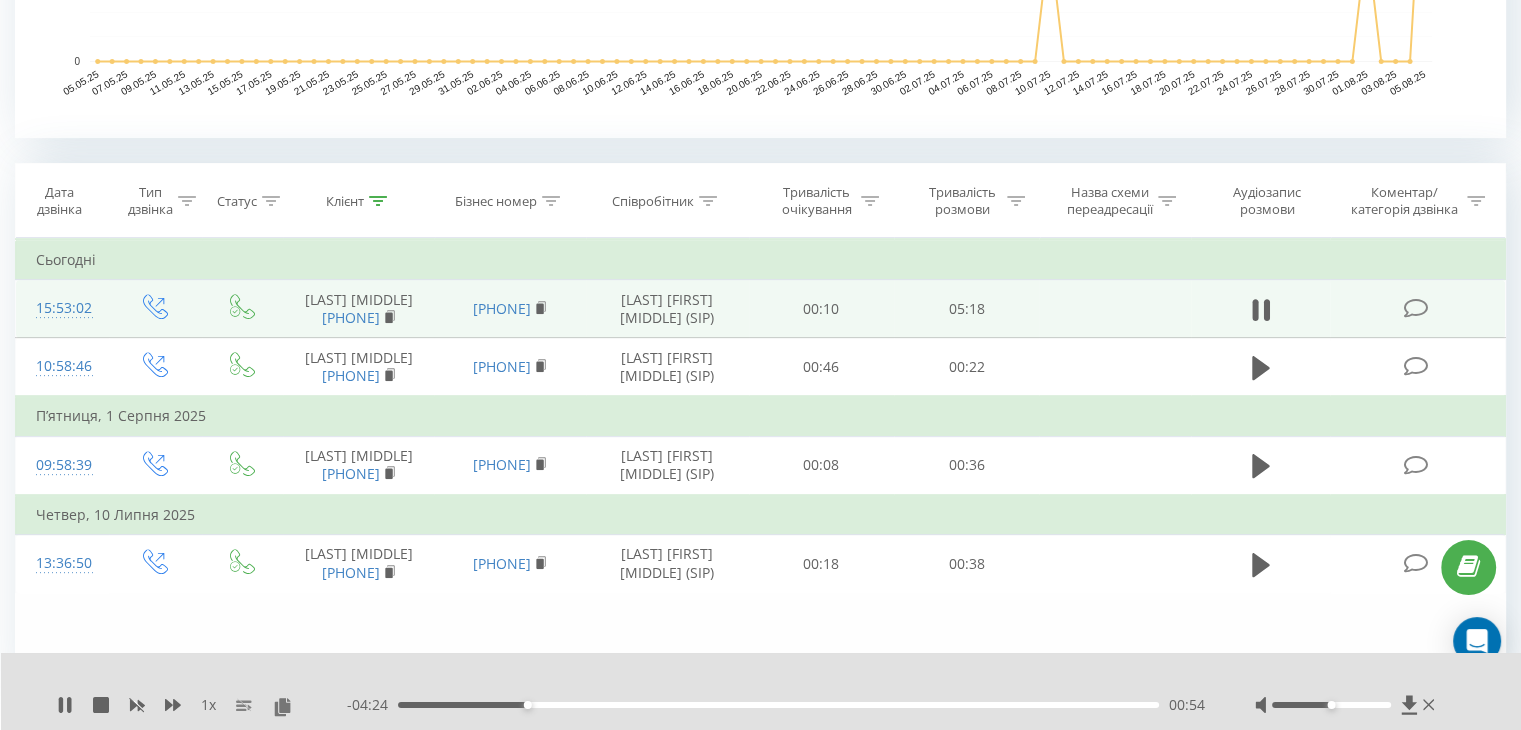 click on "00:54" at bounding box center (778, 705) 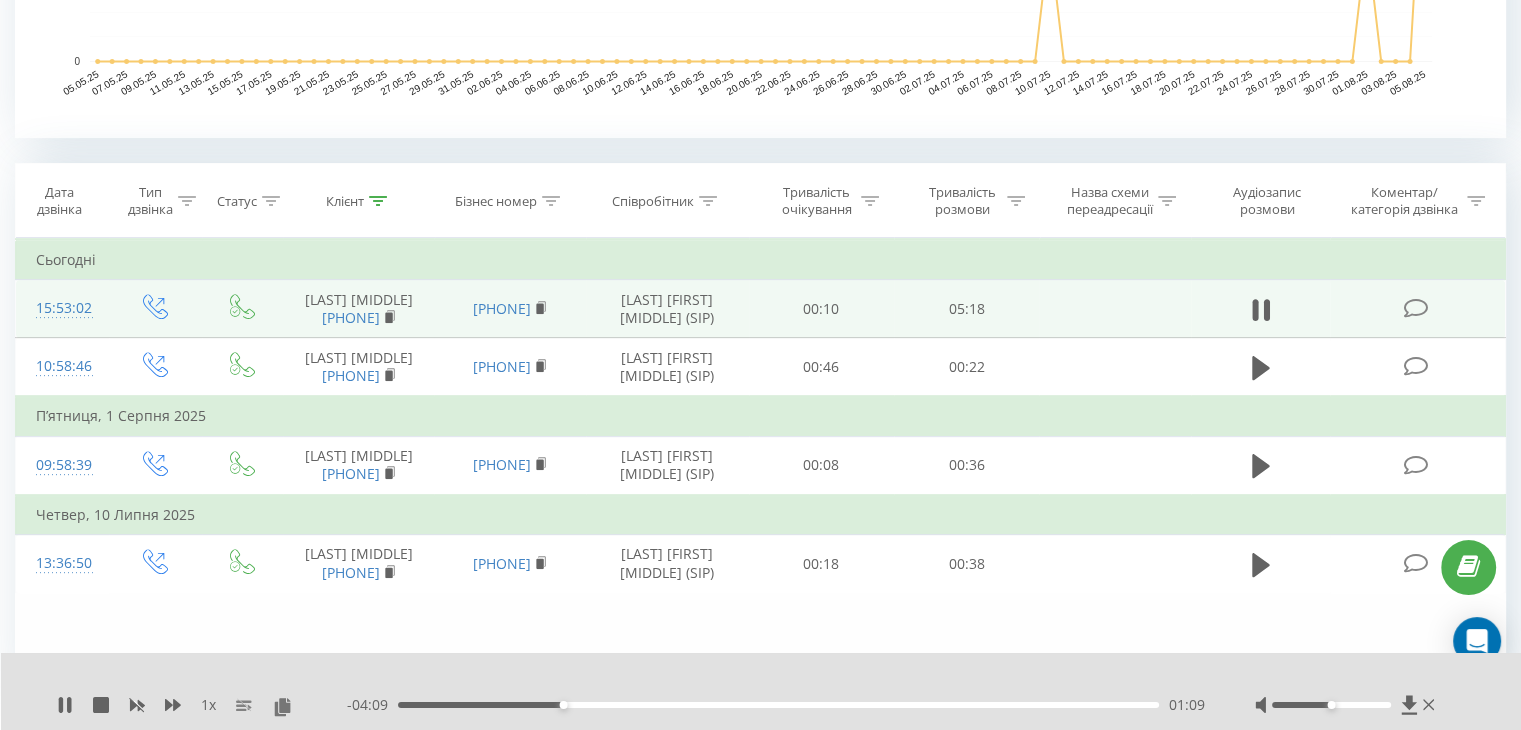 click on "01:09" at bounding box center (778, 705) 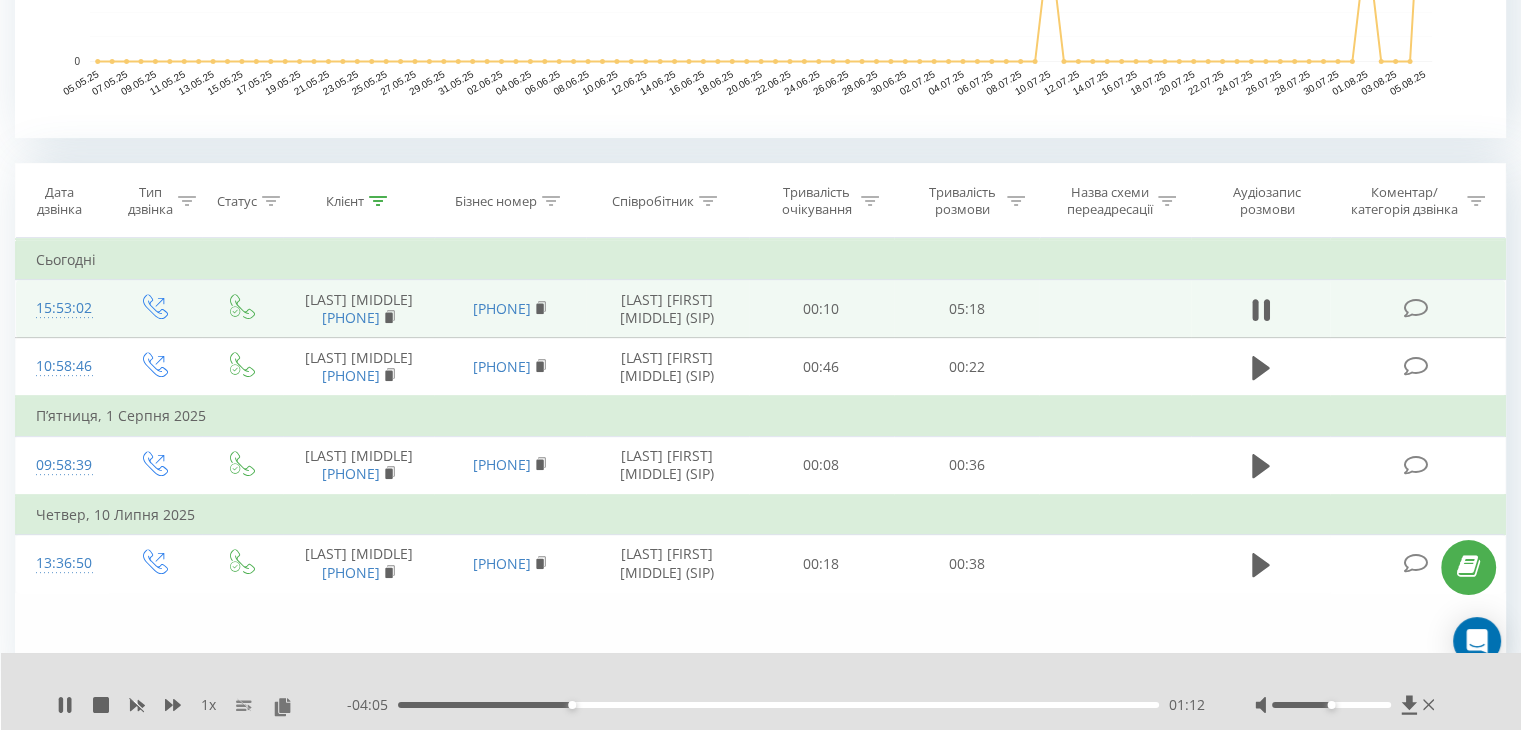 click on "01:12" at bounding box center [778, 705] 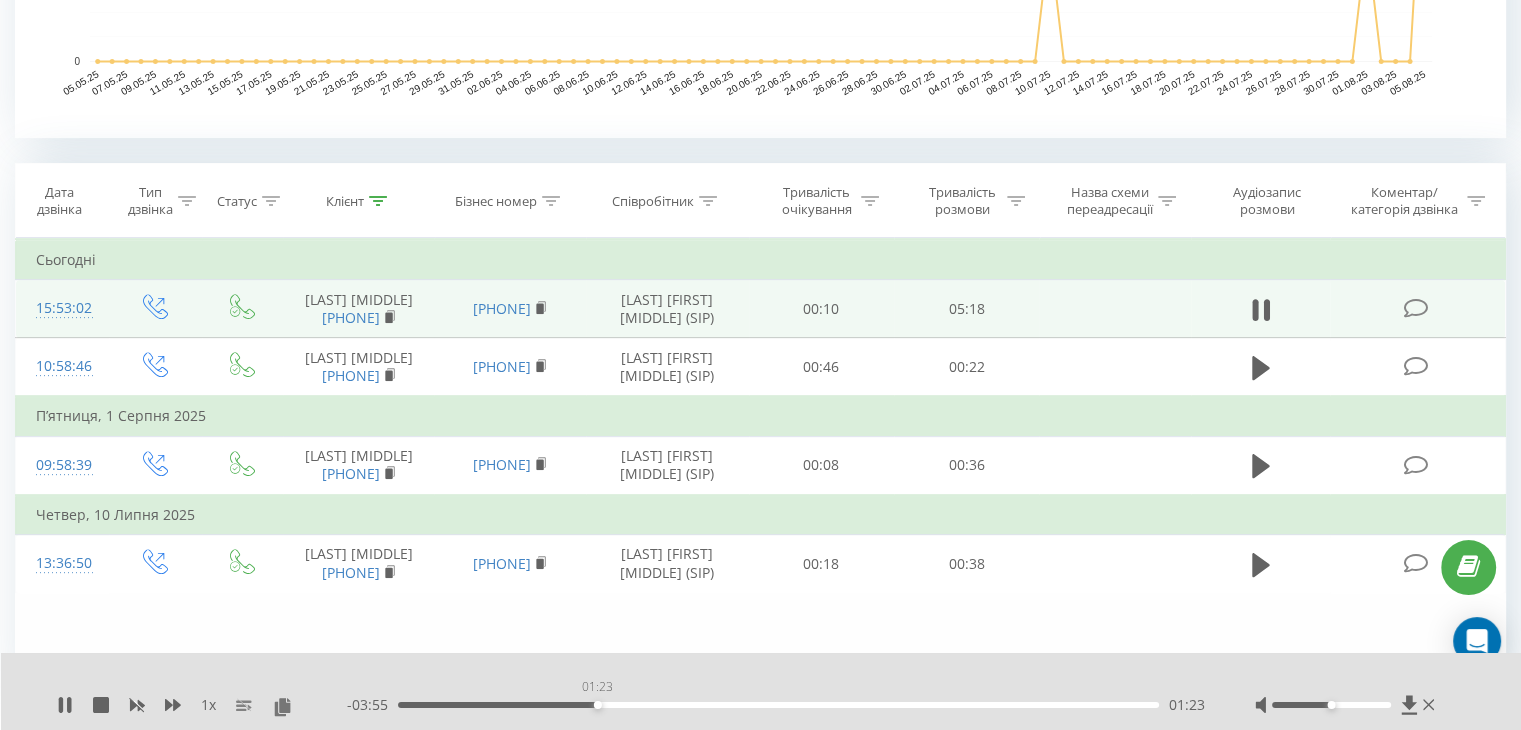 click on "01:23" at bounding box center [778, 705] 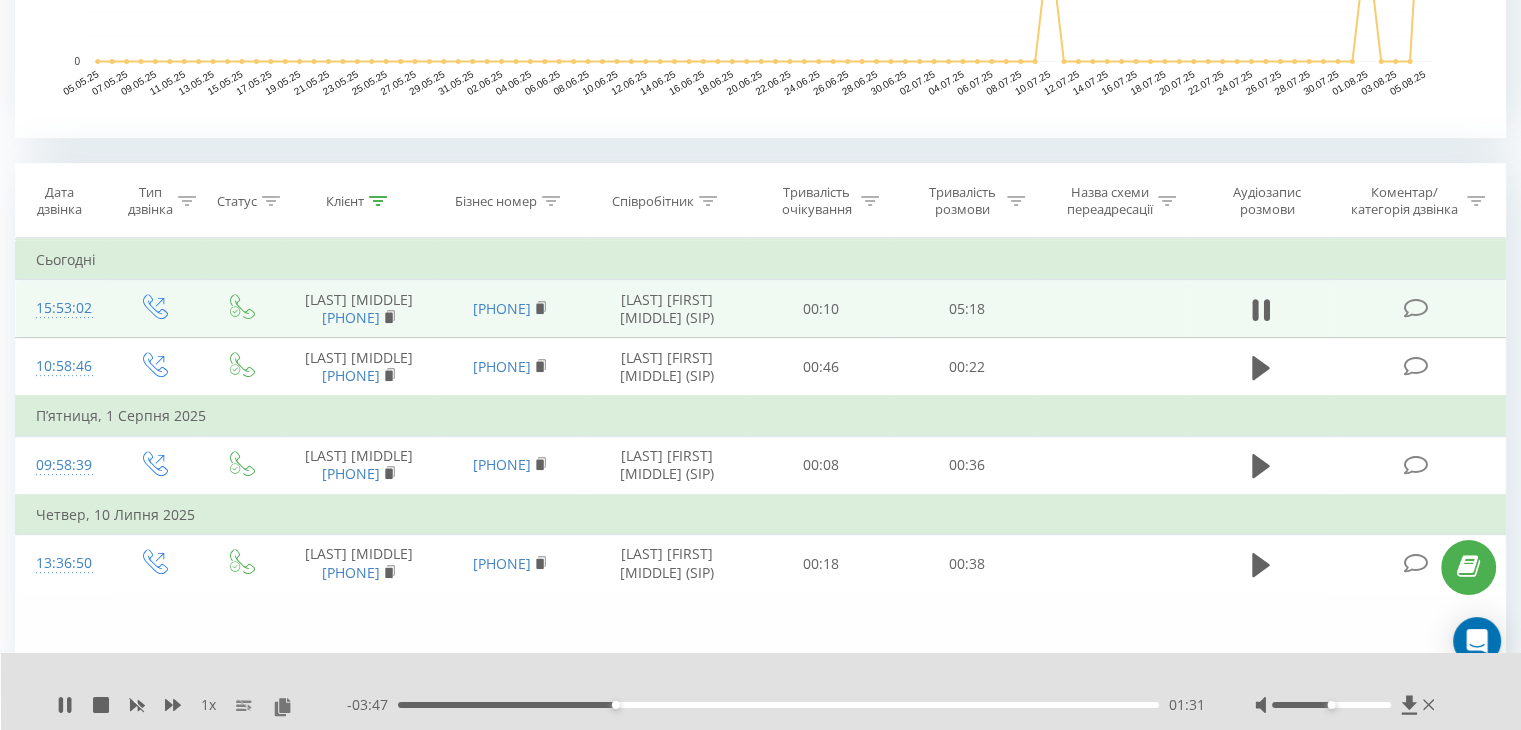 click on "01:31" at bounding box center [778, 705] 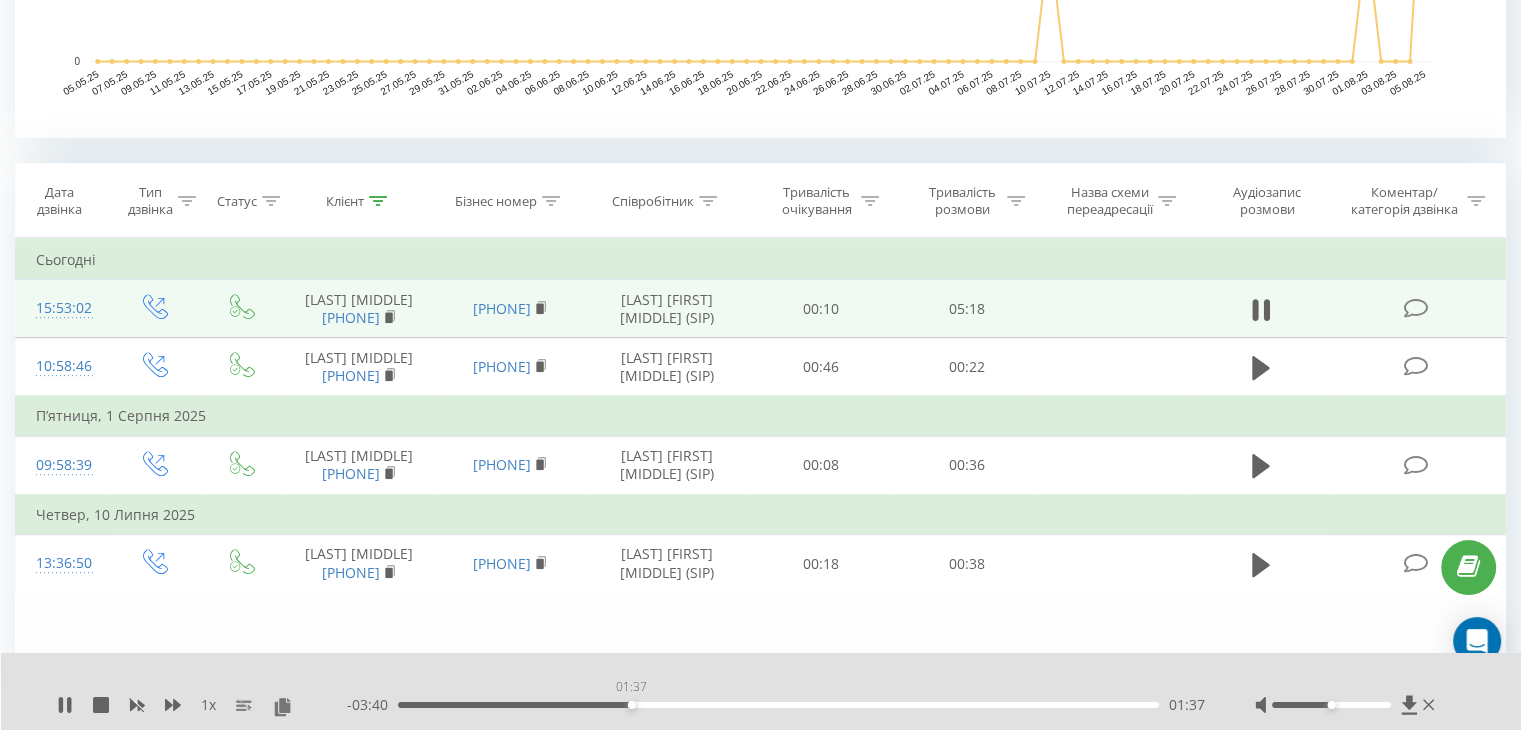 click on "01:37" at bounding box center (778, 705) 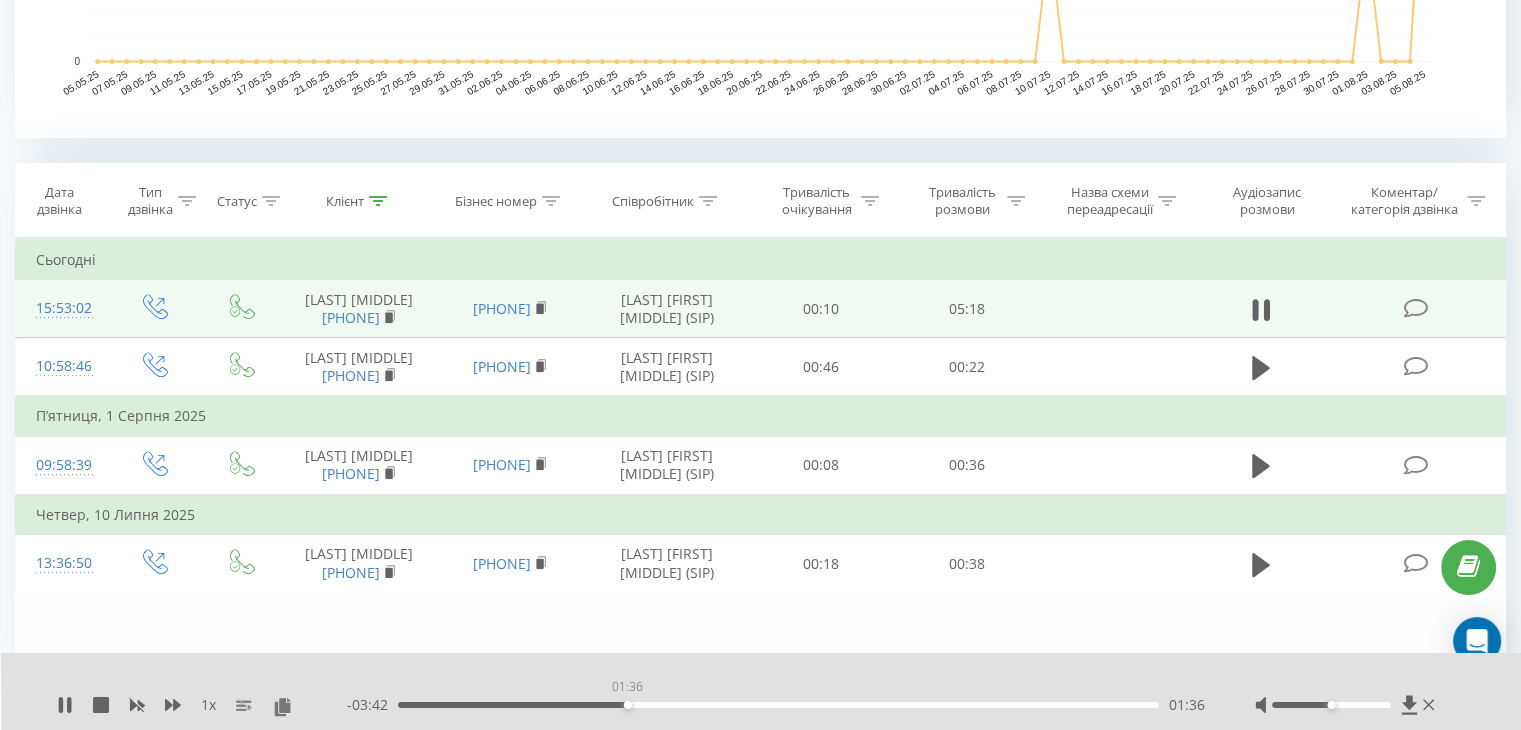 click on "01:36" at bounding box center [628, 705] 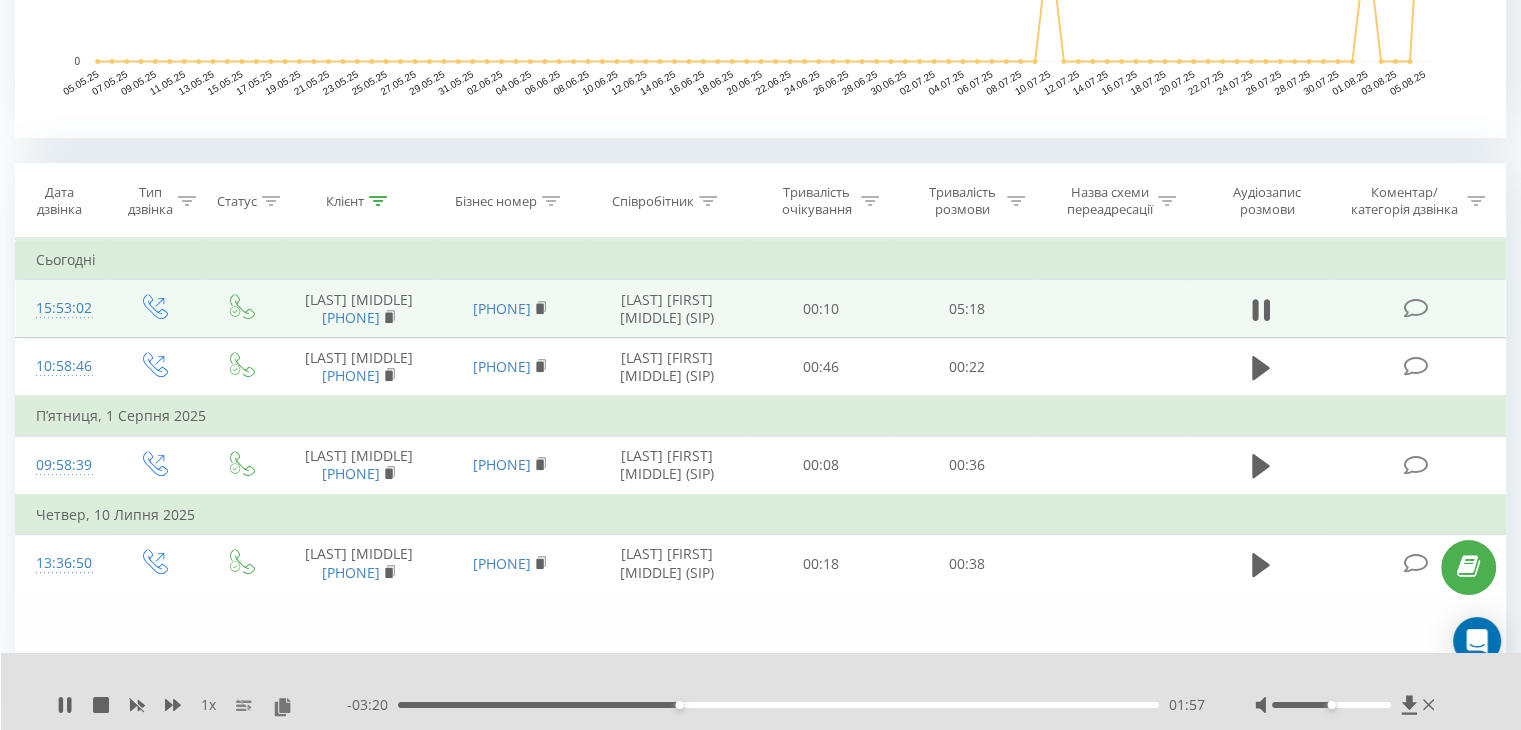 click on "01:57" at bounding box center [778, 705] 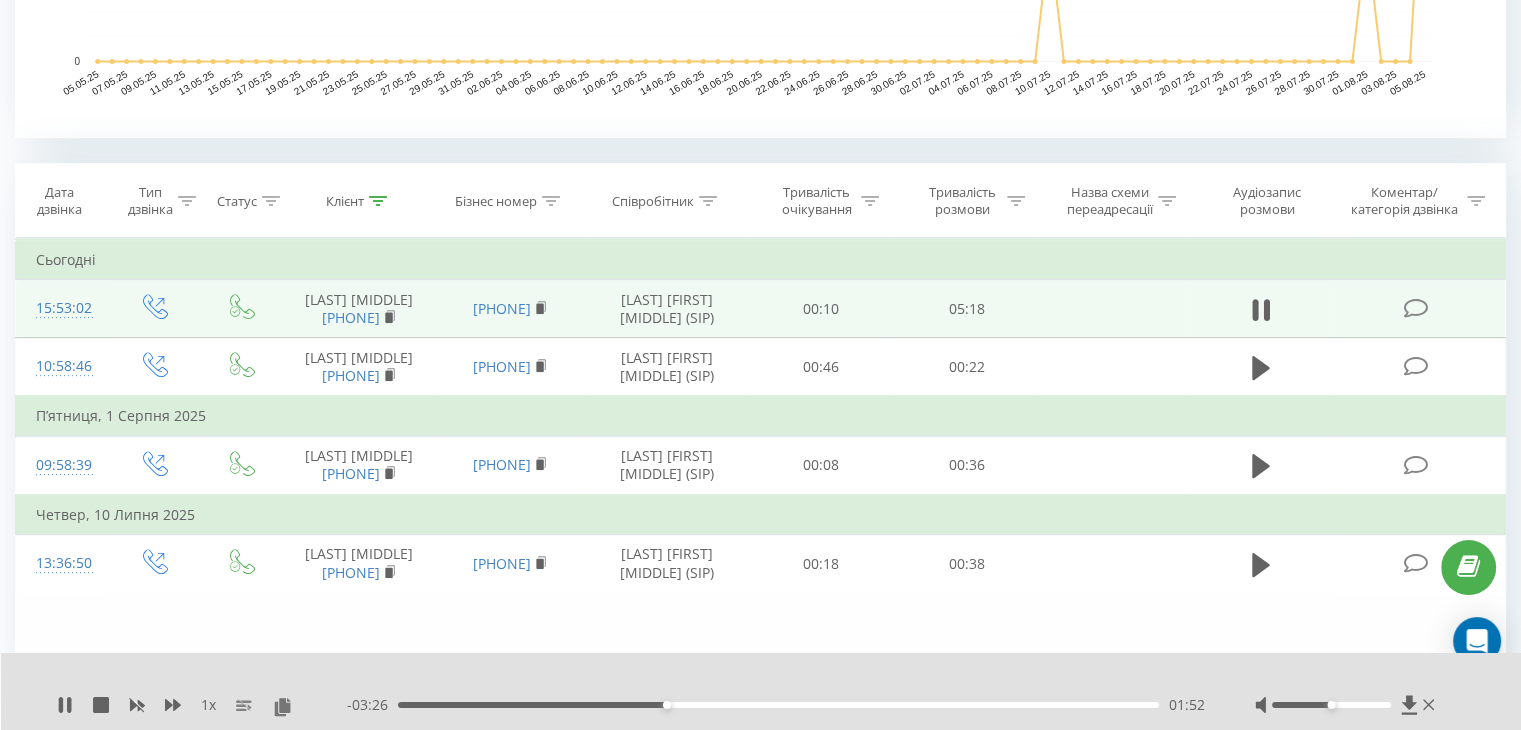 click on "01:52" at bounding box center [778, 705] 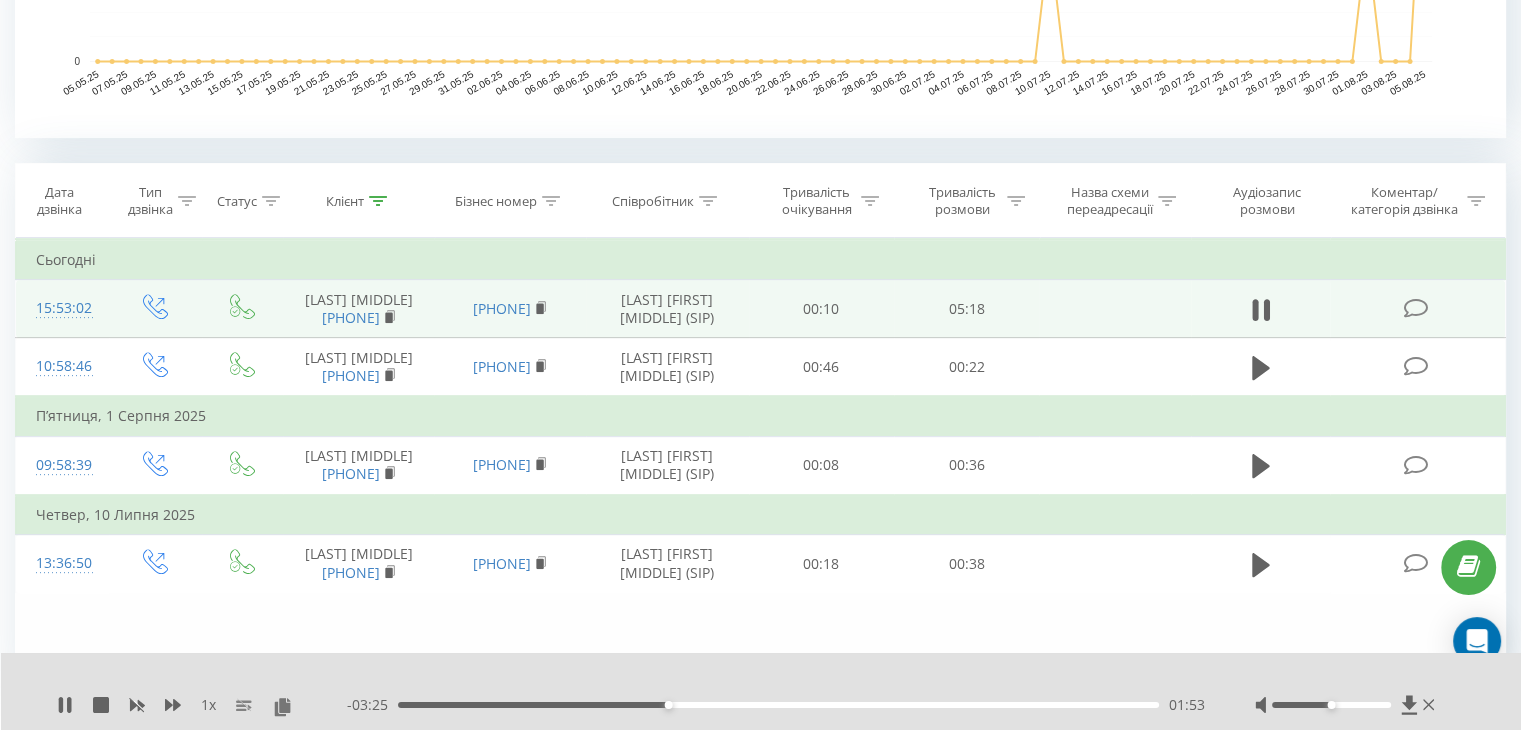 click on "01:53" at bounding box center (778, 705) 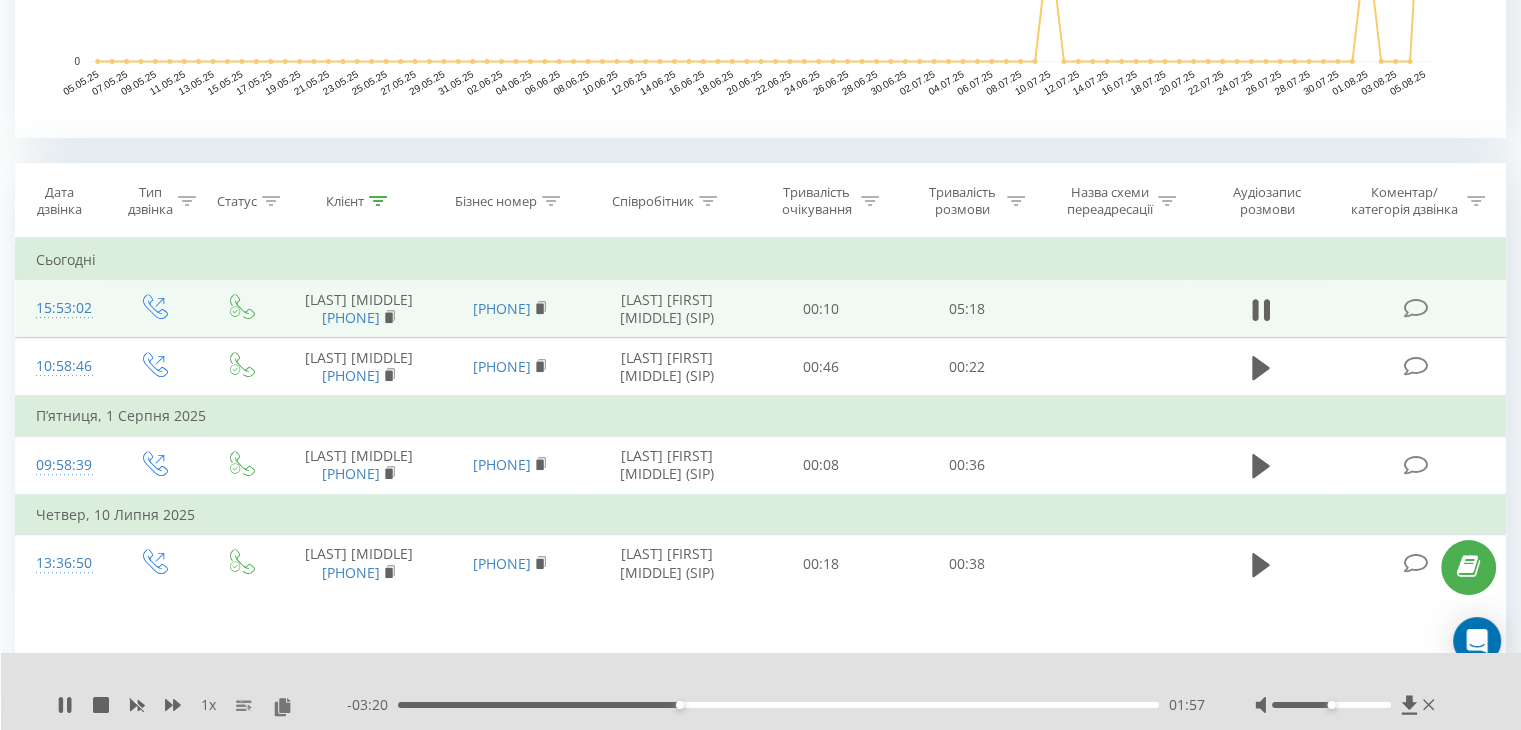 click on "01:57" at bounding box center [778, 705] 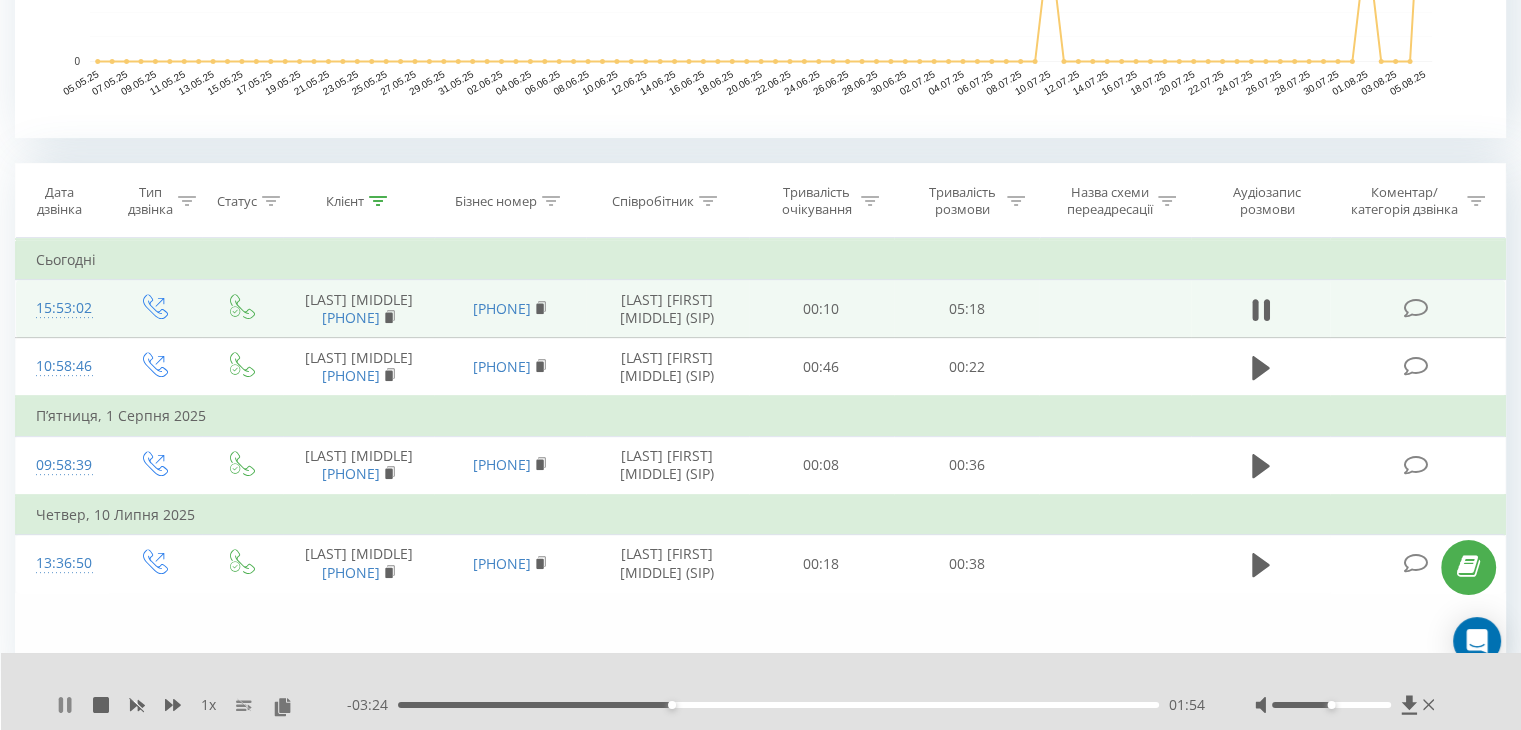click 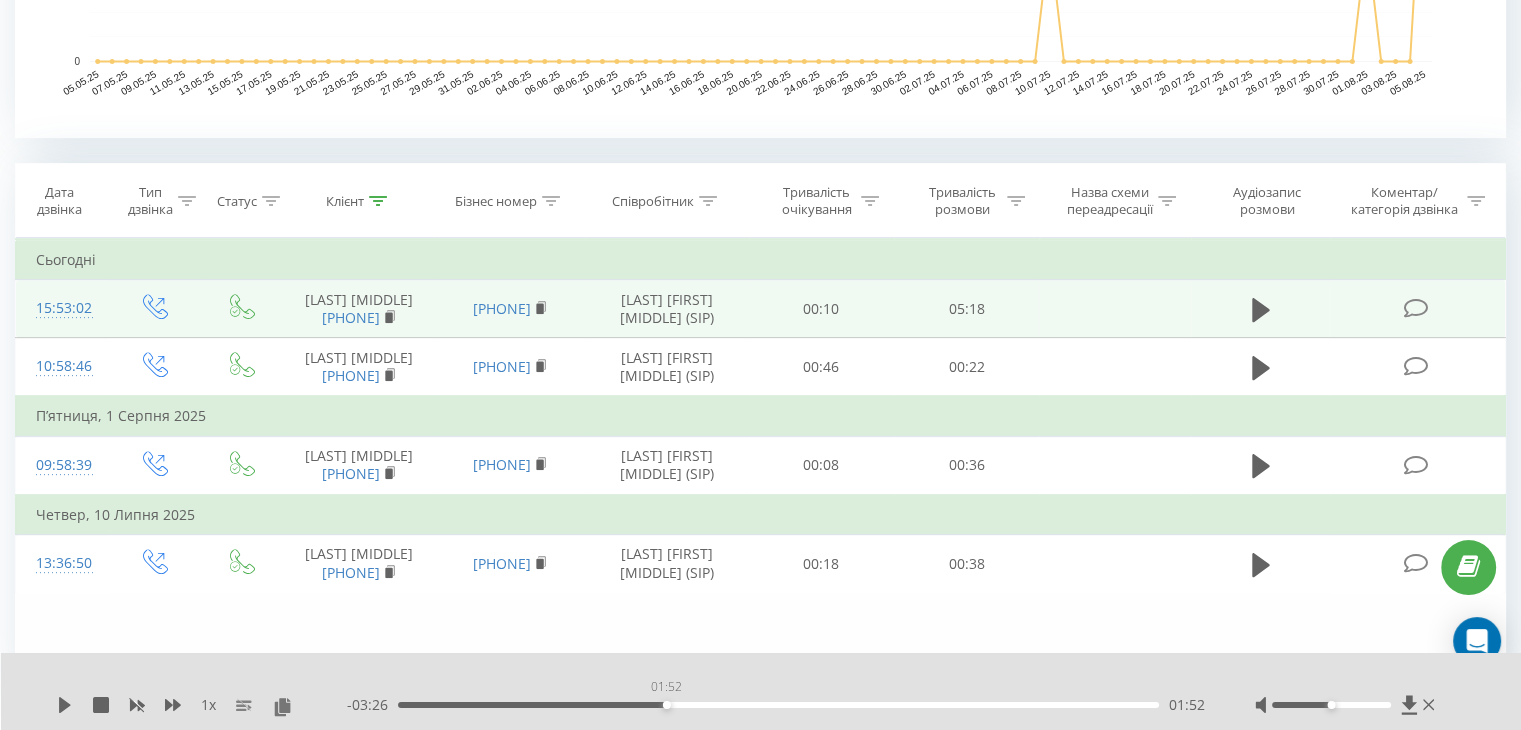 click on "01:52" at bounding box center (778, 705) 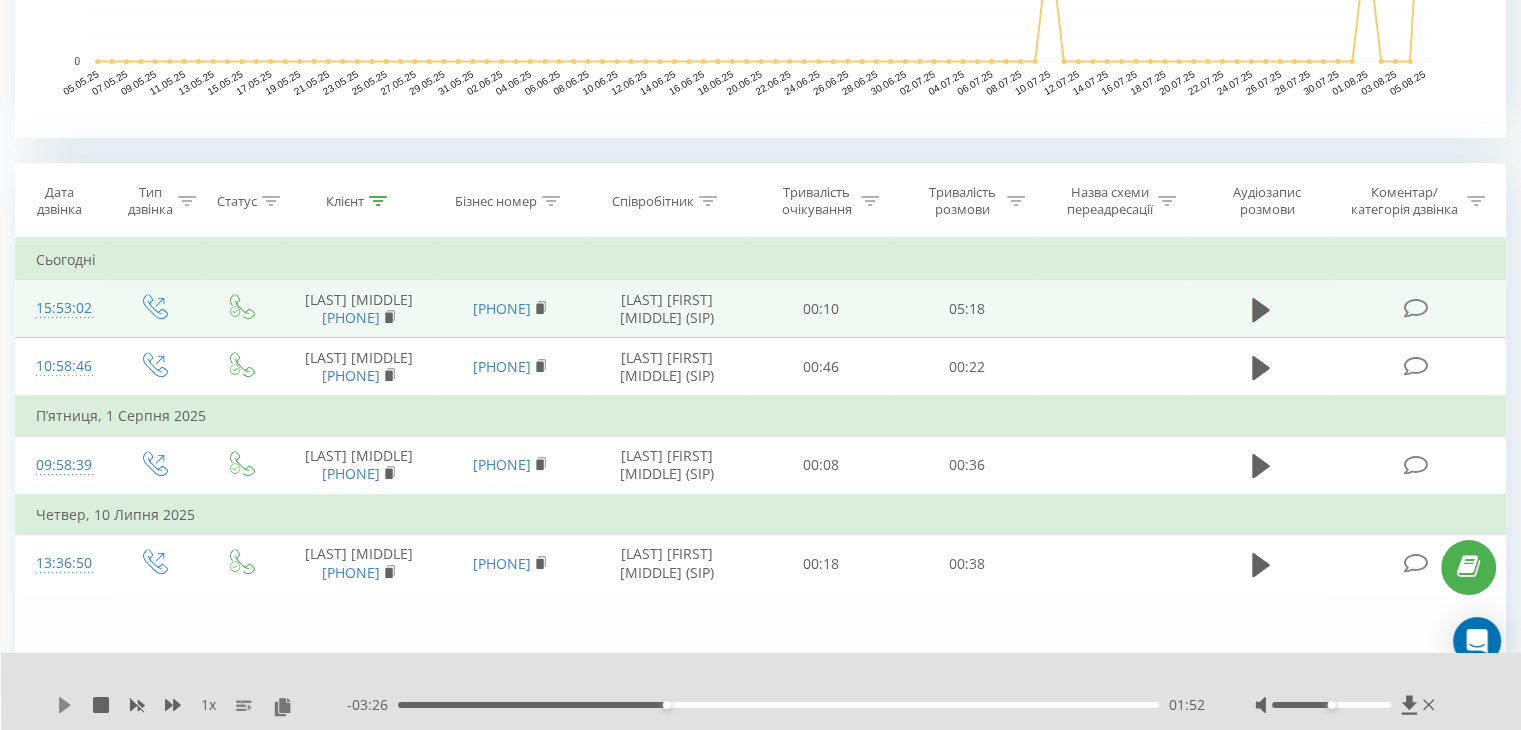 click 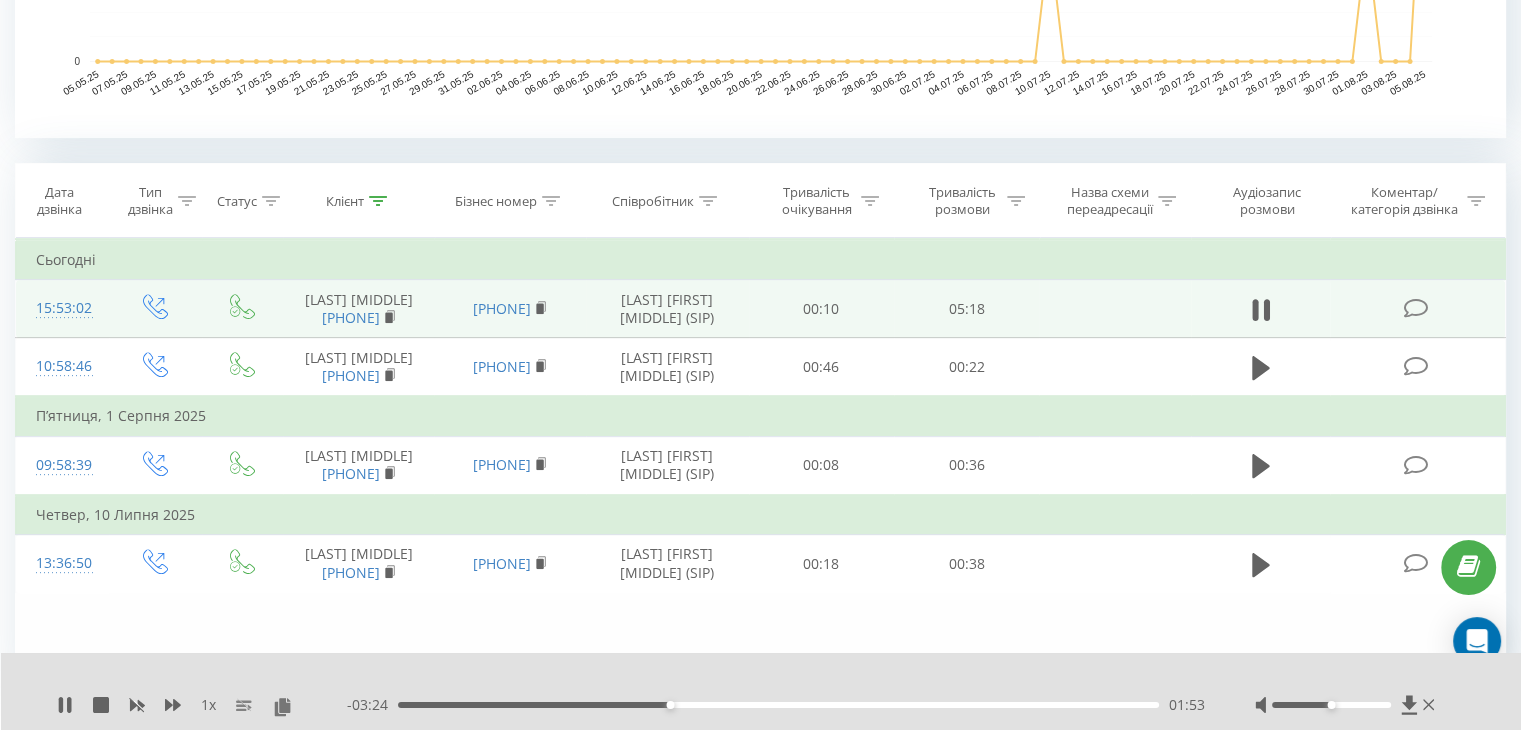 click on "01:53" at bounding box center [778, 705] 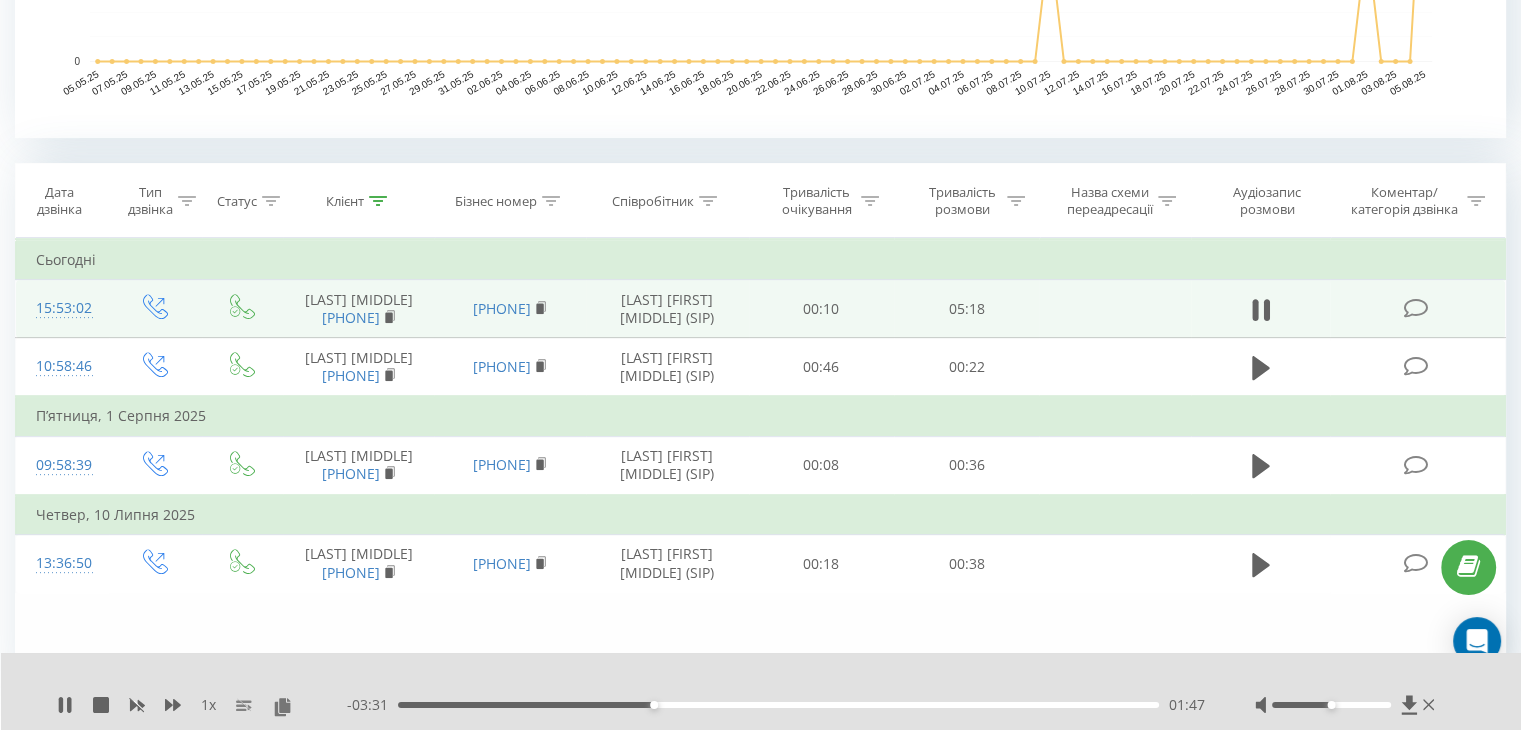 click on "01:47" at bounding box center [778, 705] 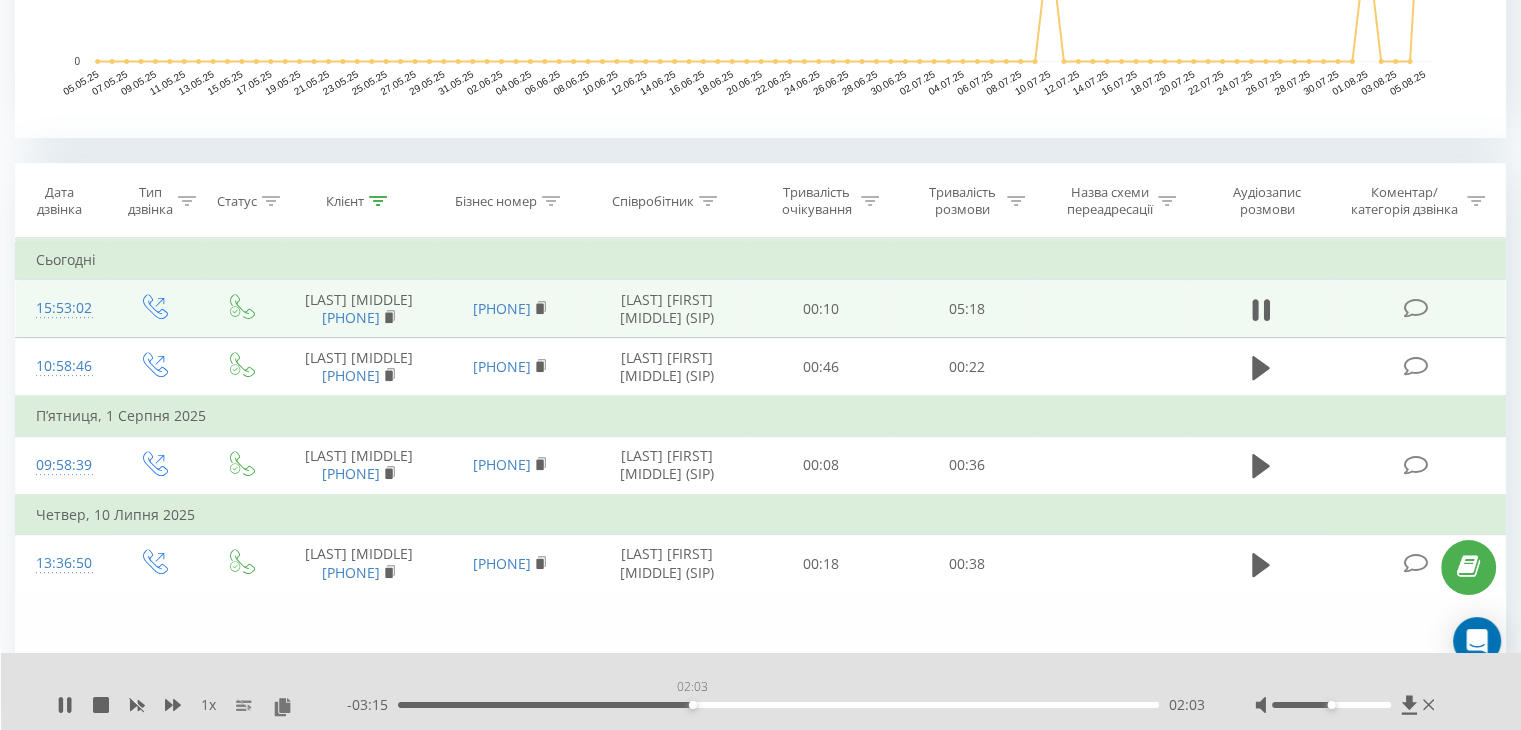 click on "02:03" at bounding box center [778, 705] 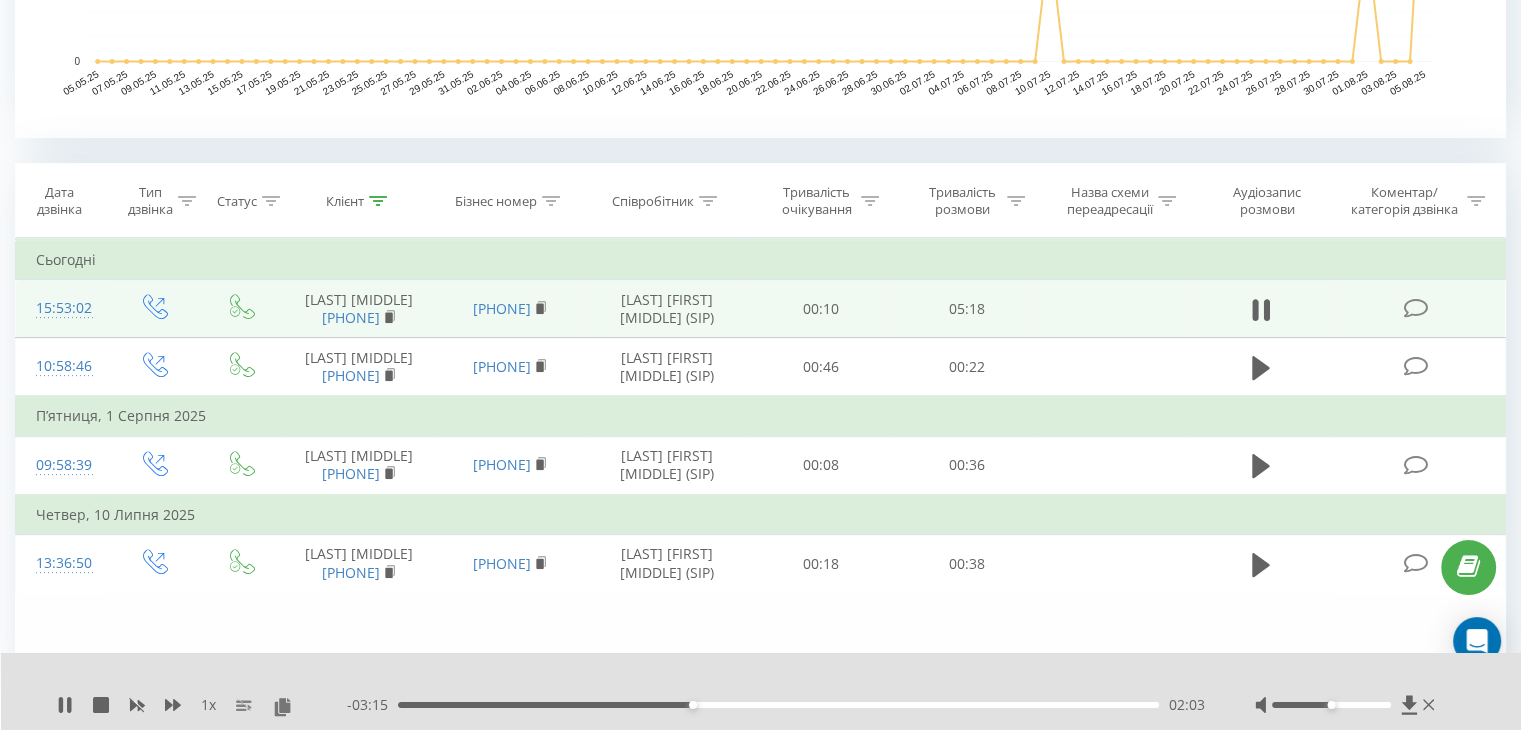 click on "02:03" at bounding box center (778, 705) 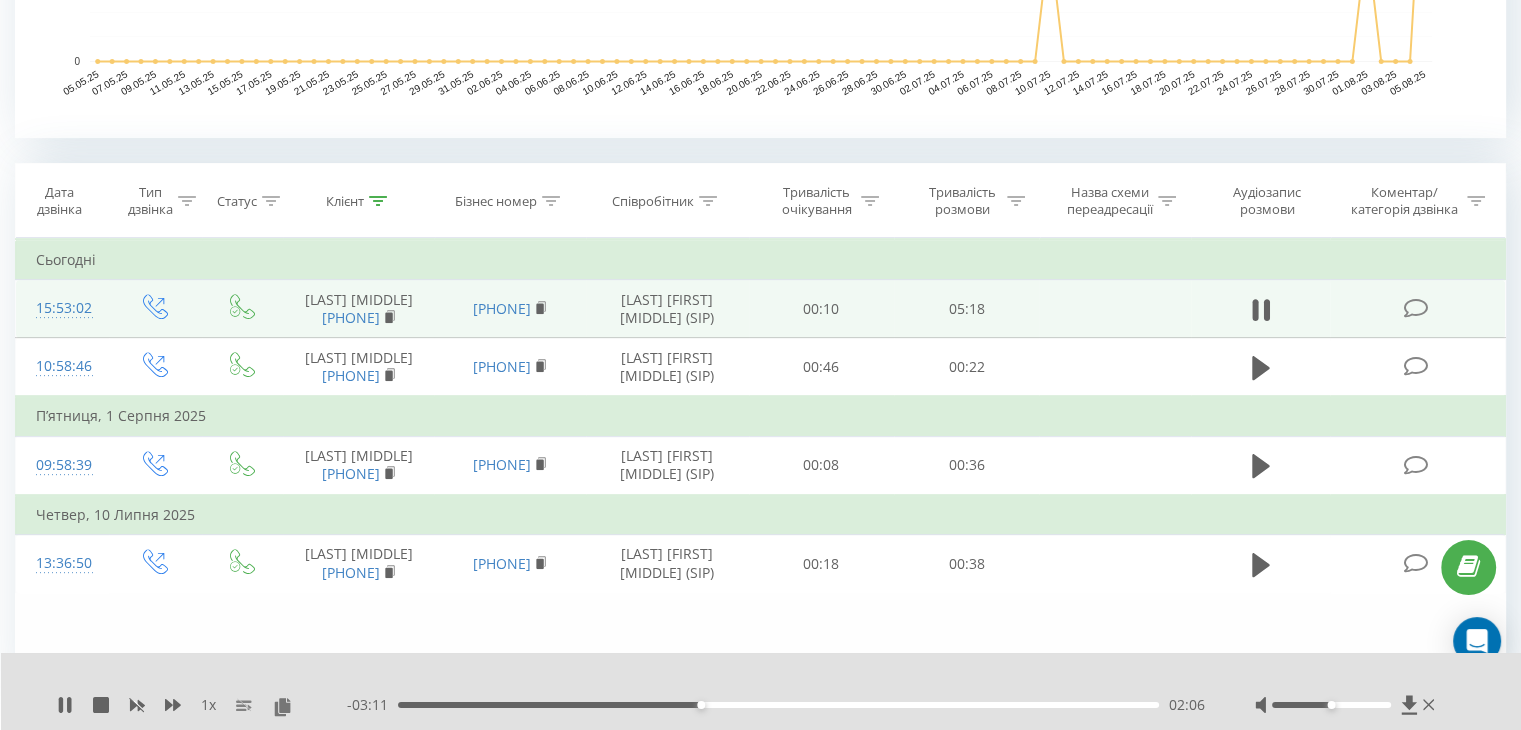 click on "02:06" at bounding box center (778, 705) 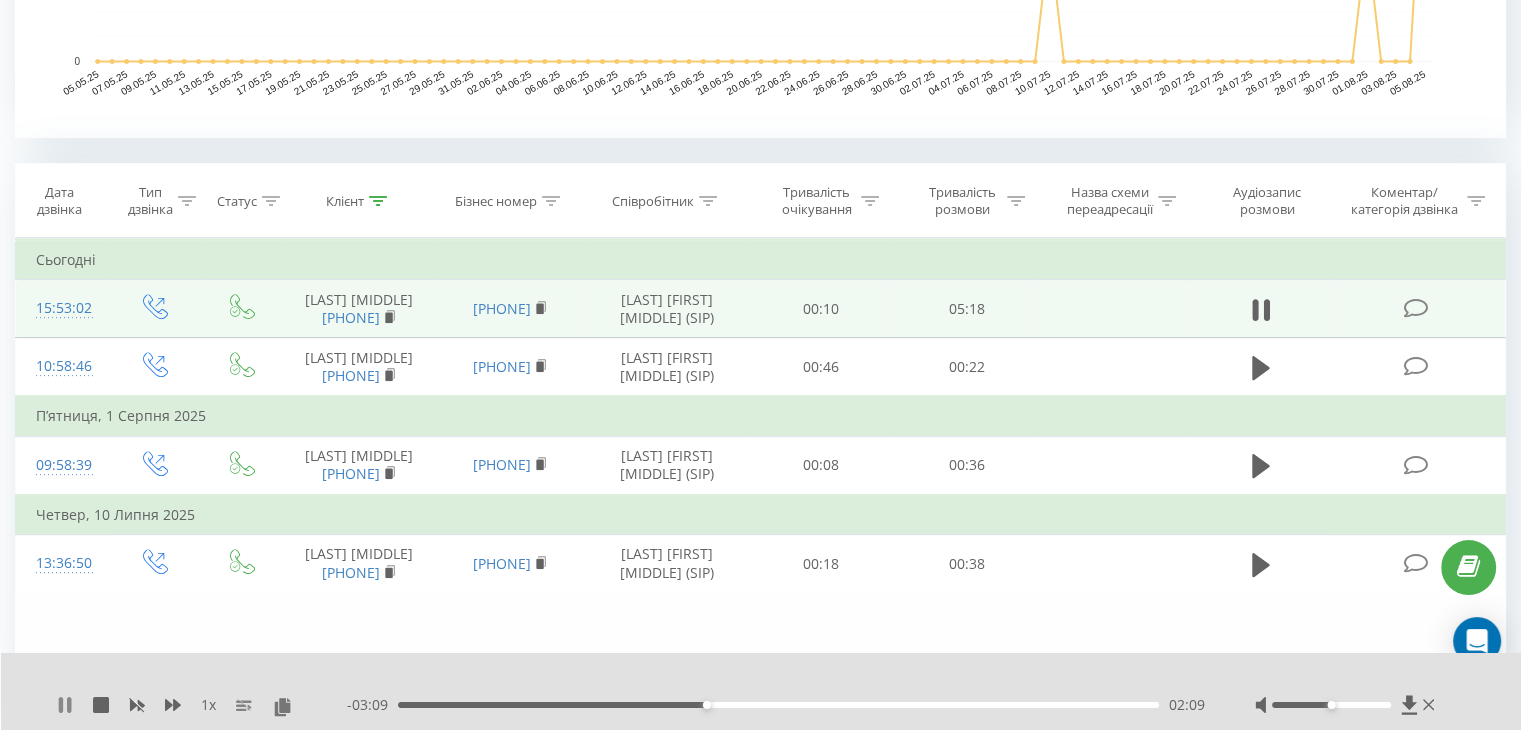 click 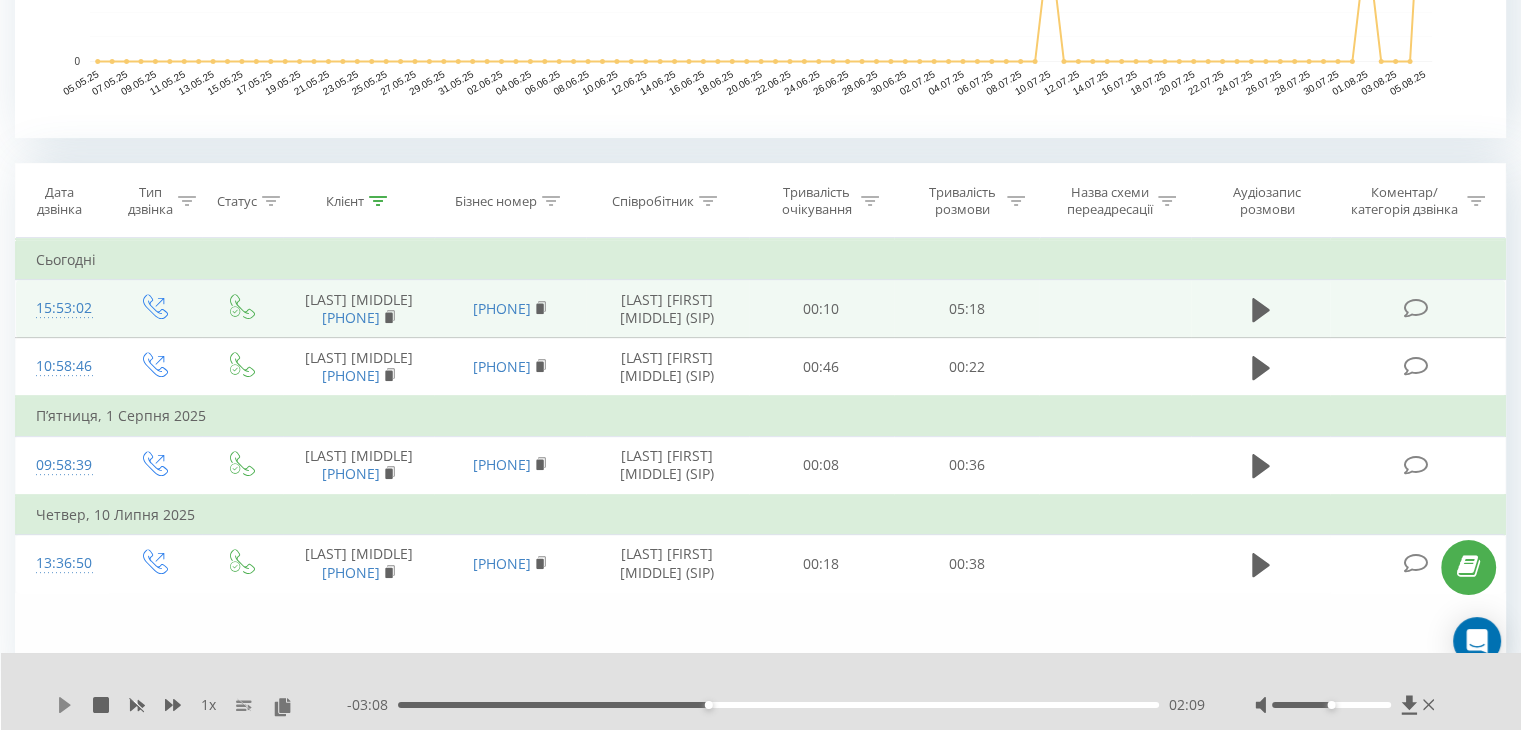 click 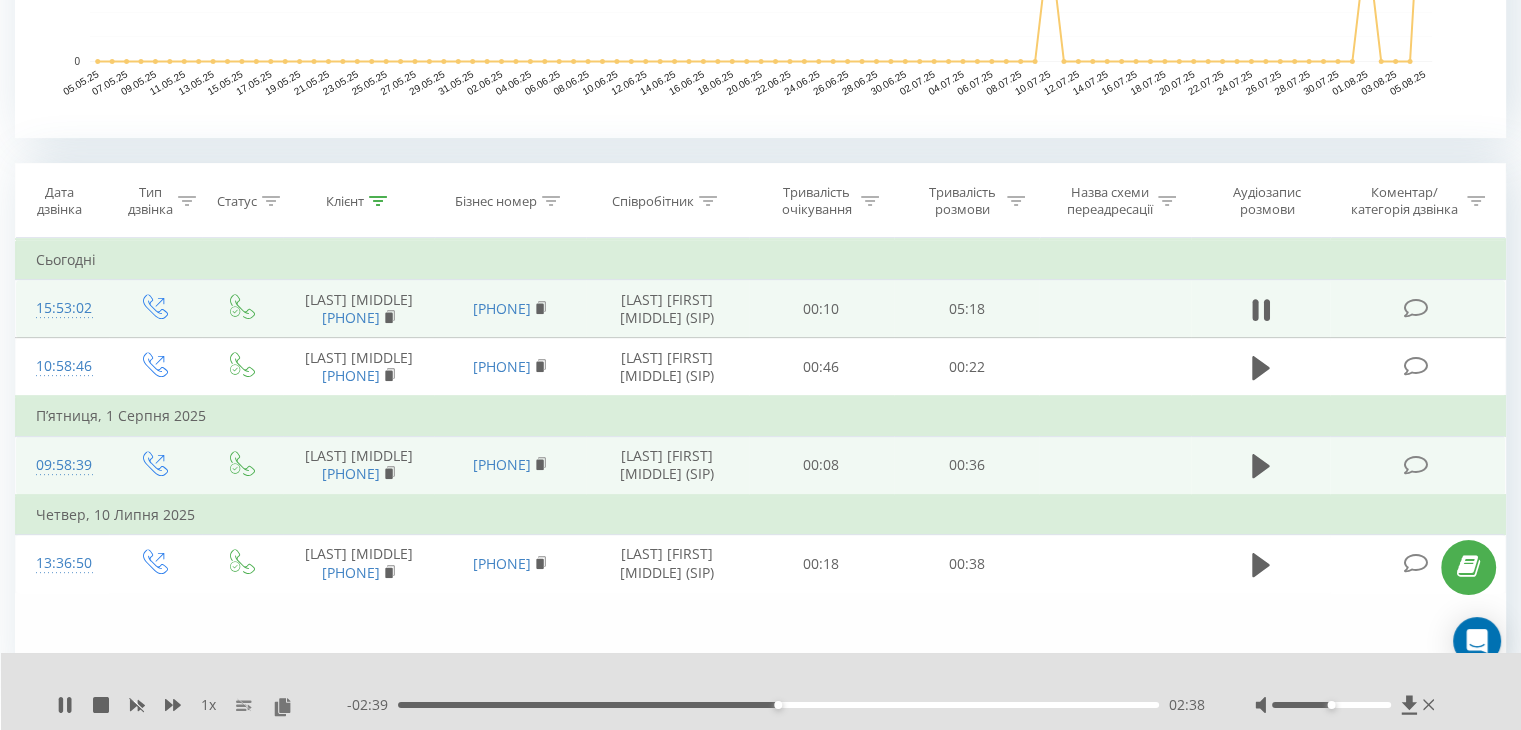 drag, startPoint x: 67, startPoint y: 707, endPoint x: 72, endPoint y: 541, distance: 166.07529 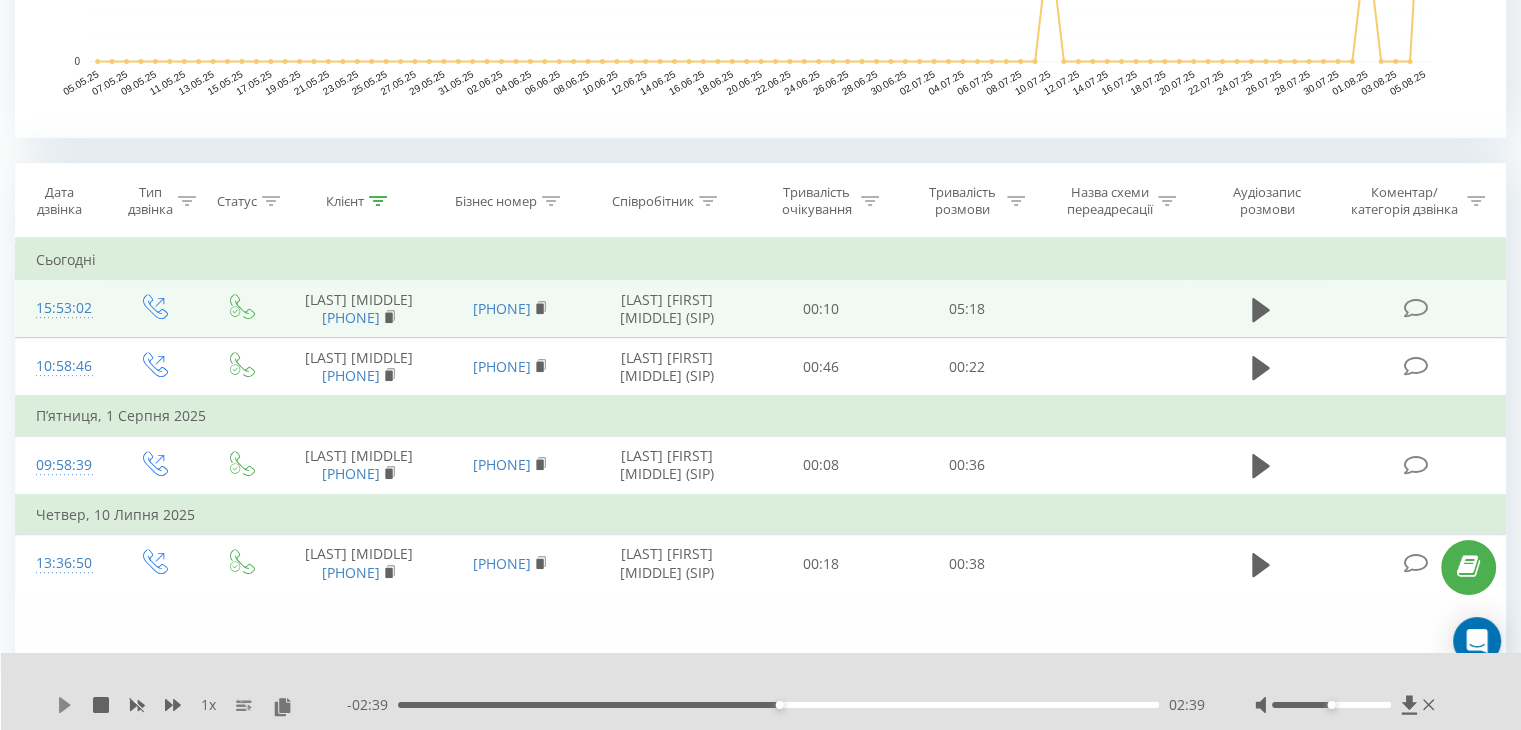 click 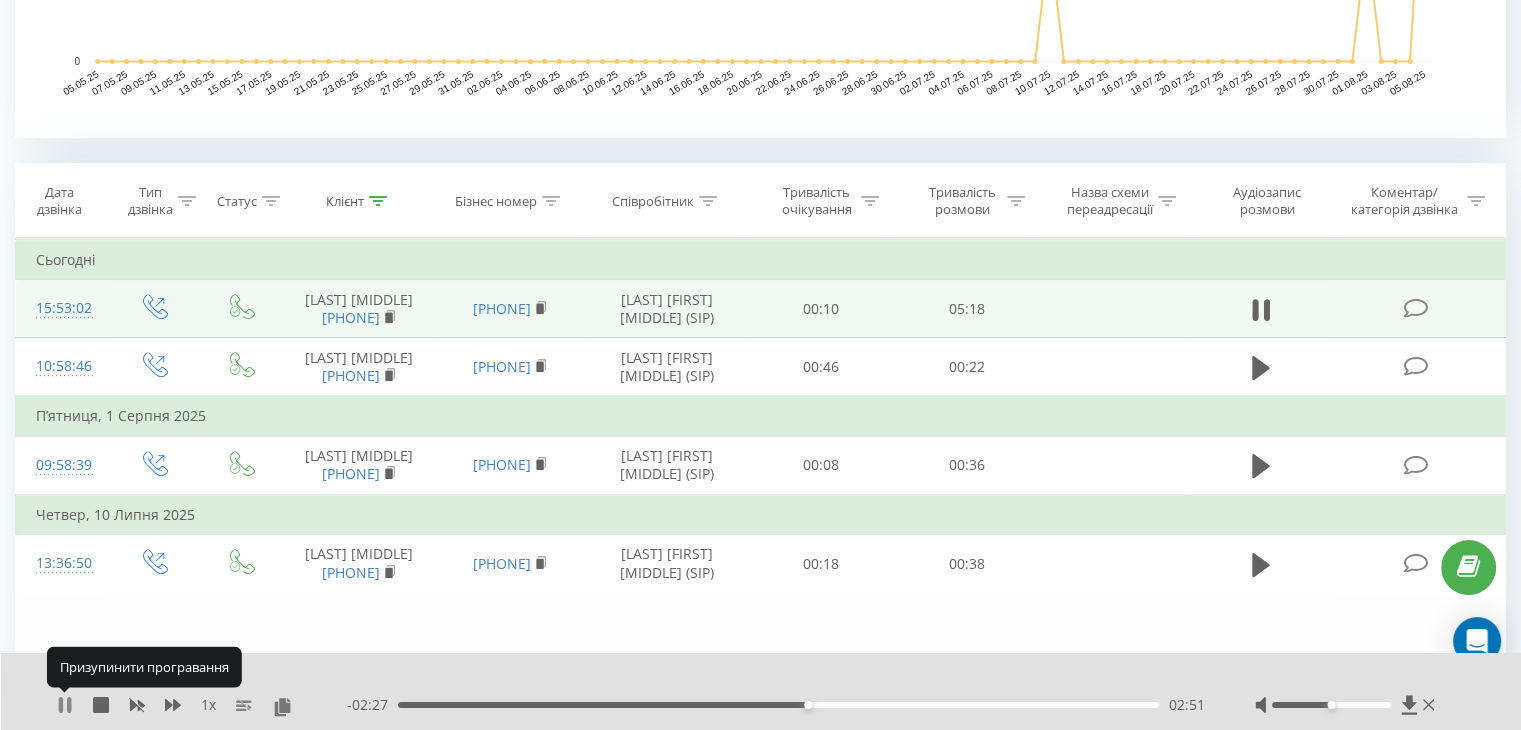 click 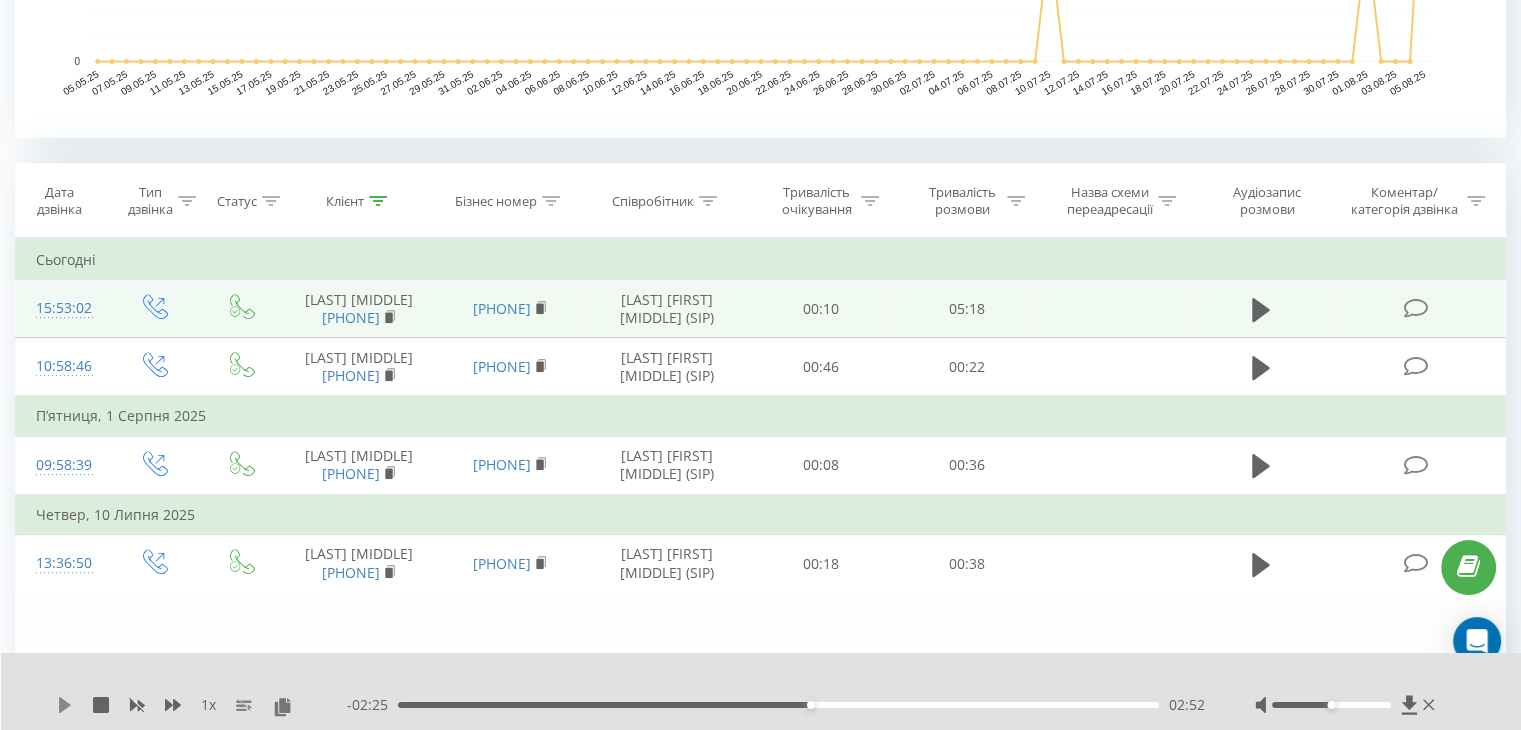 click 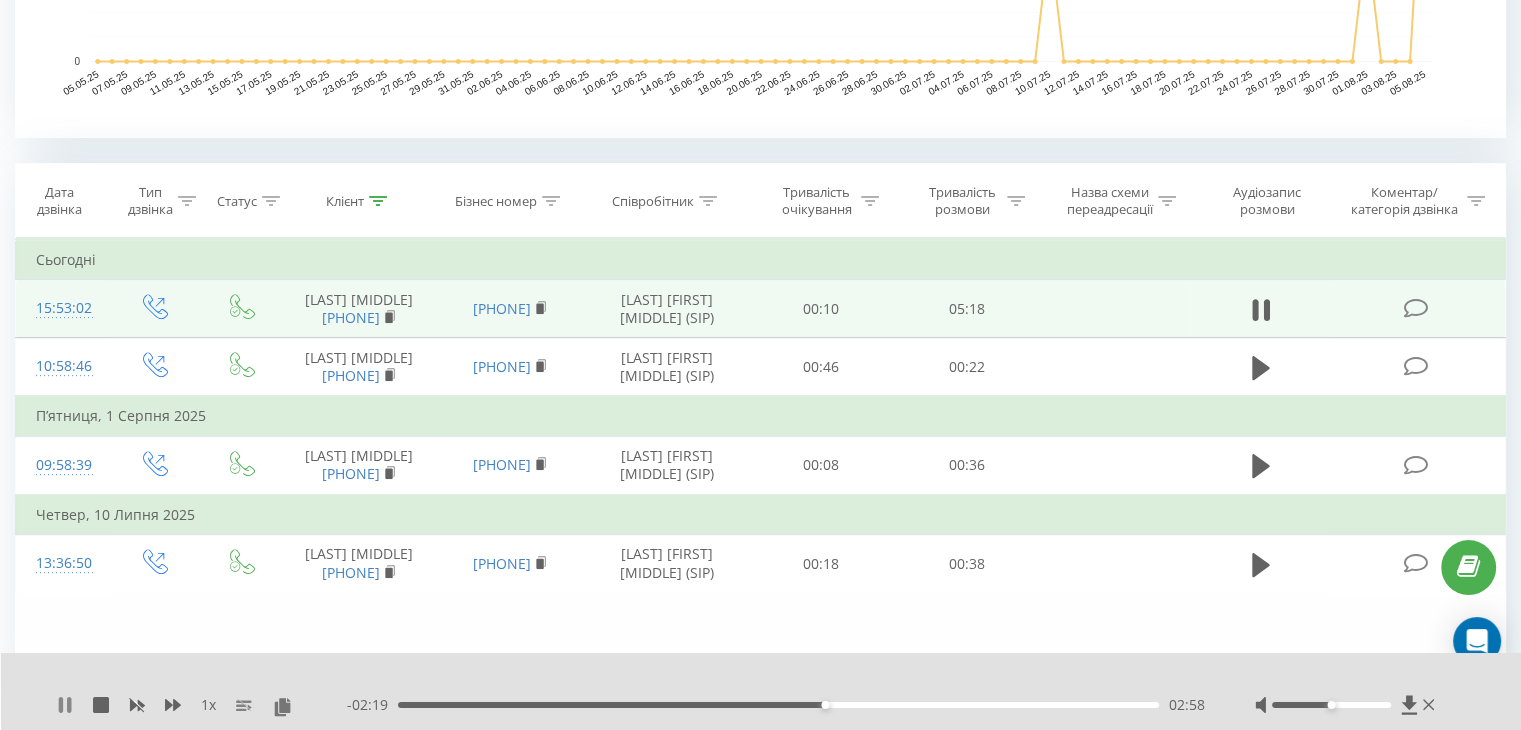 click 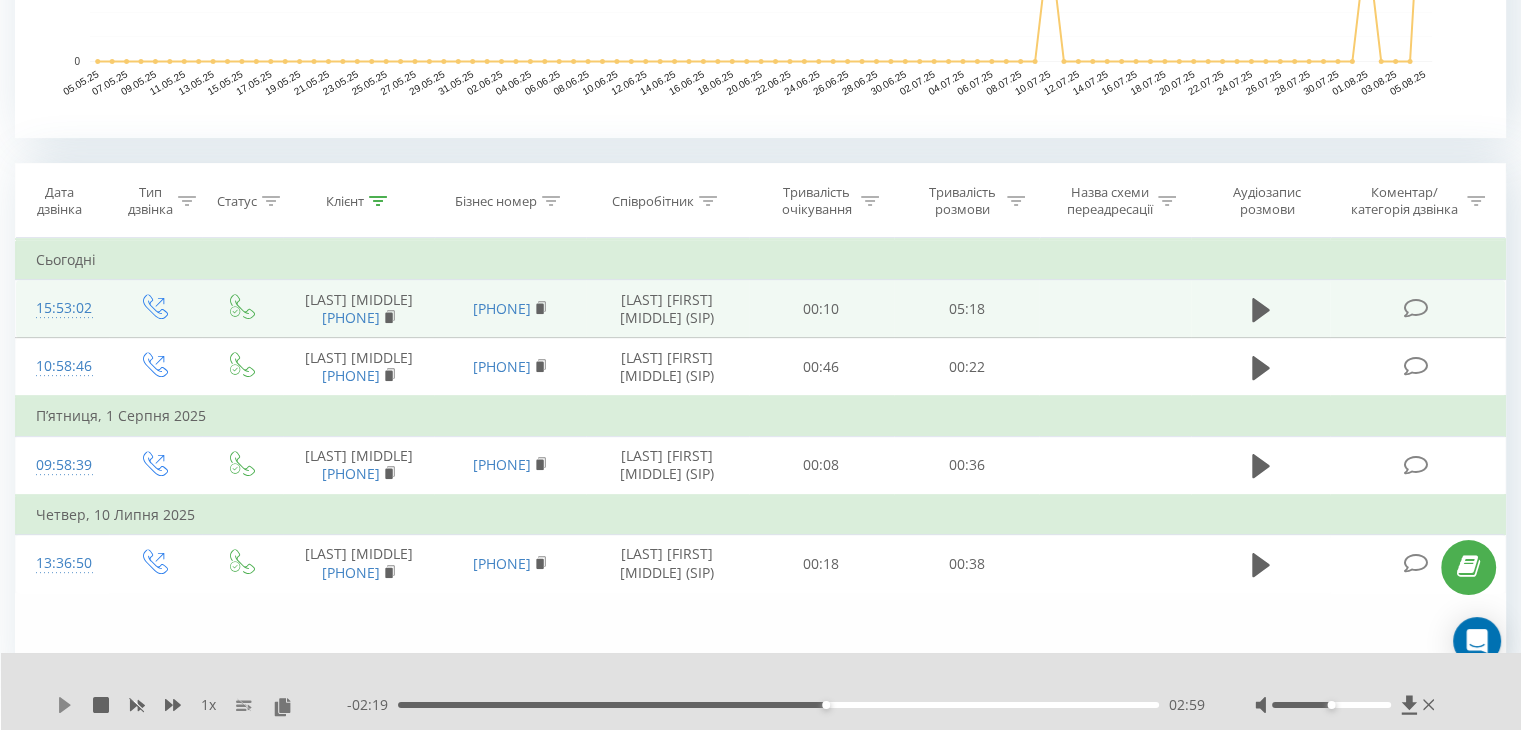 click 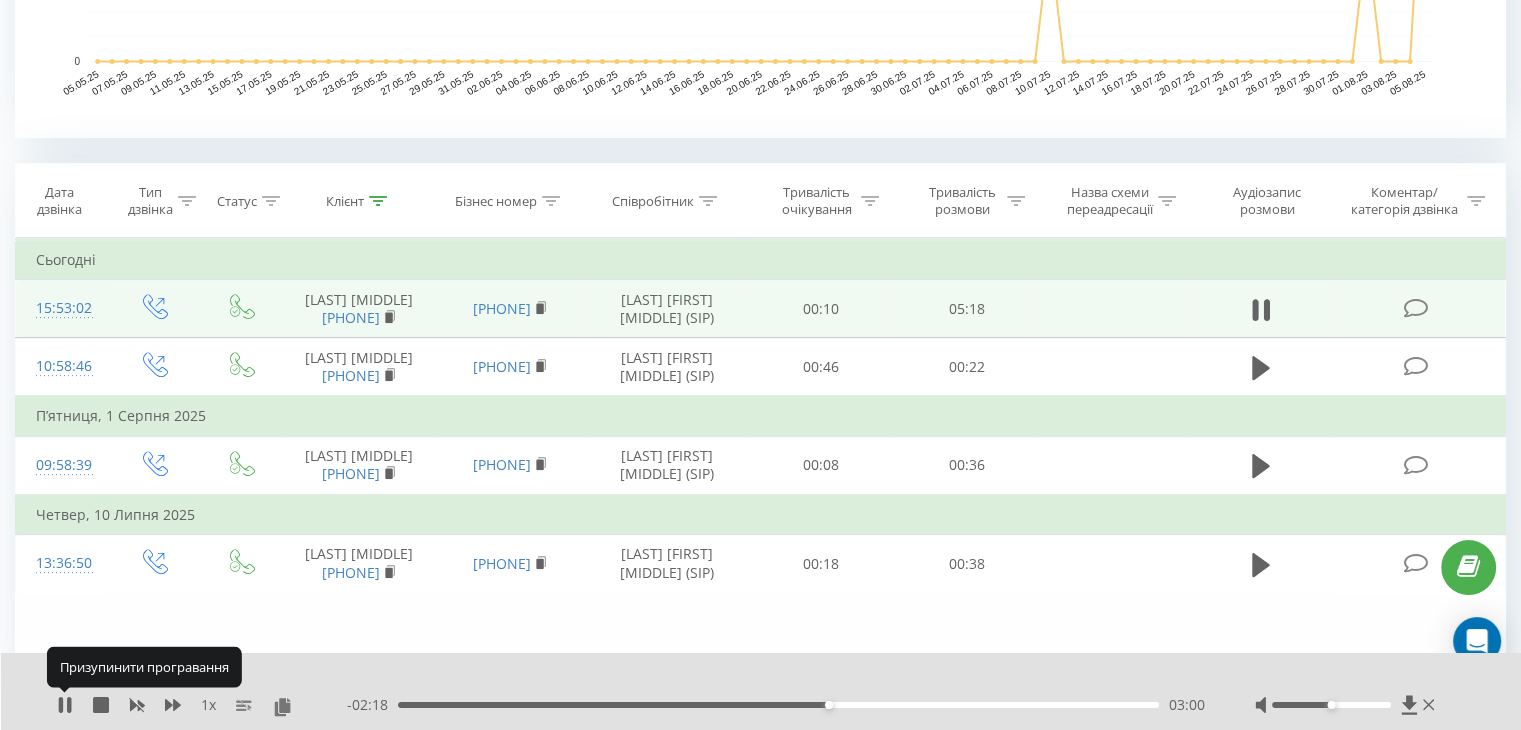 click 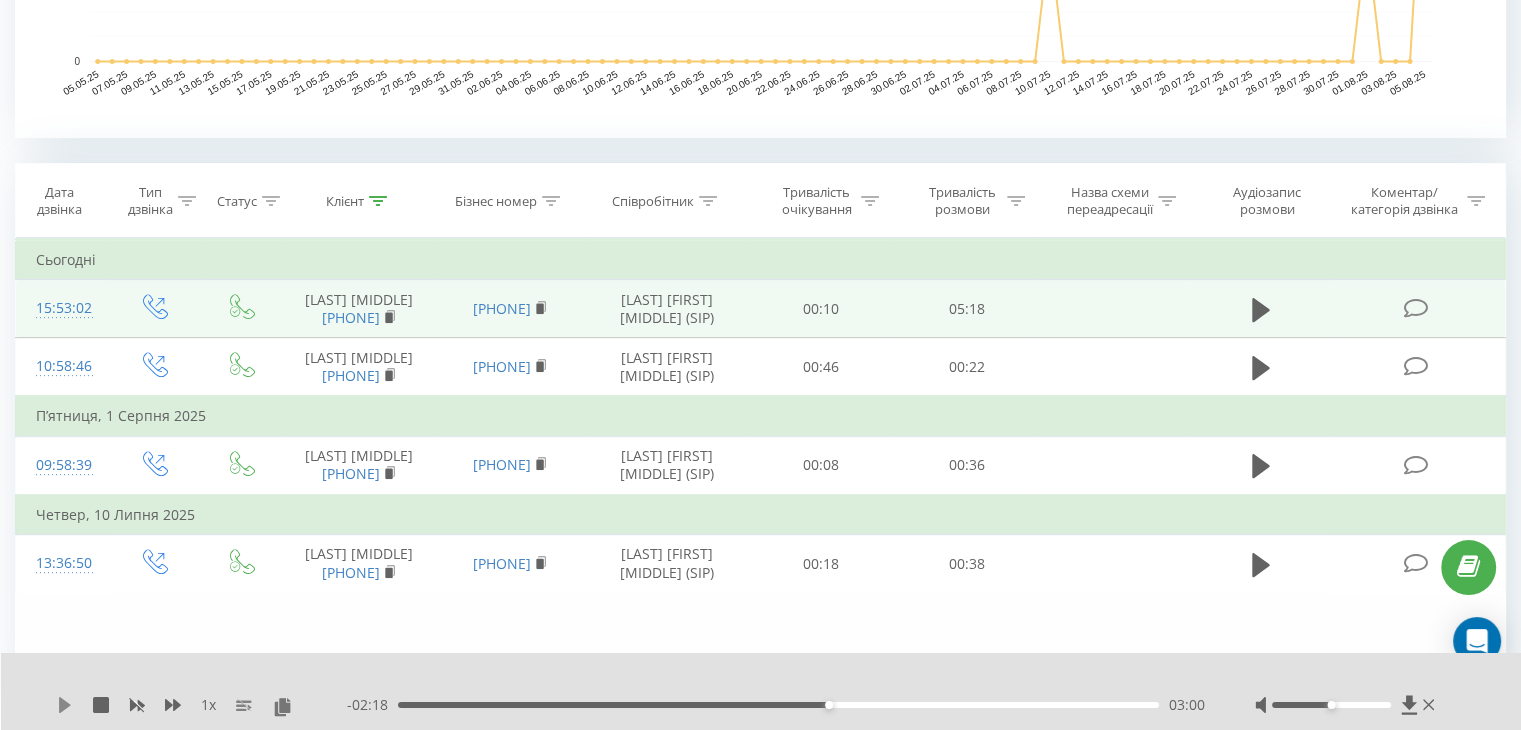 click 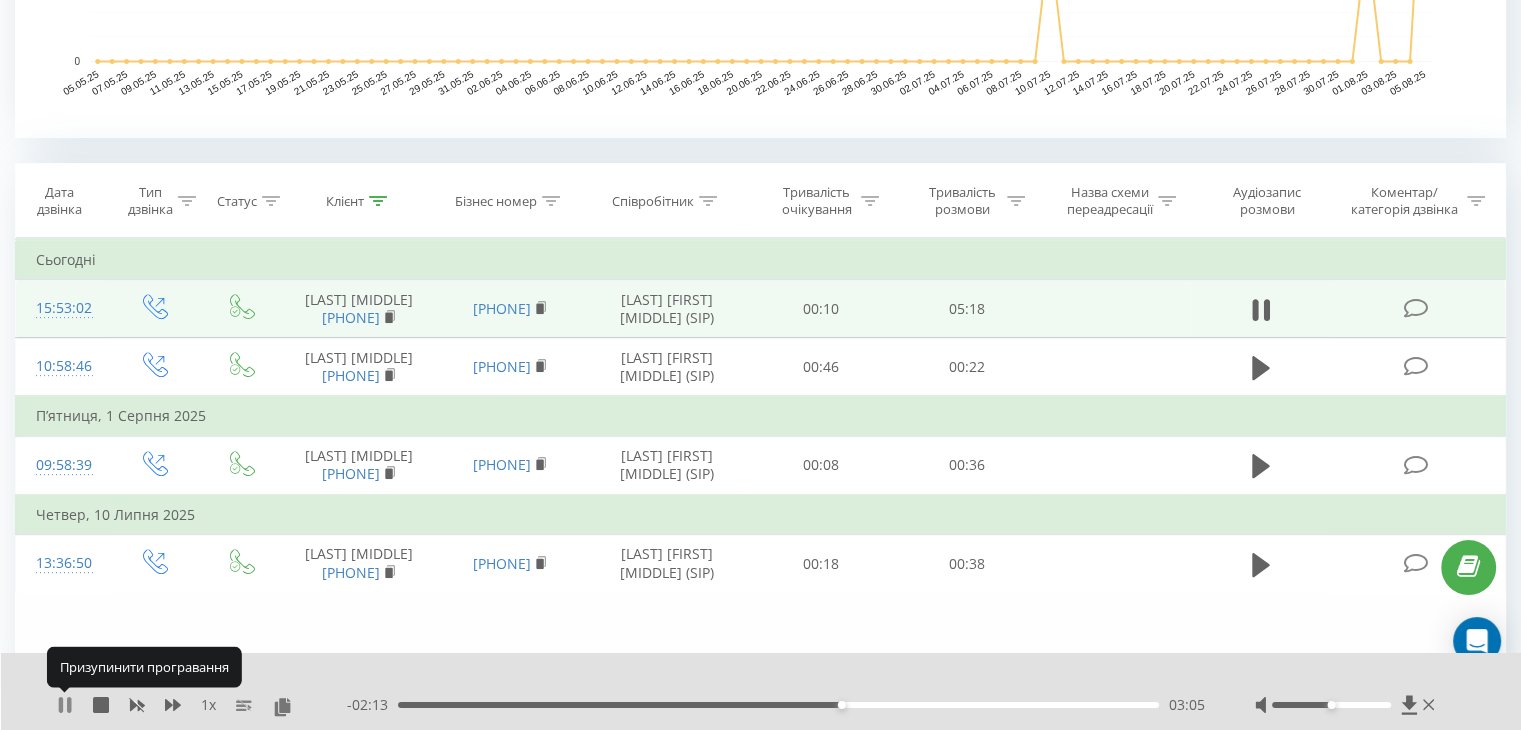 click 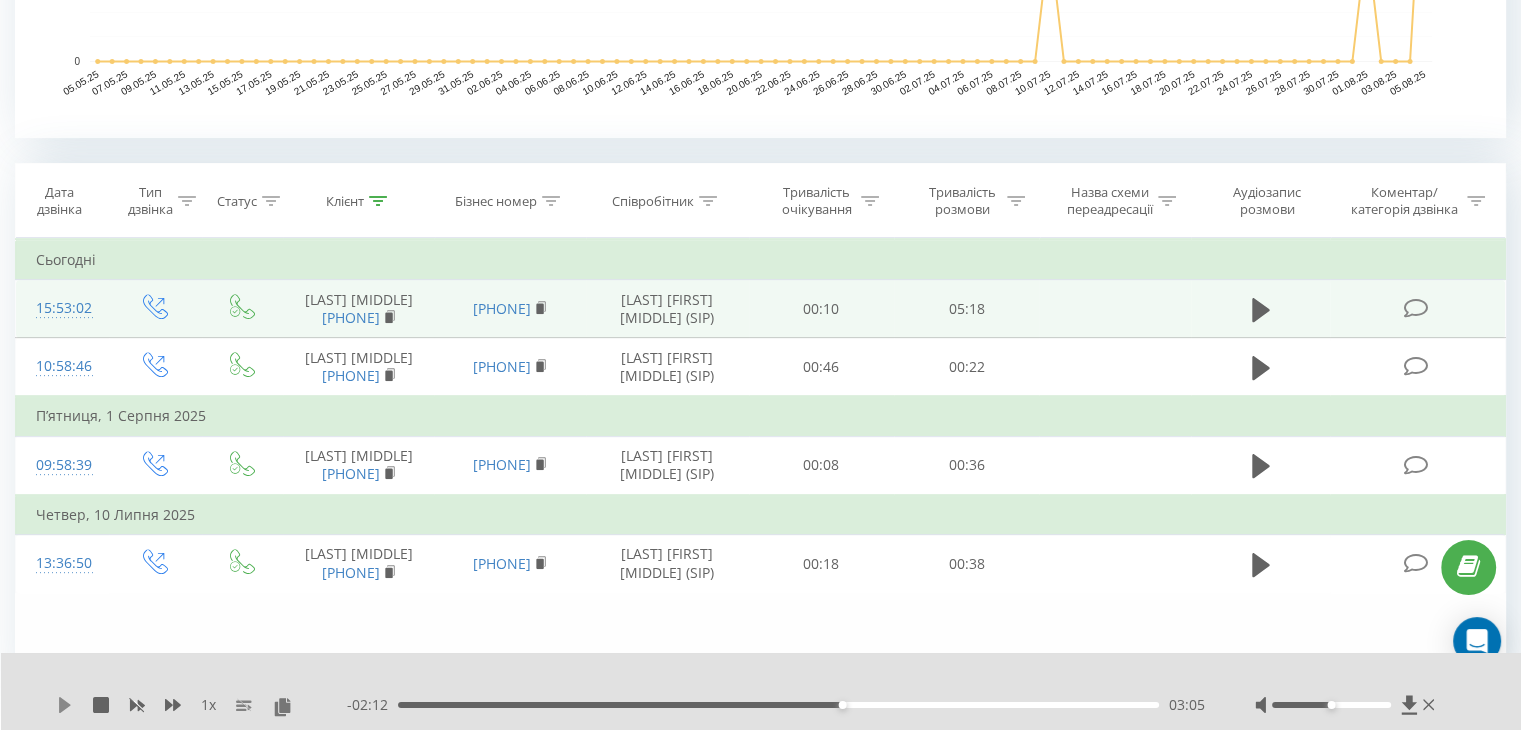 click 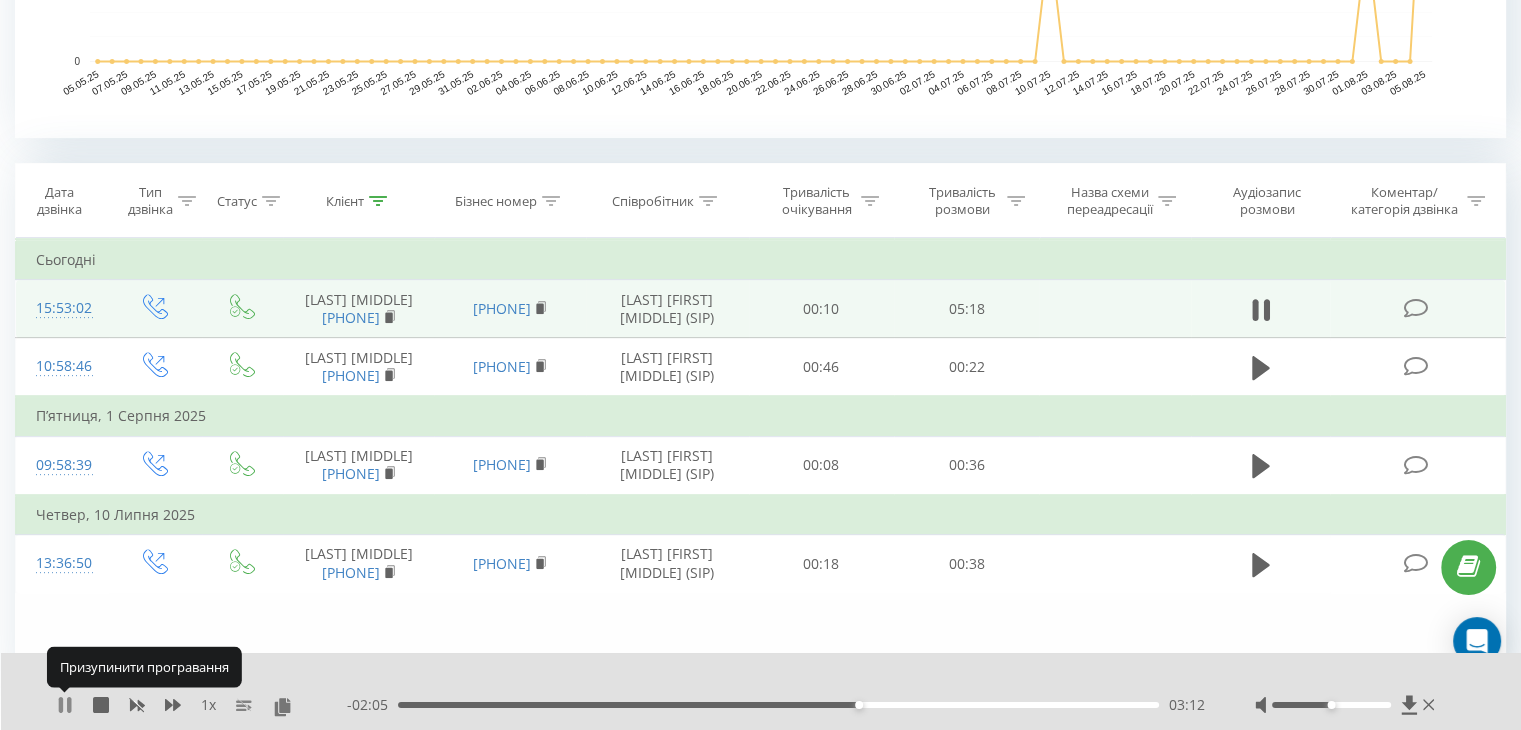 click 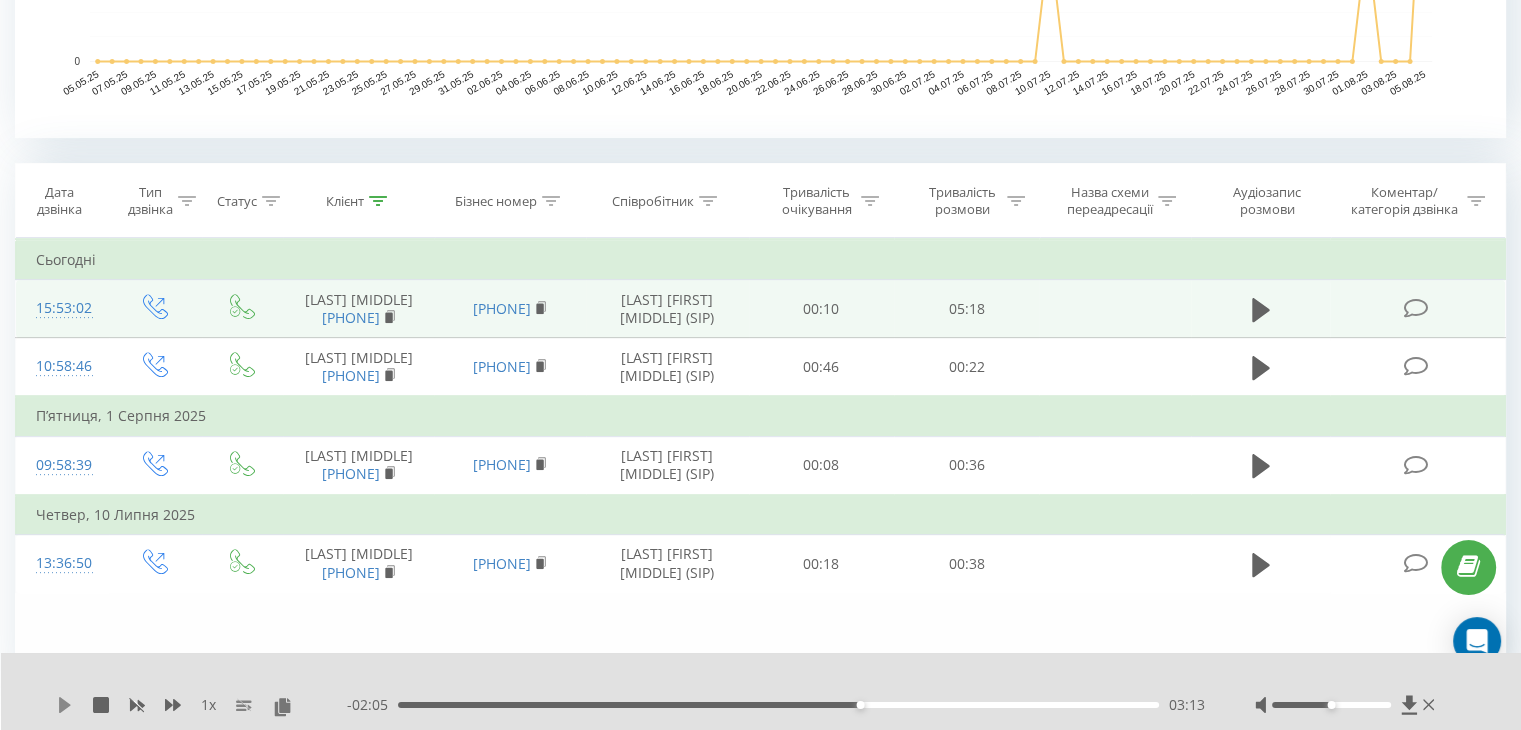 click 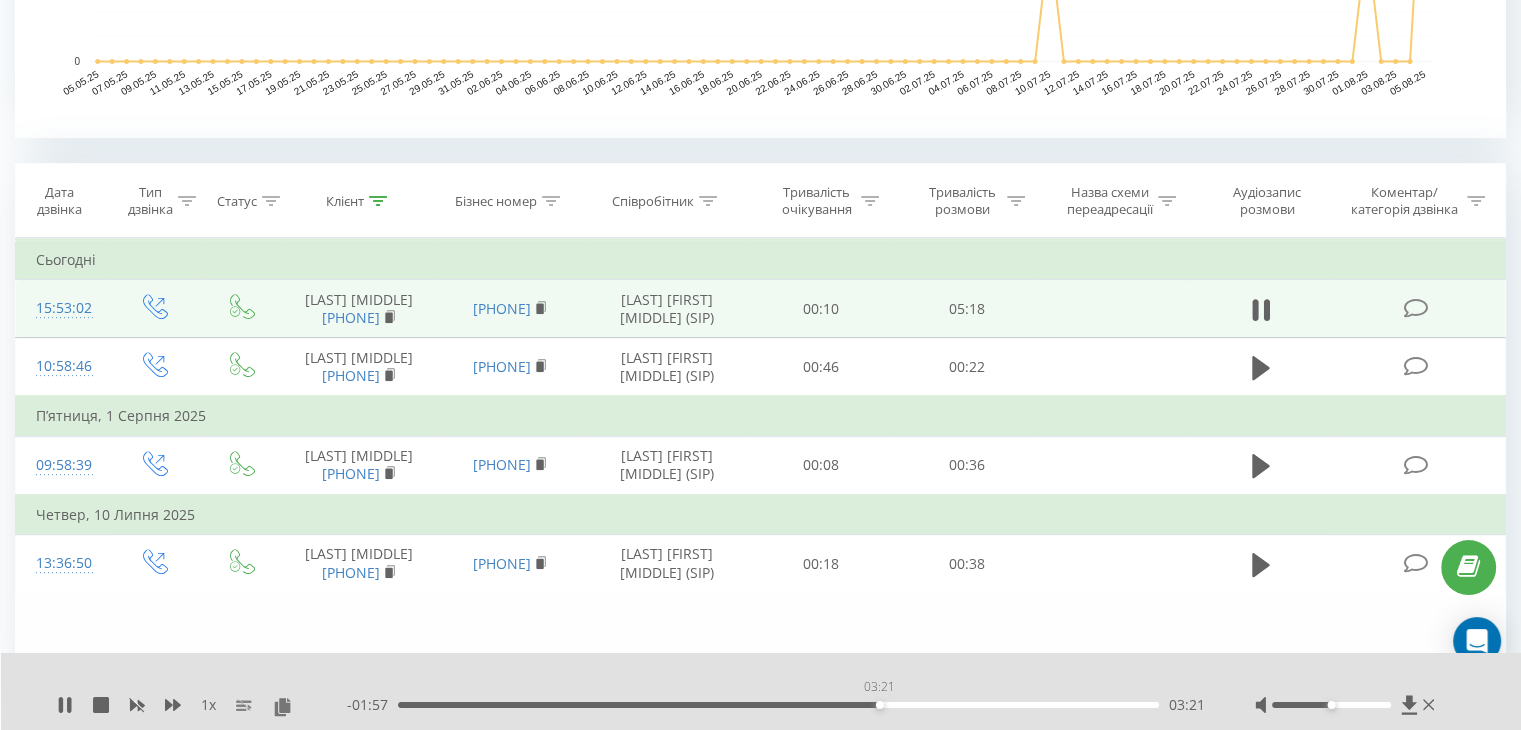 click on "03:21" at bounding box center [778, 705] 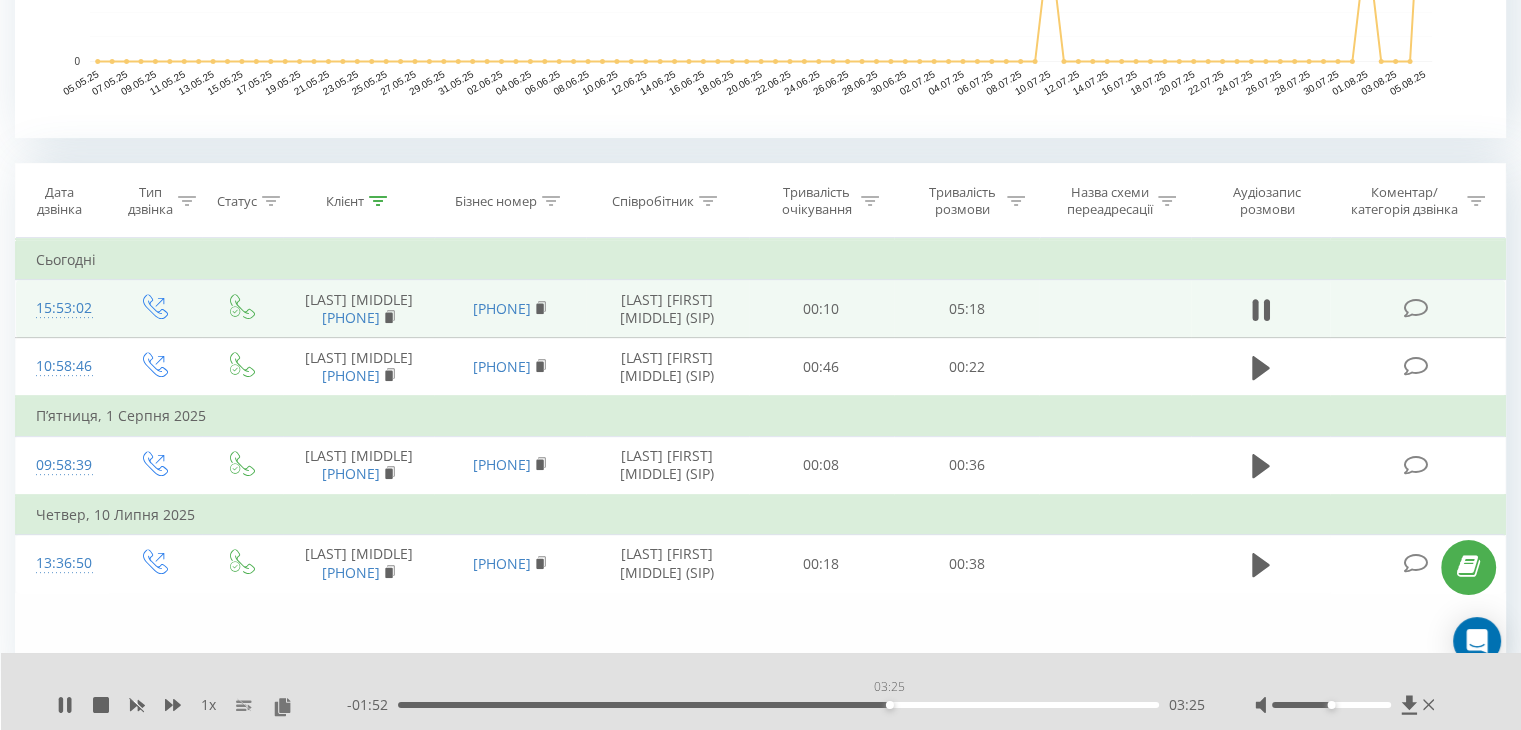 click on "03:25" at bounding box center [778, 705] 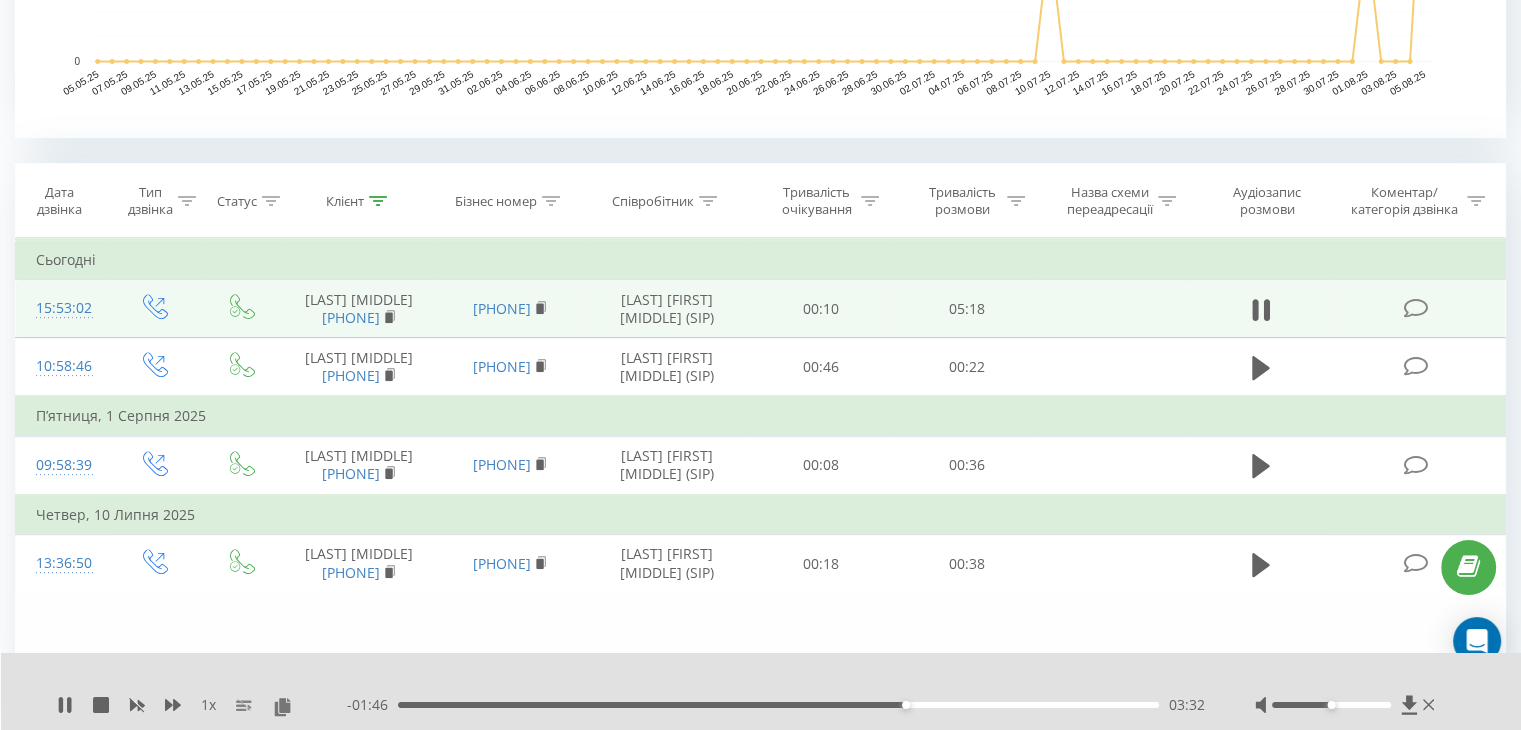 click on "03:32" at bounding box center (778, 705) 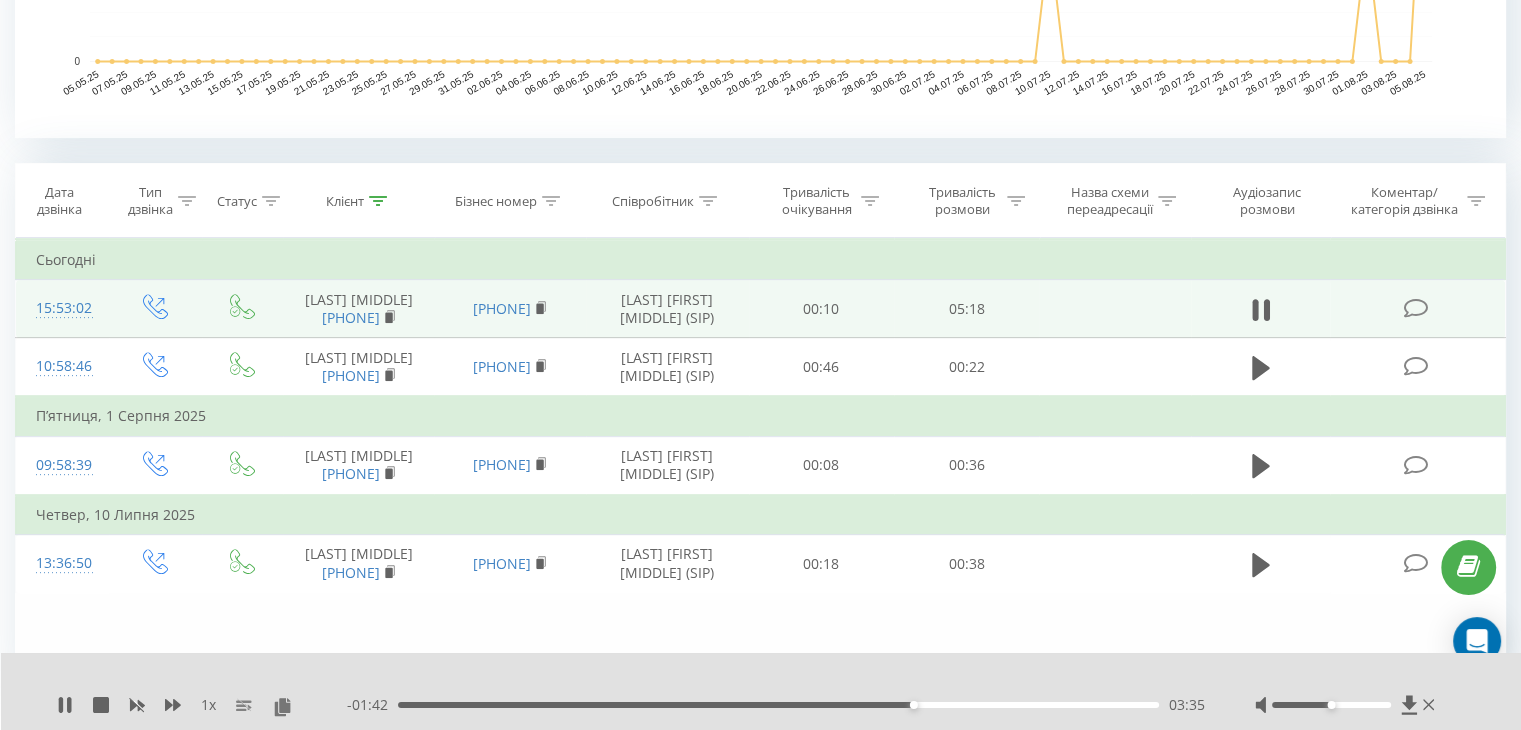click on "03:35" at bounding box center (778, 705) 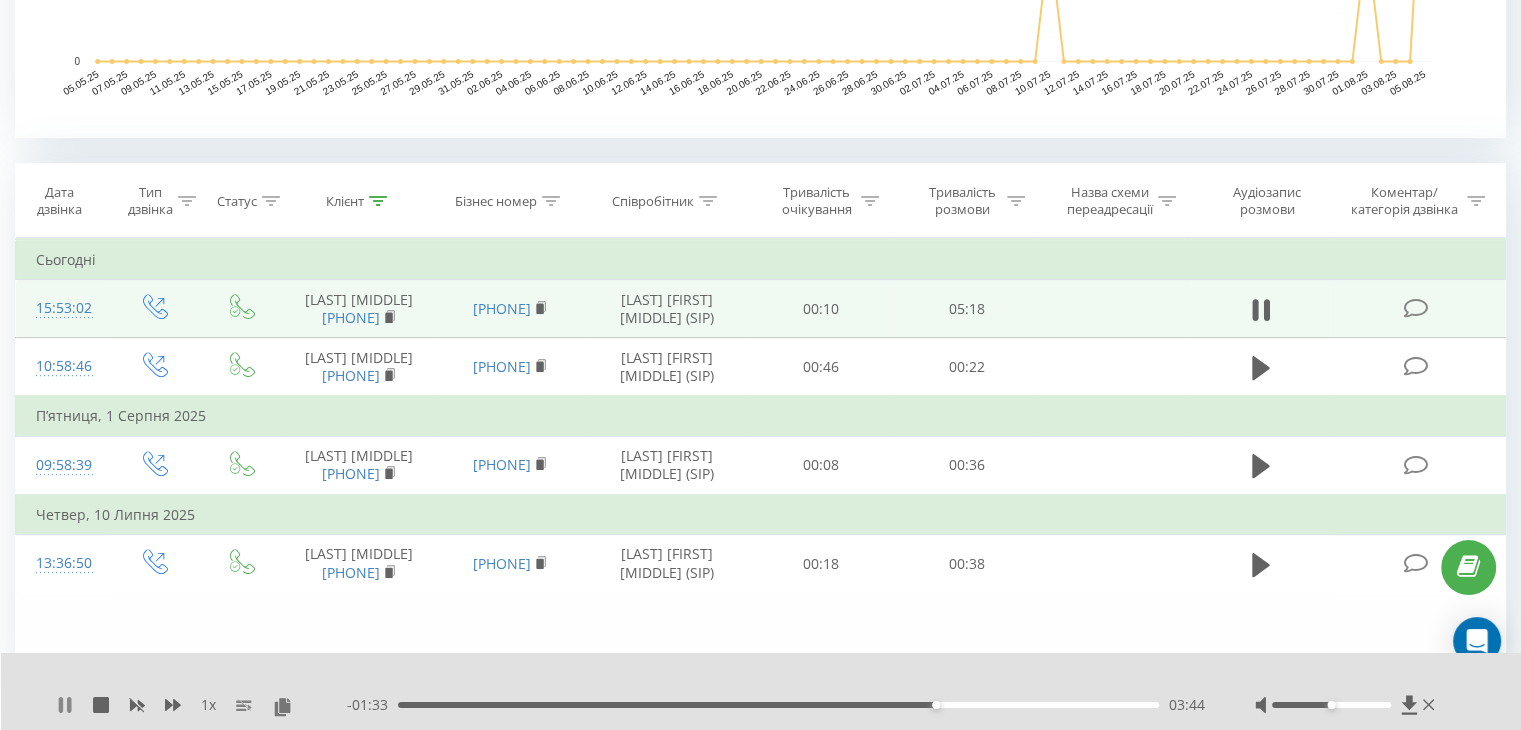click 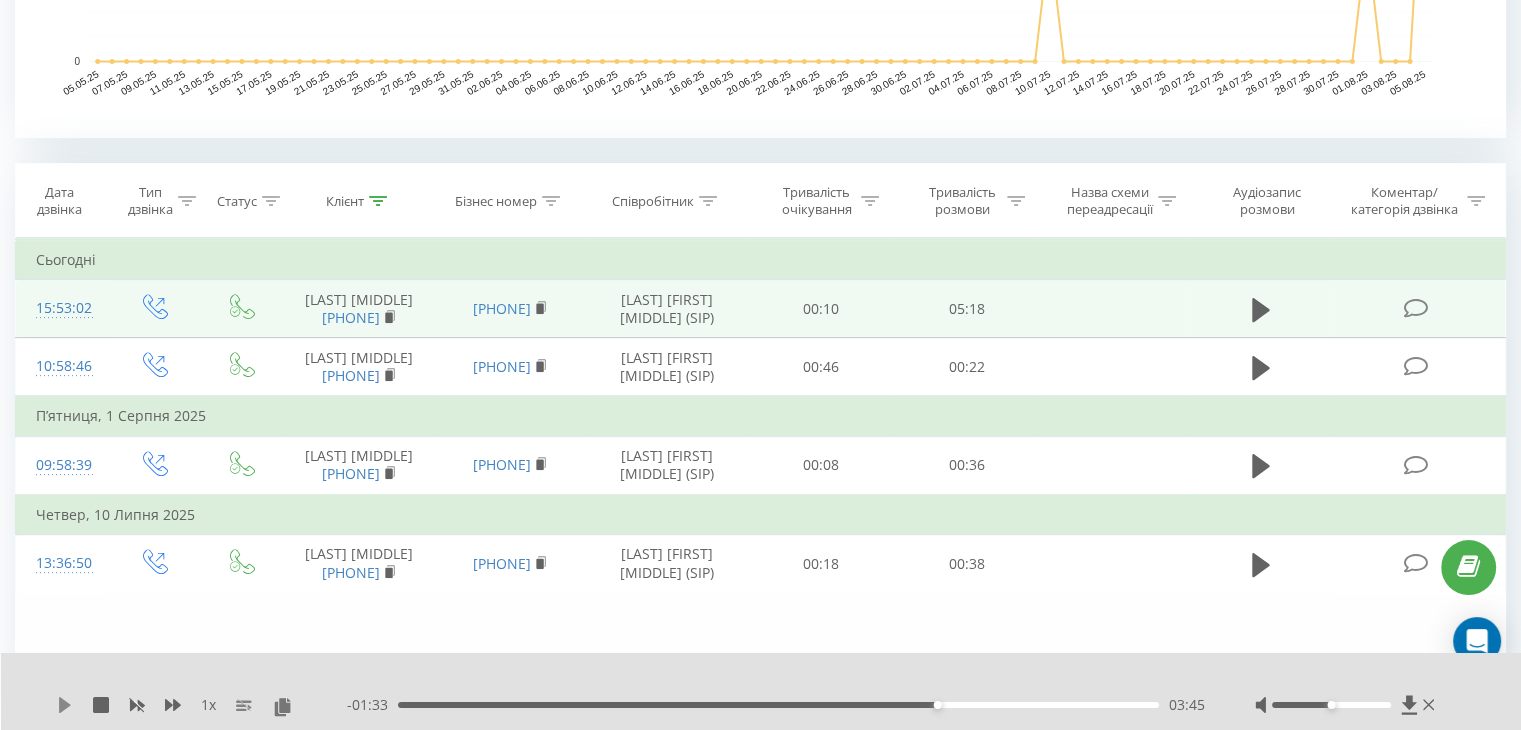 click 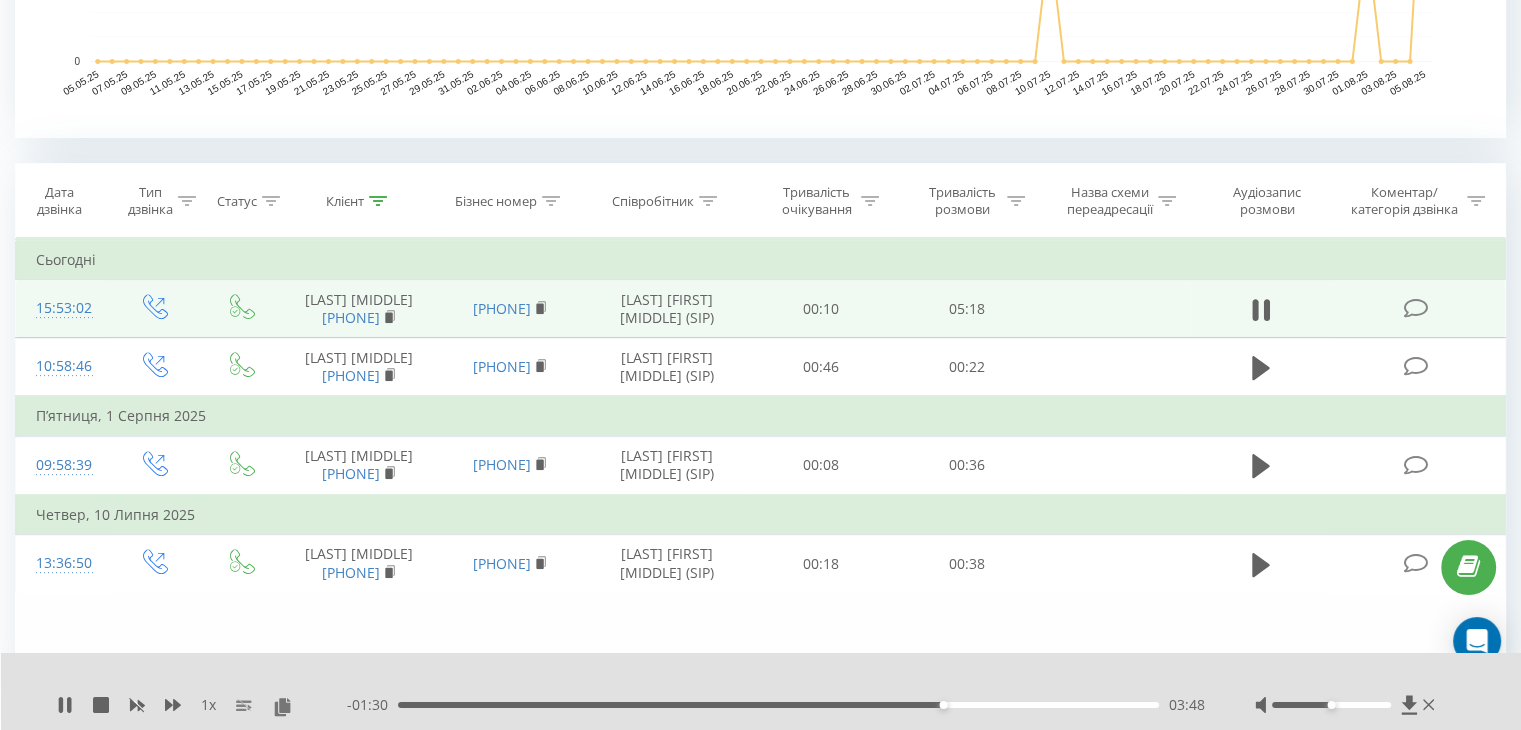 click on "03:48" at bounding box center [943, 705] 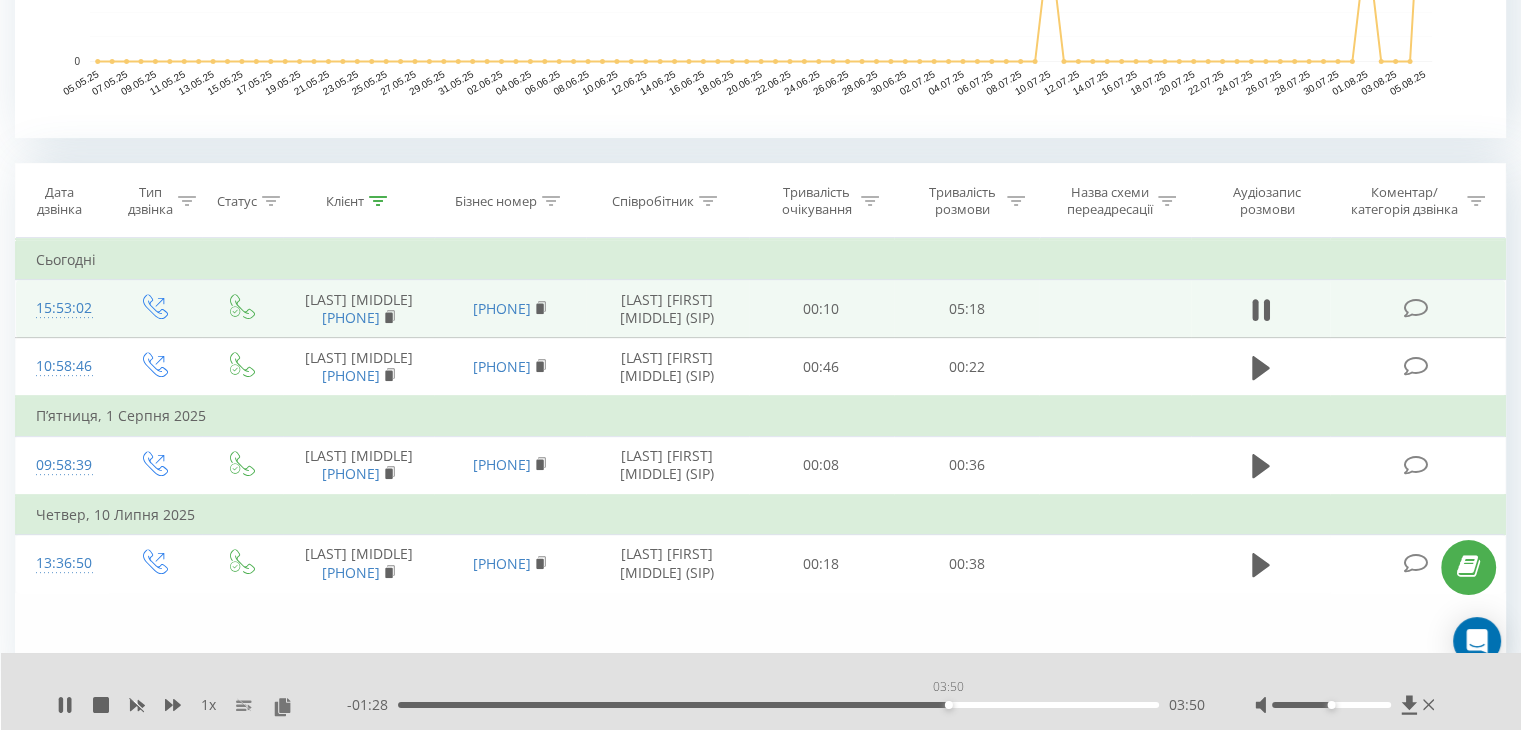 click on "03:50" at bounding box center [778, 705] 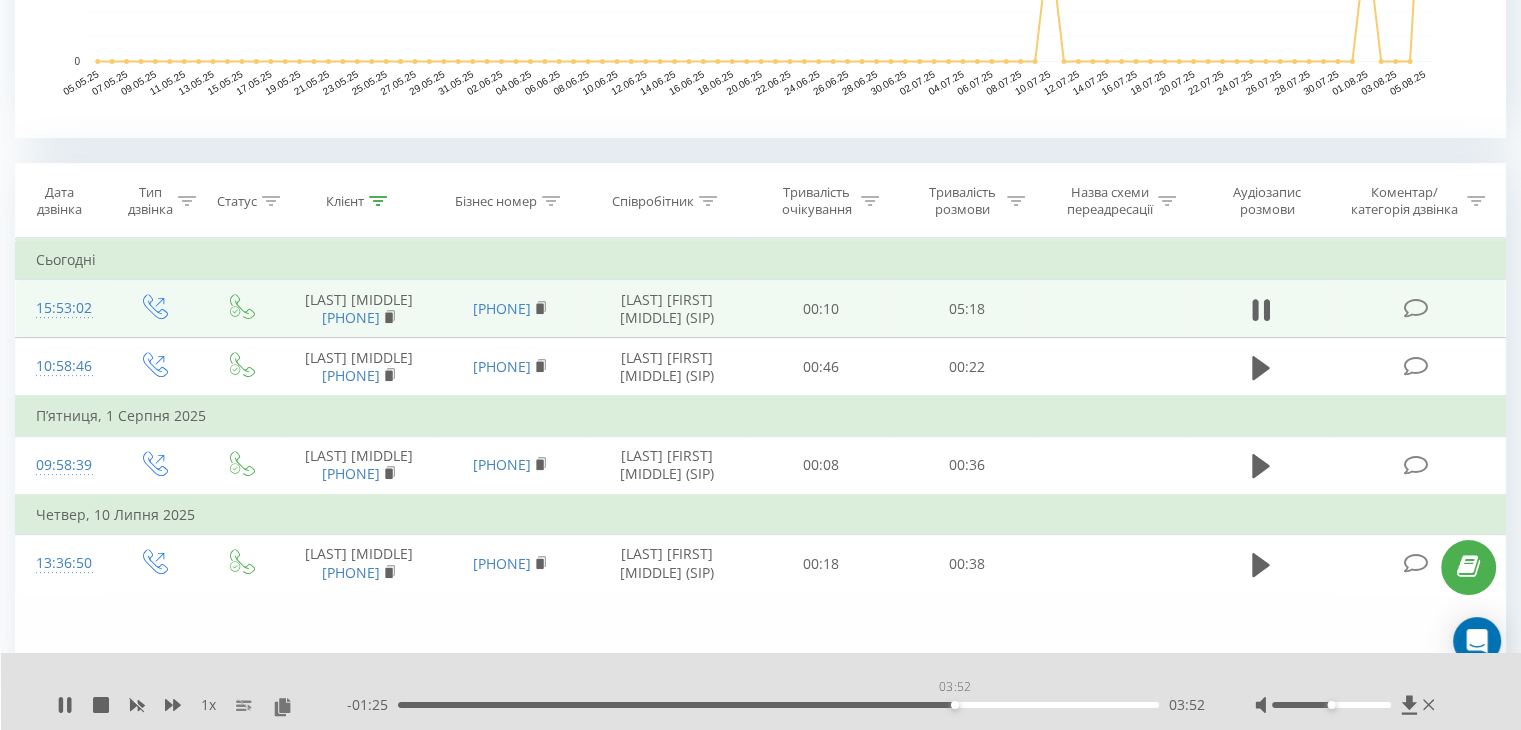 click on "03:52" at bounding box center (778, 705) 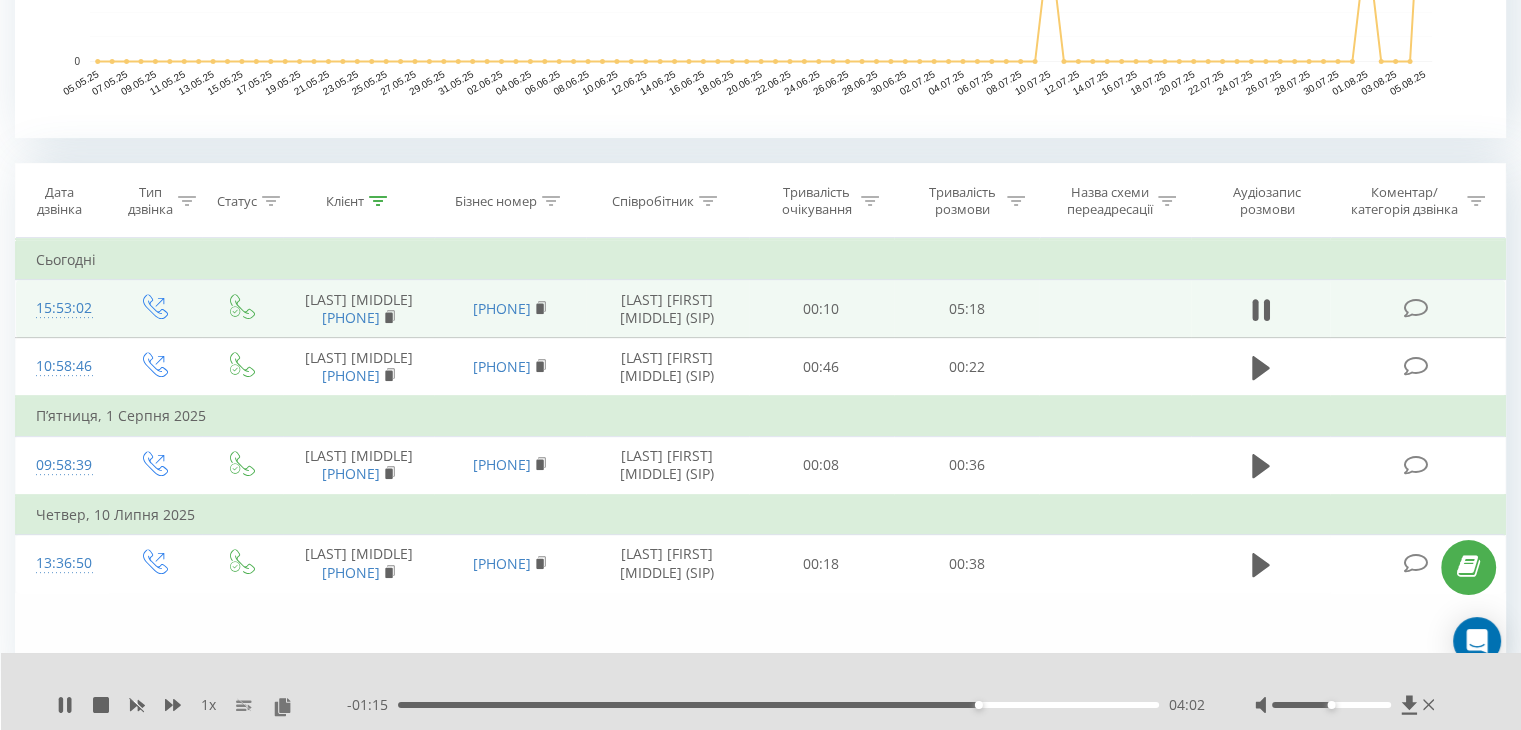 click on "04:02" at bounding box center (778, 705) 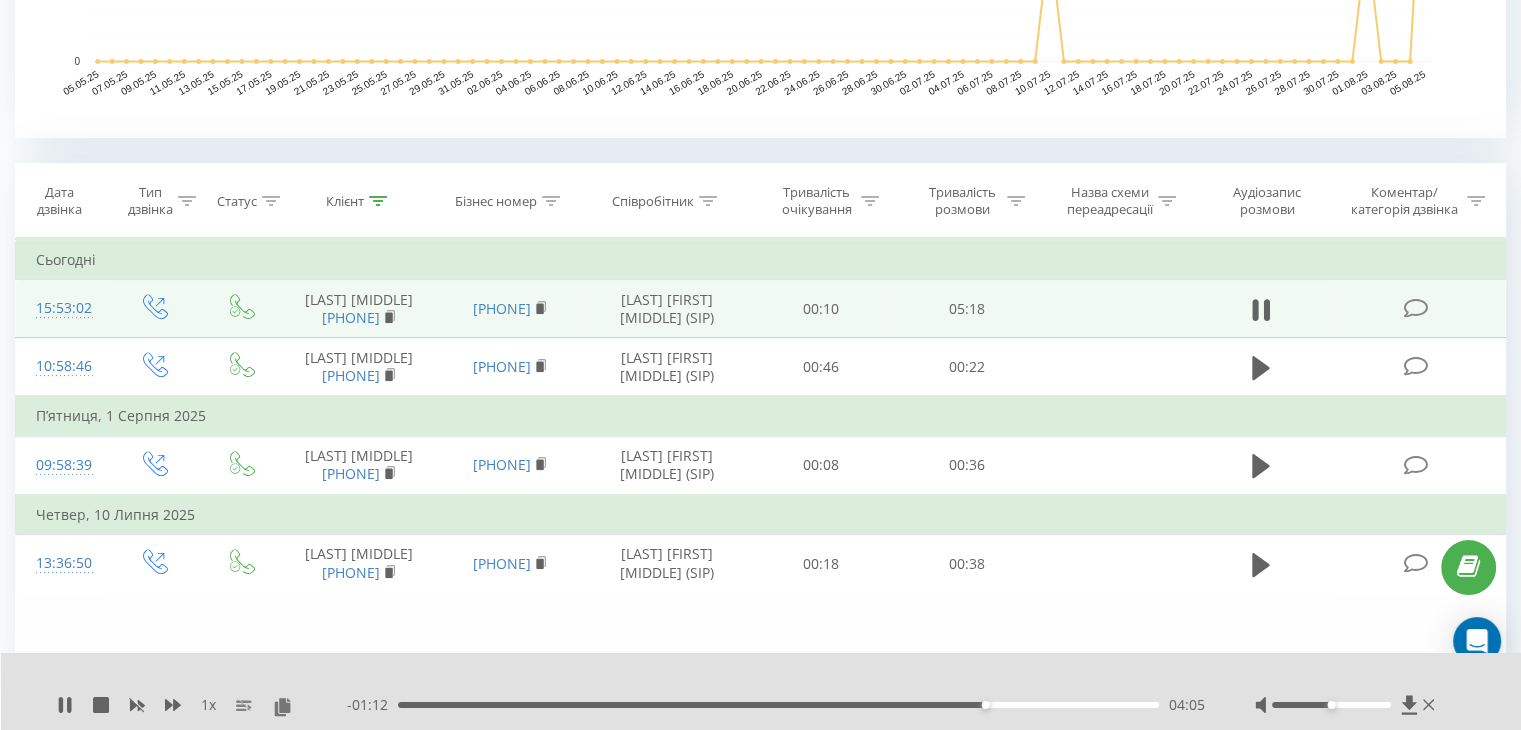 click on "04:05" at bounding box center [778, 705] 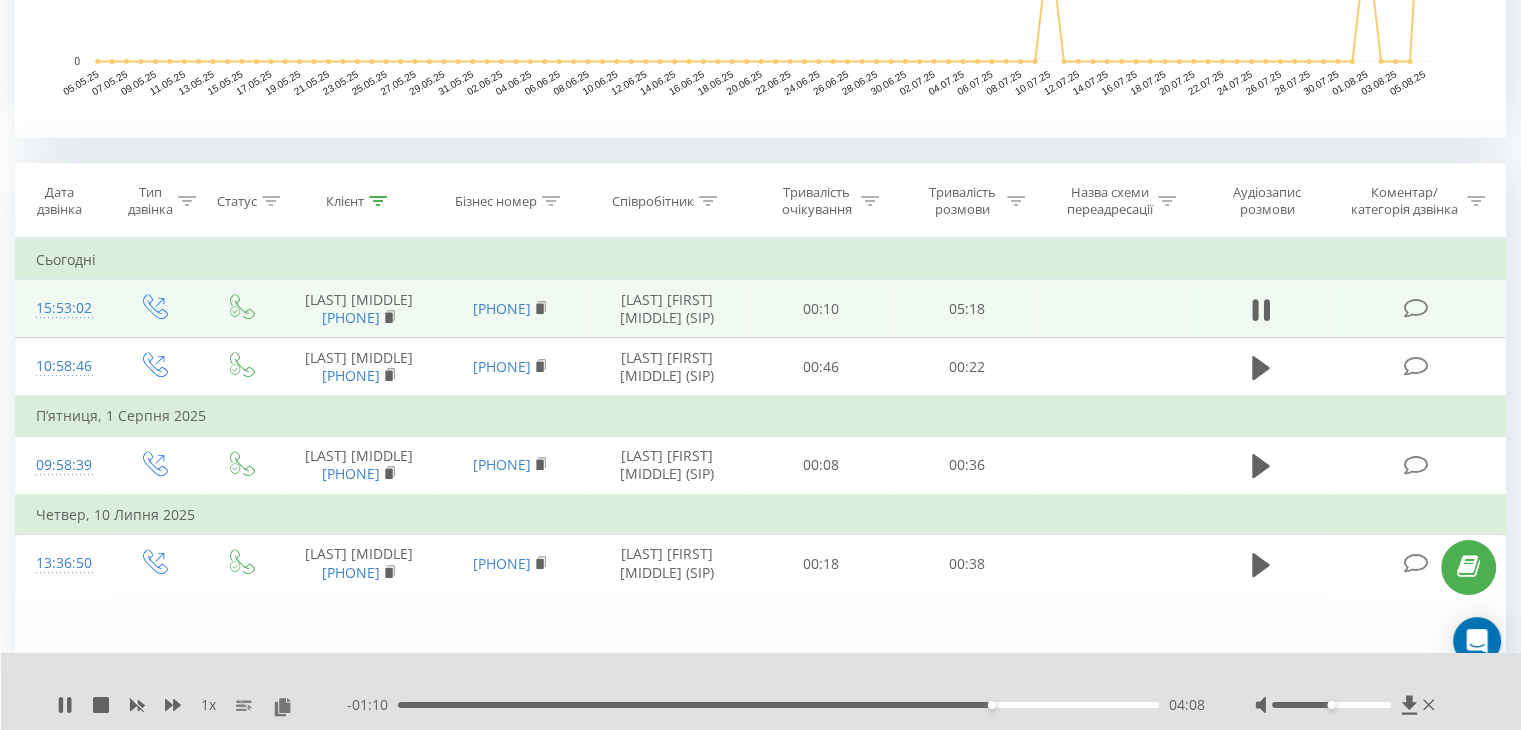 click on "04:08" at bounding box center [778, 705] 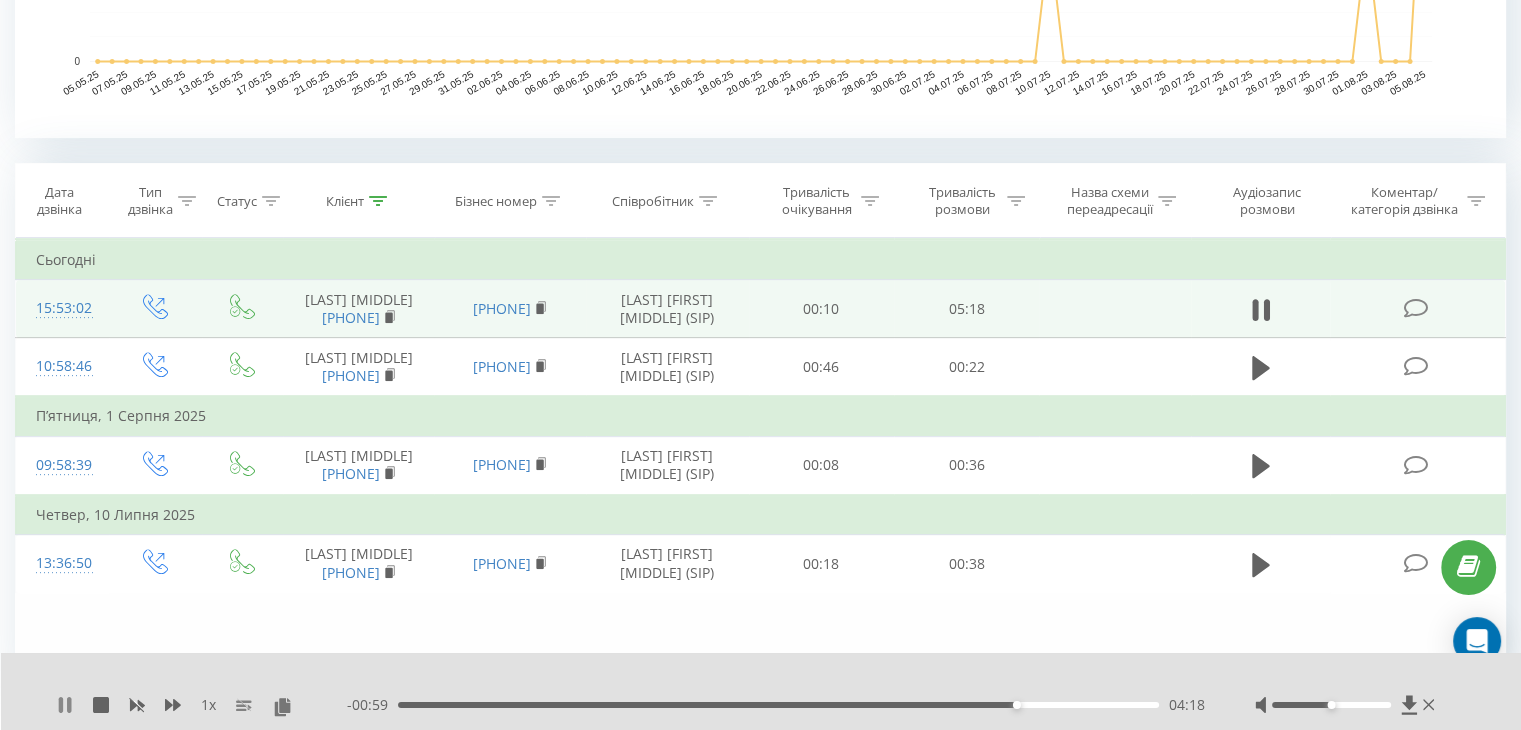 click 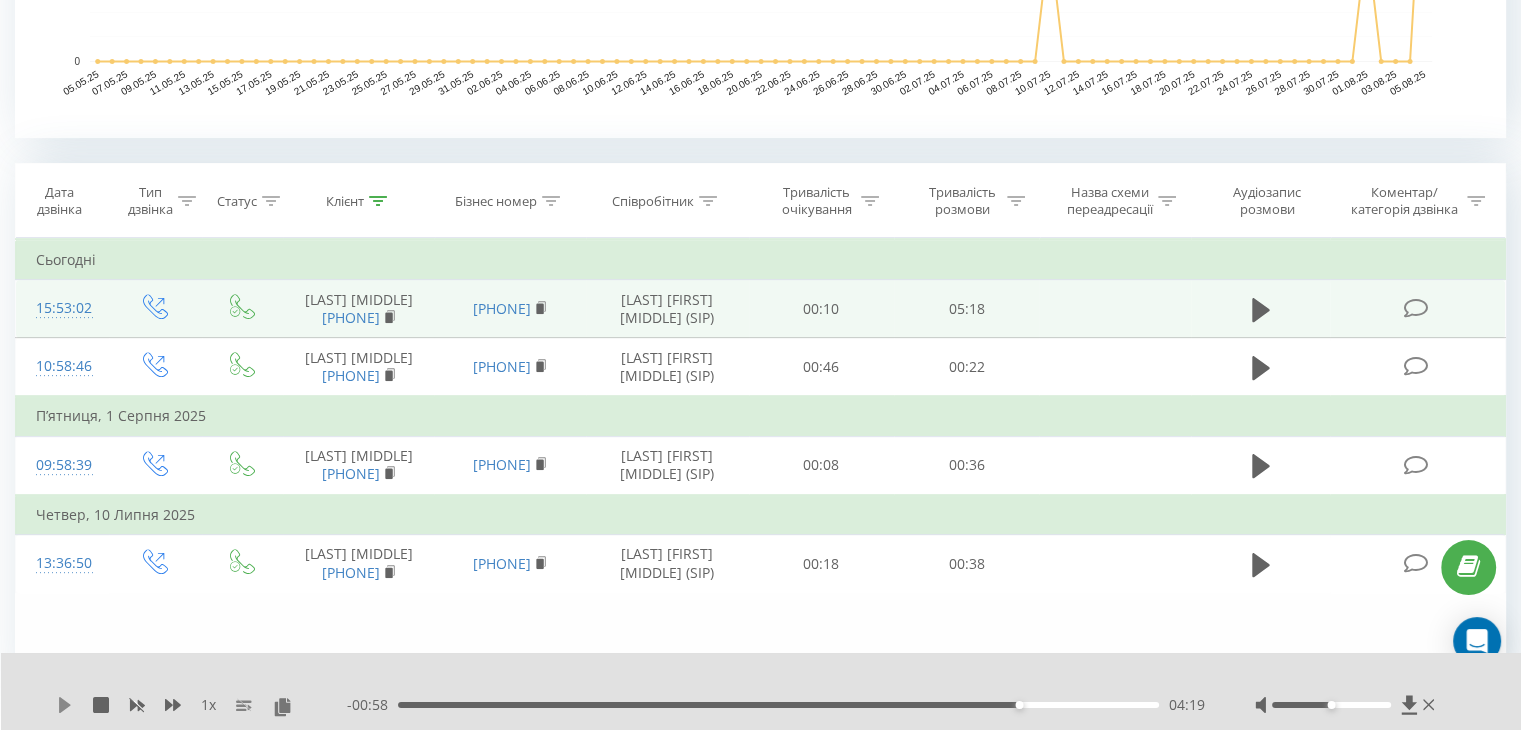 click 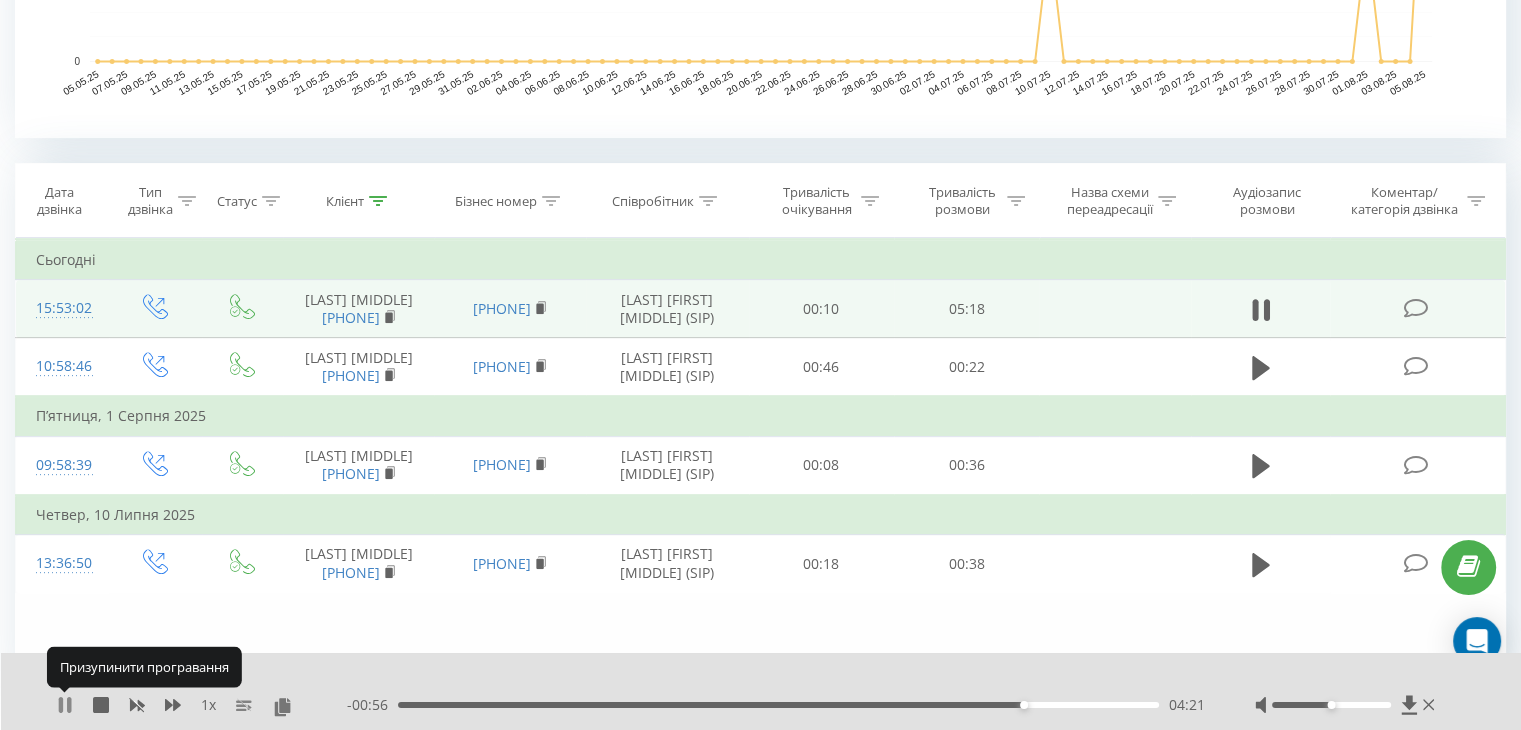 click 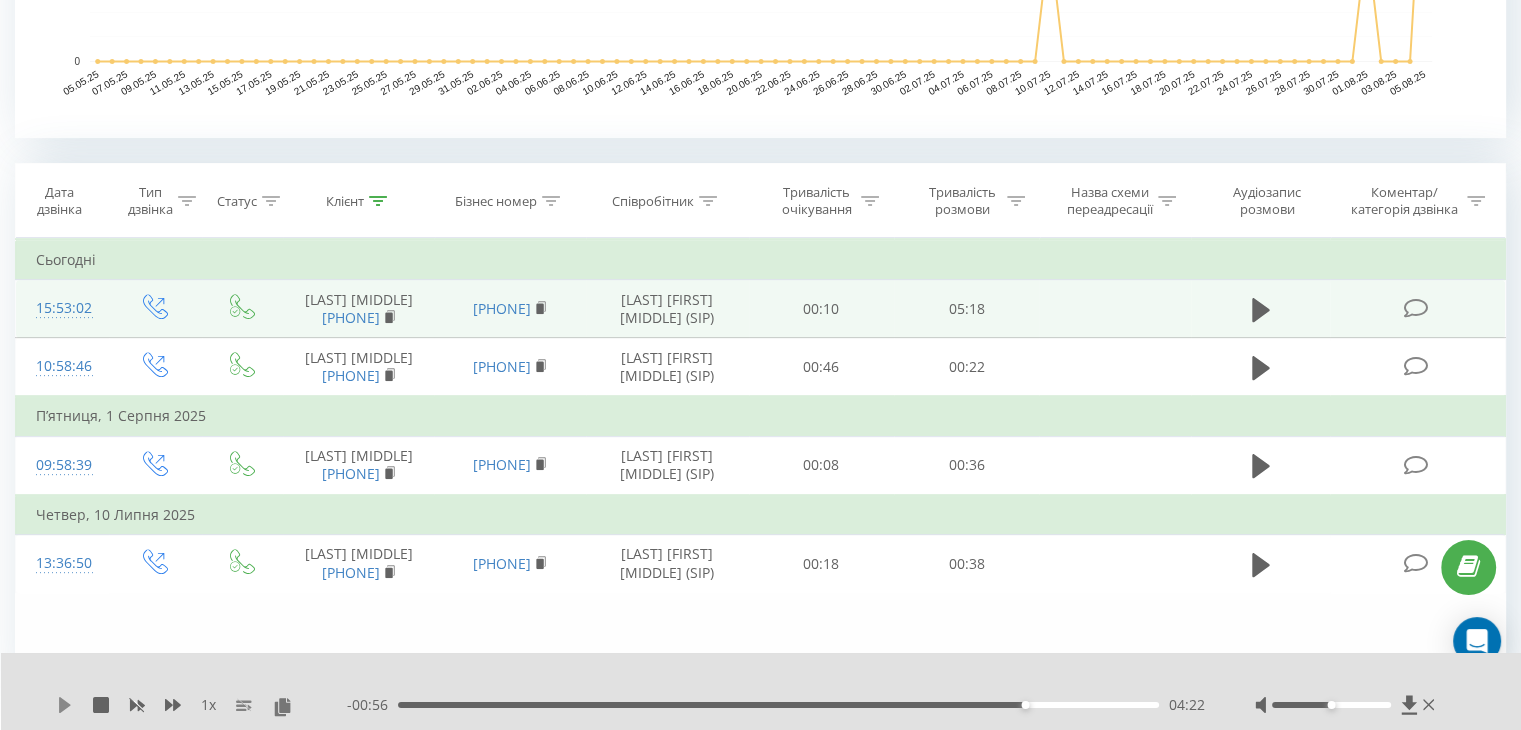 click 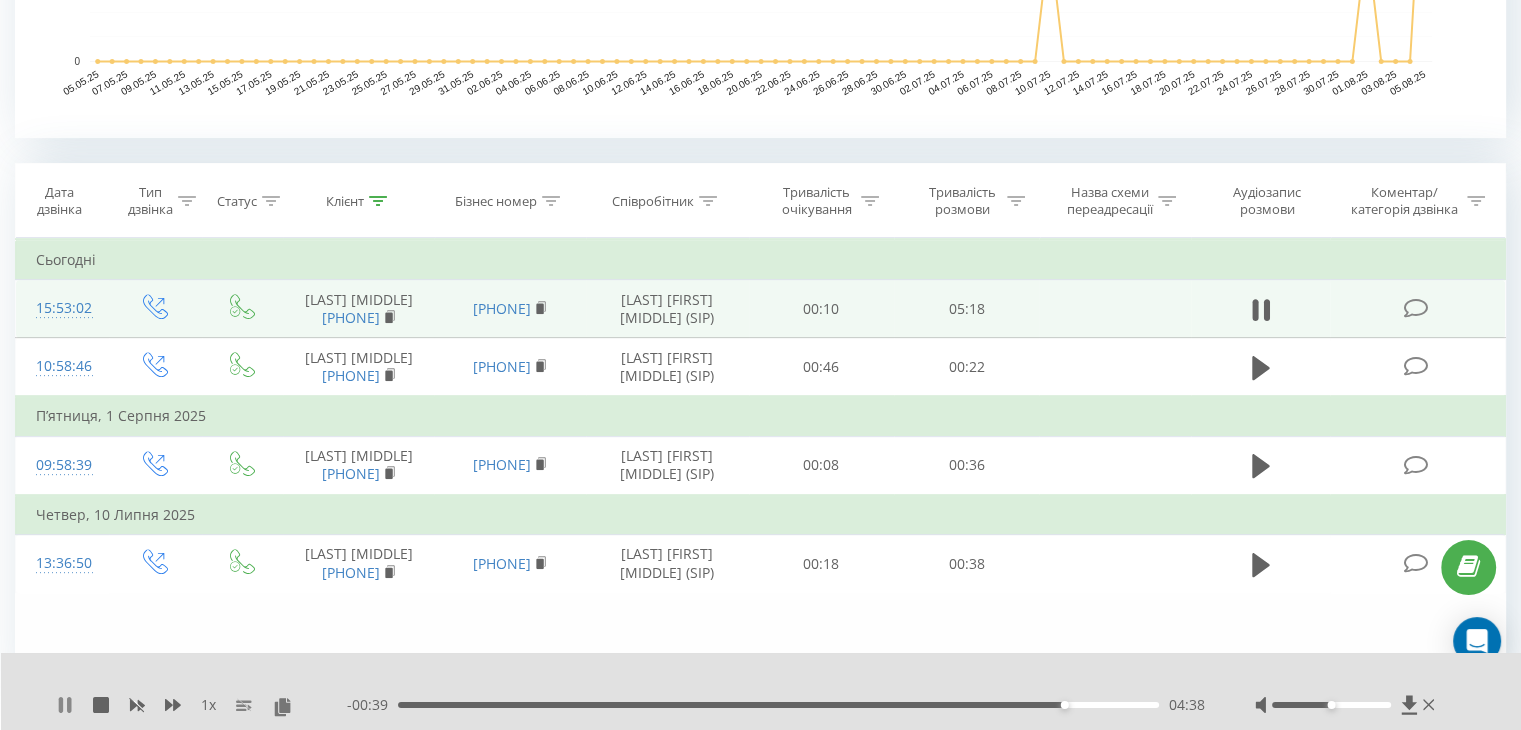 click 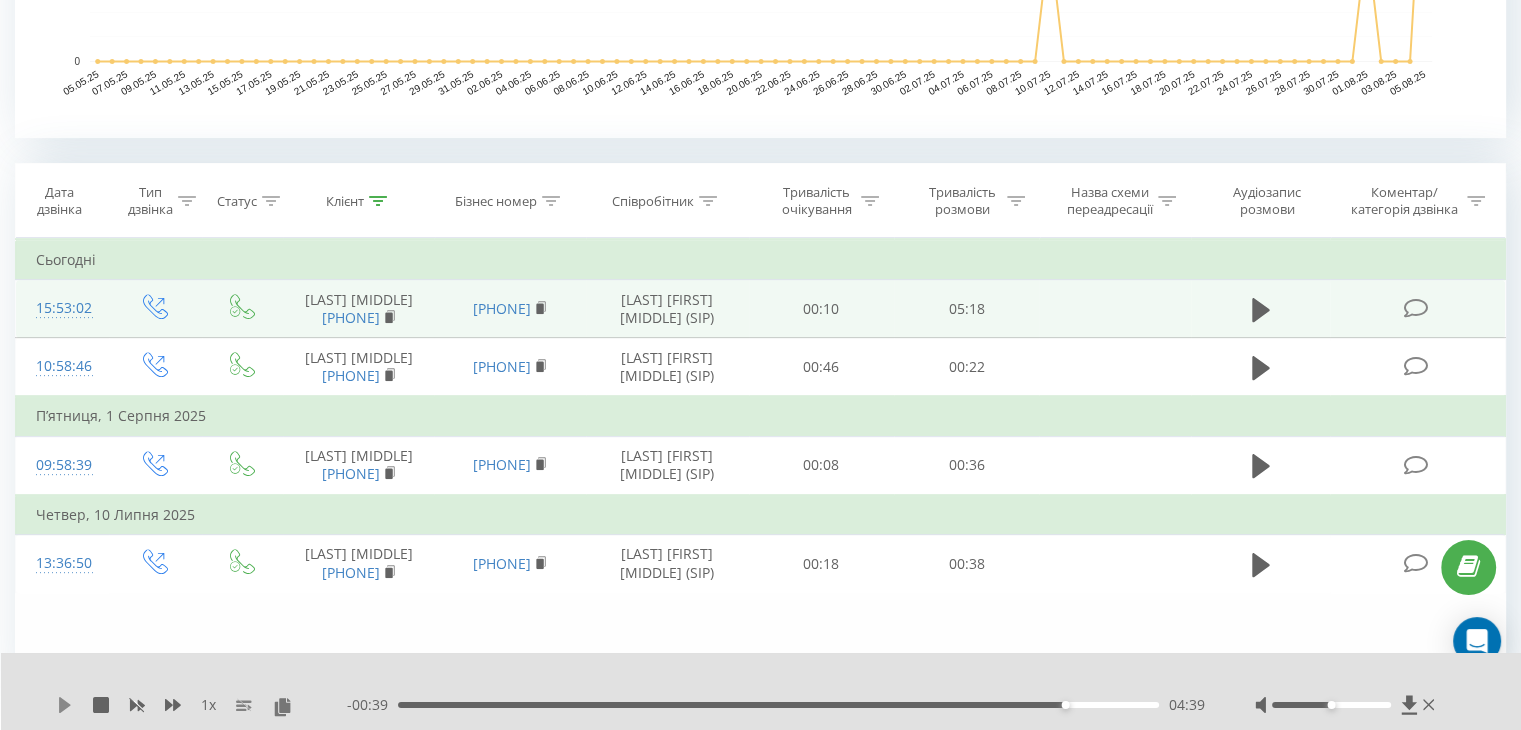 click 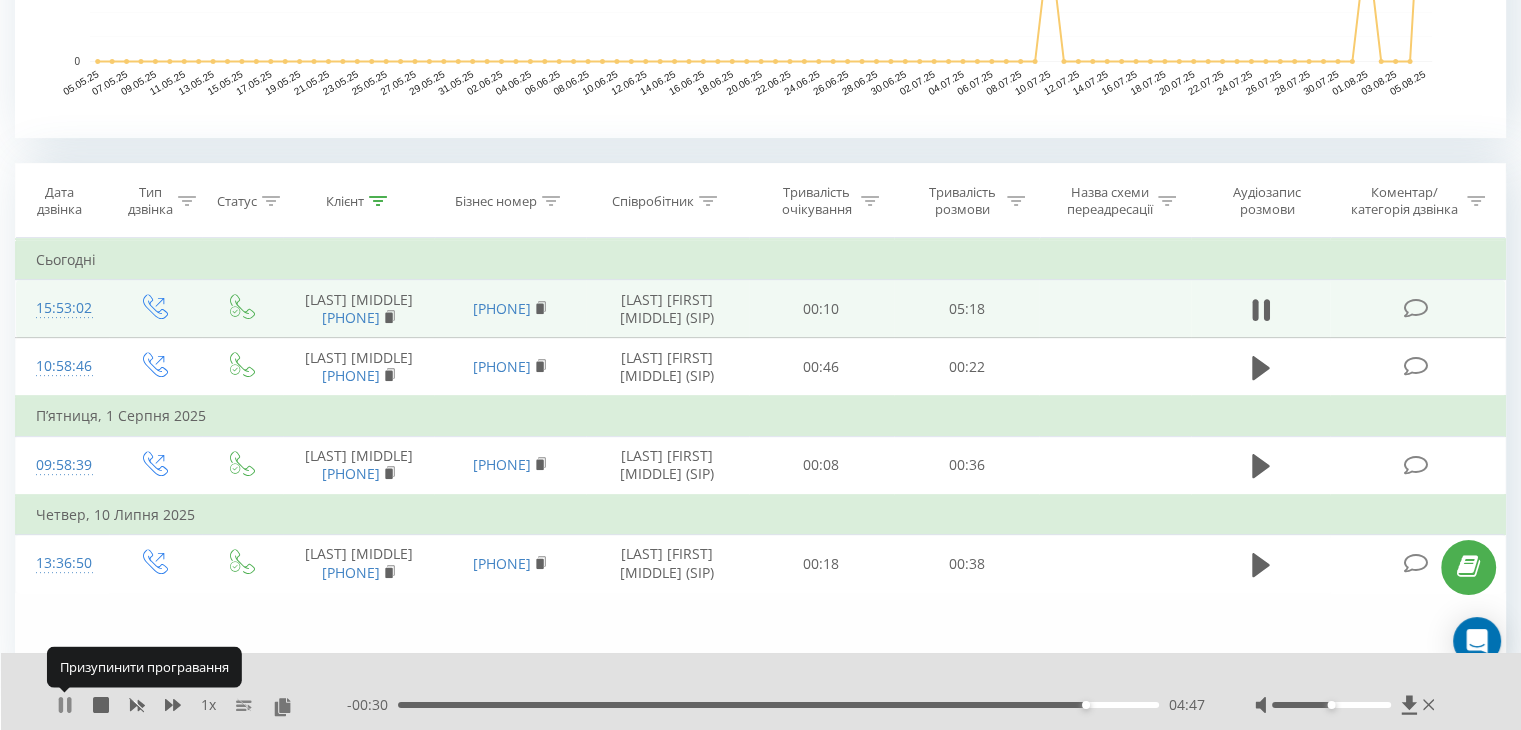 click 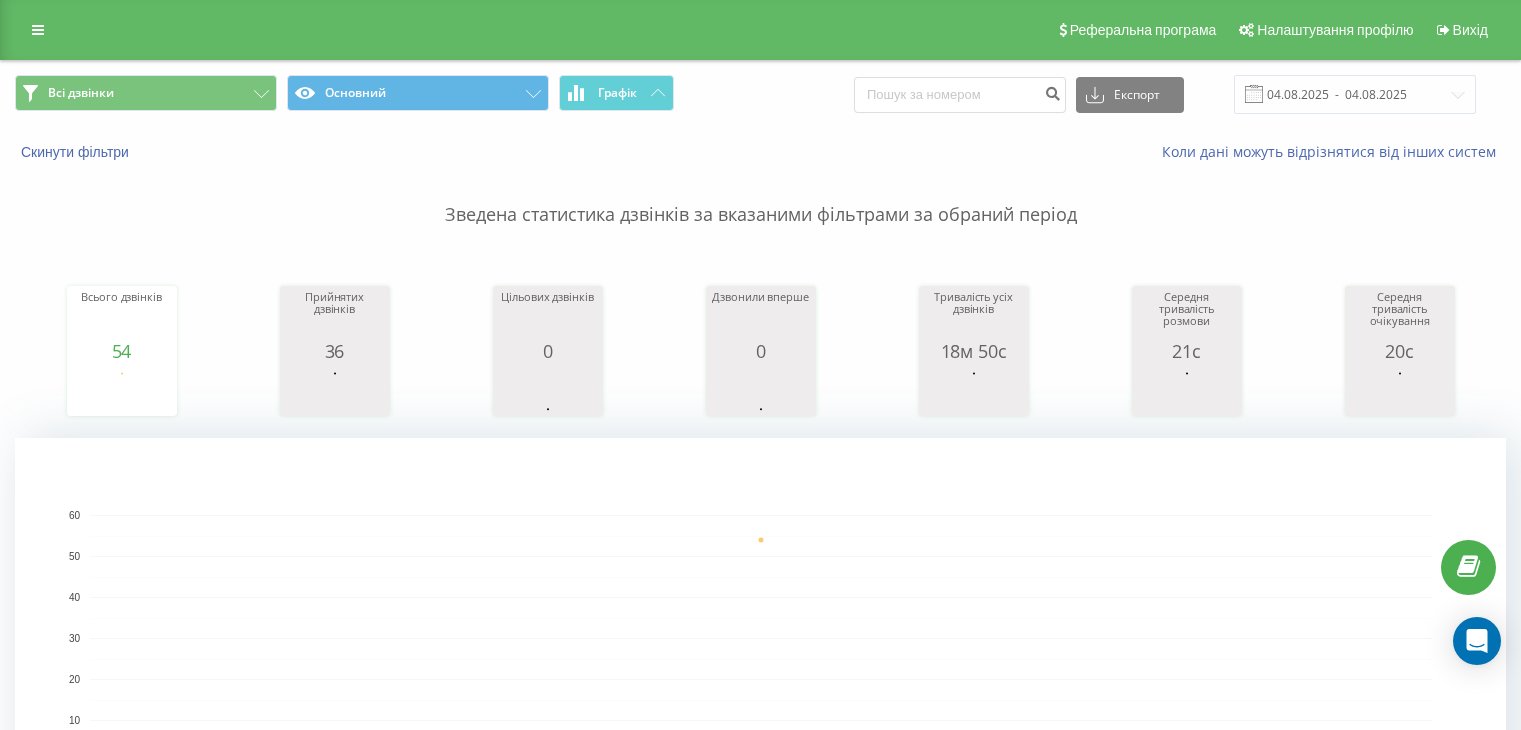 scroll, scrollTop: 0, scrollLeft: 0, axis: both 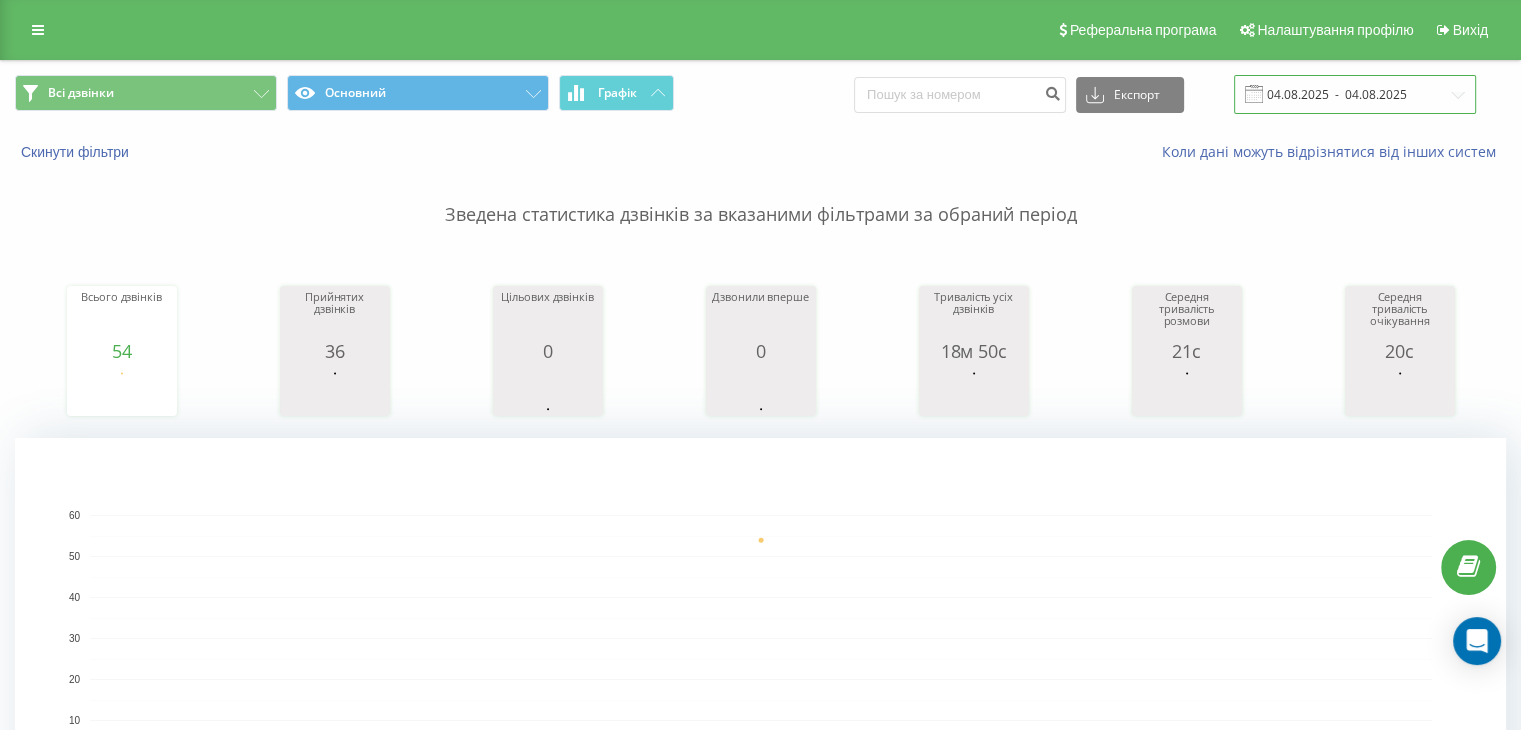 click on "04.08.2025  -  04.08.2025" at bounding box center (1355, 94) 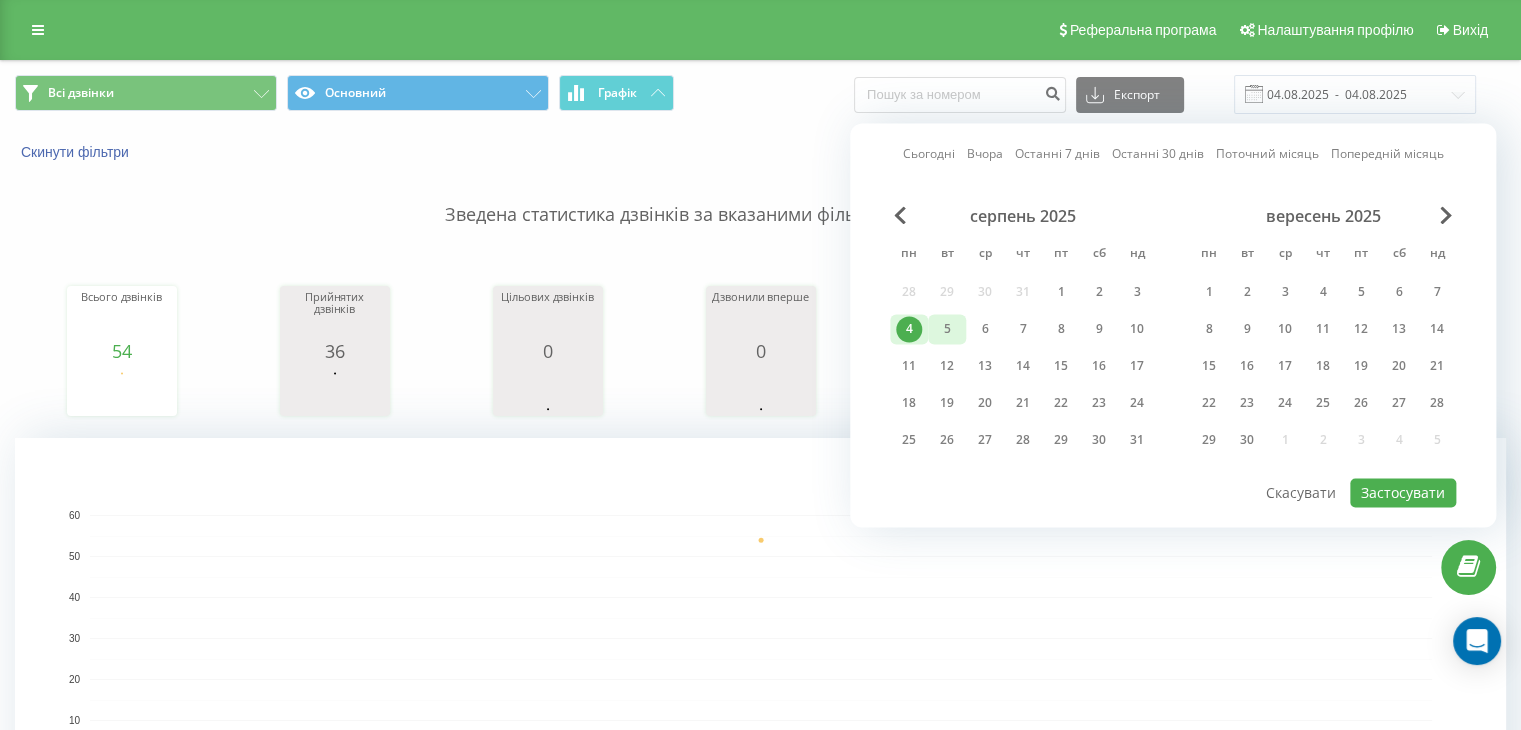 click on "5" at bounding box center (947, 329) 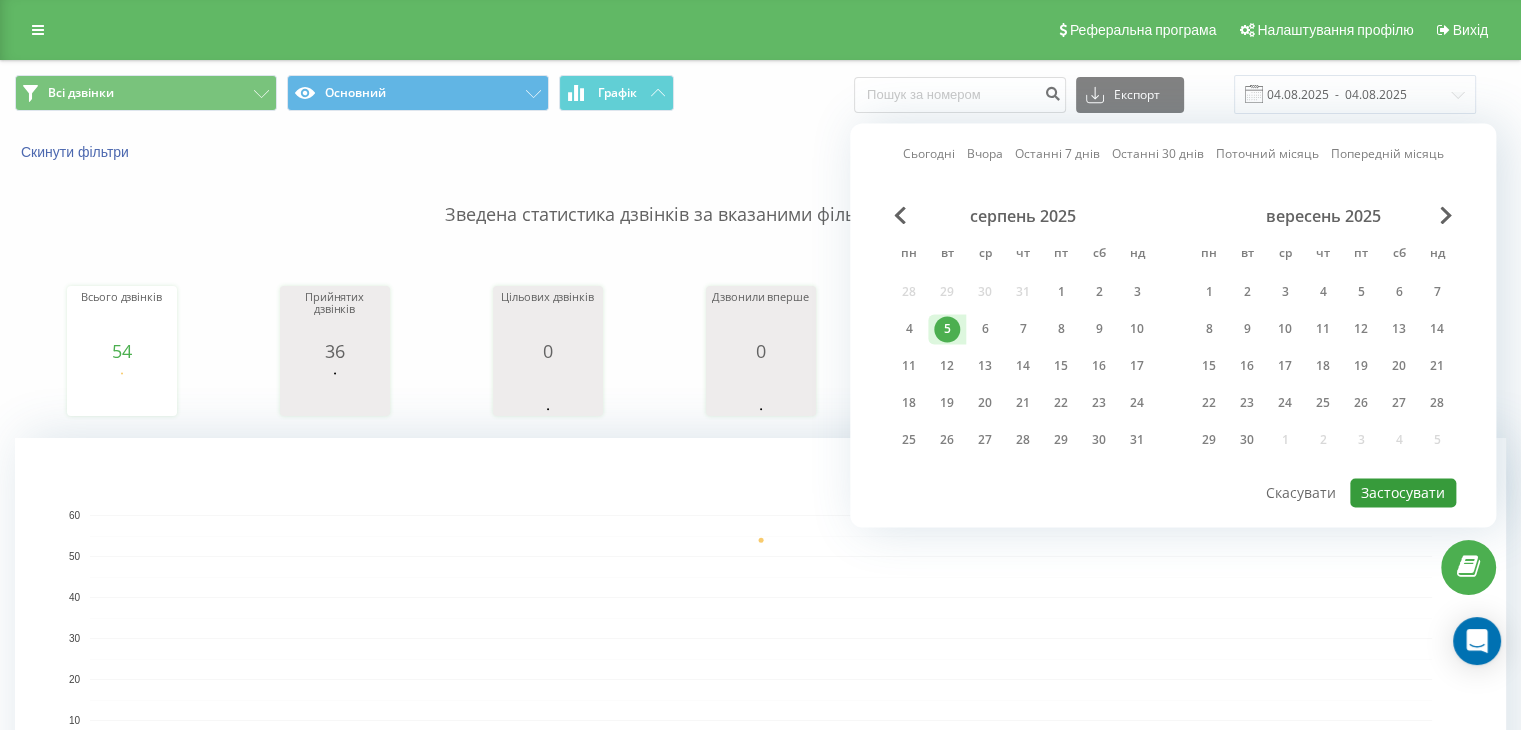 click on "Застосувати" at bounding box center [1403, 492] 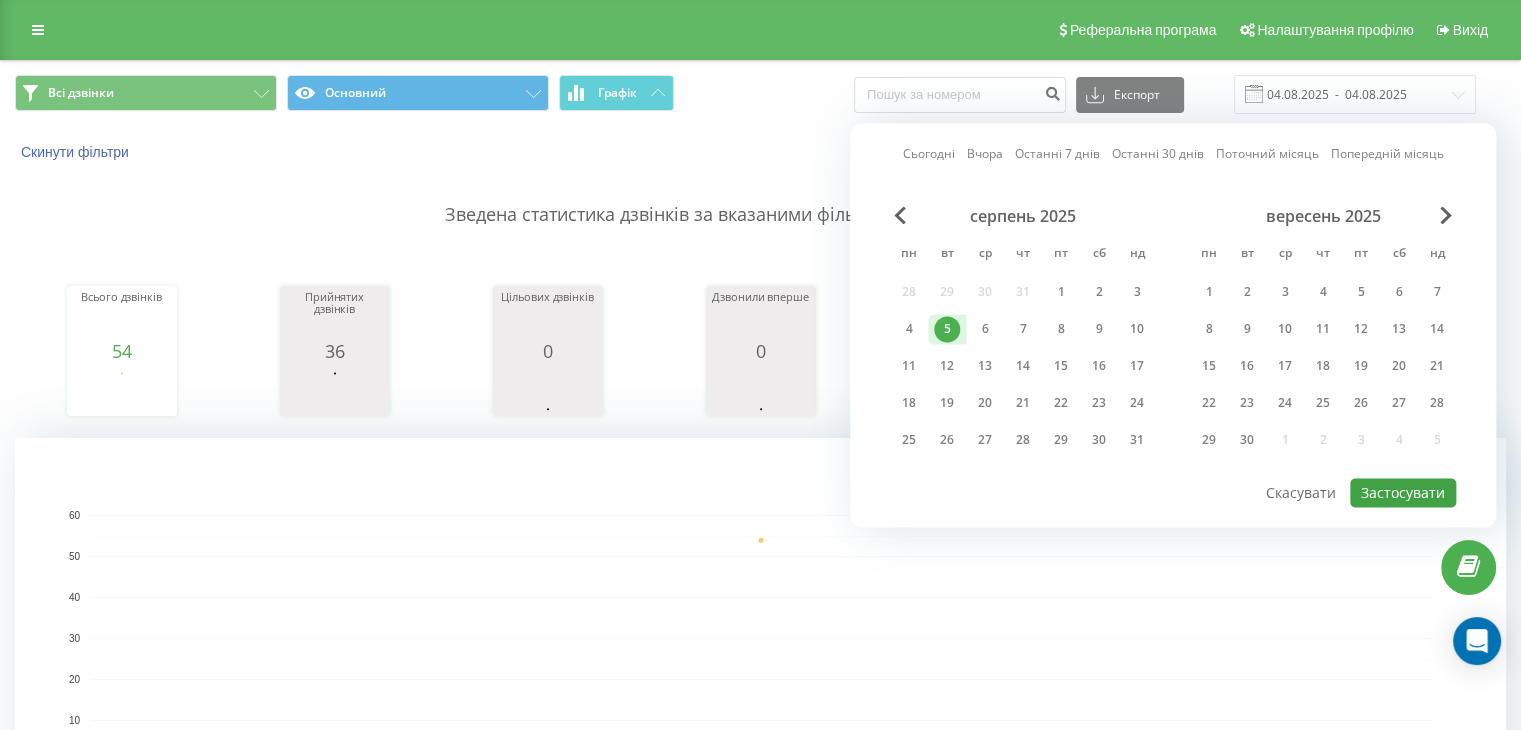 type on "05.08.2025  -  05.08.2025" 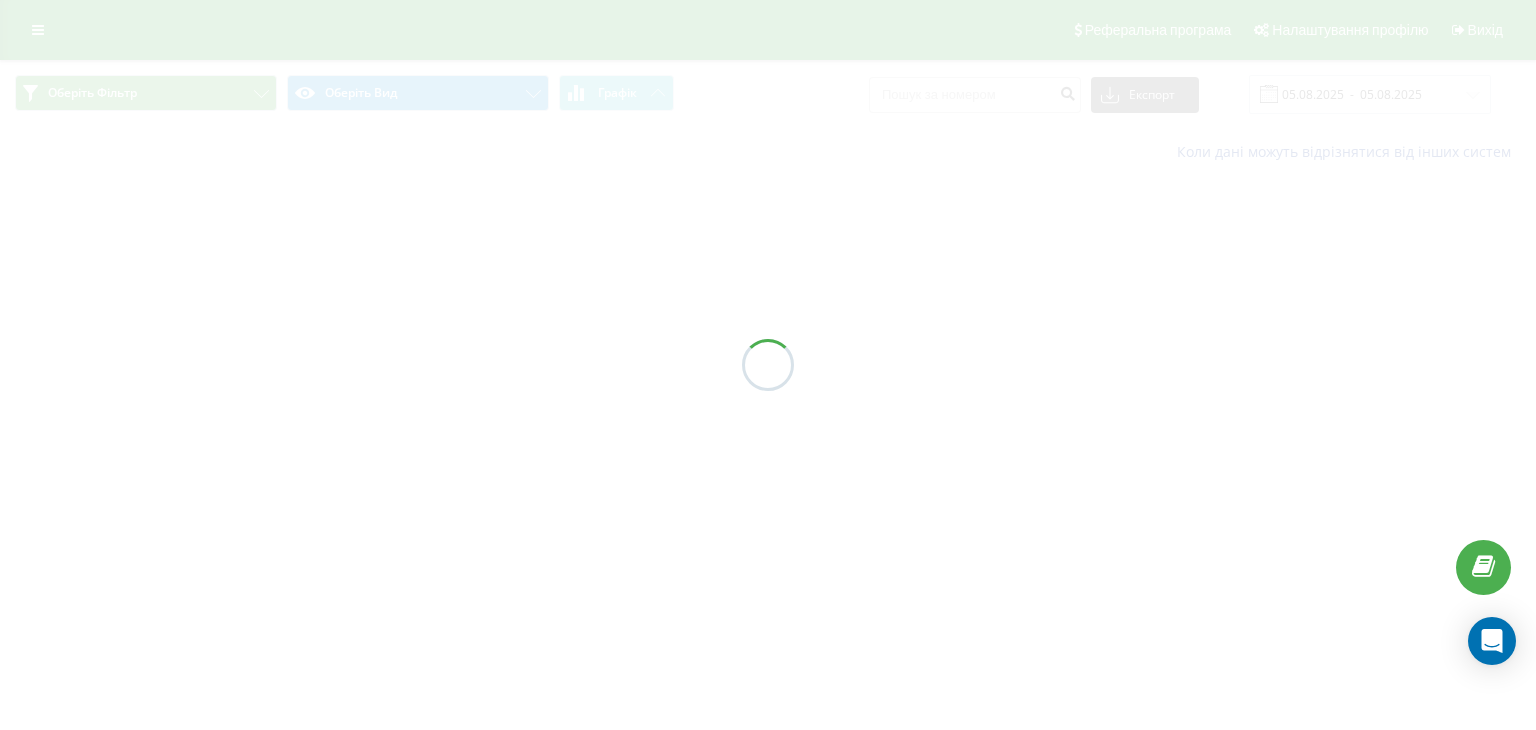 scroll, scrollTop: 0, scrollLeft: 0, axis: both 